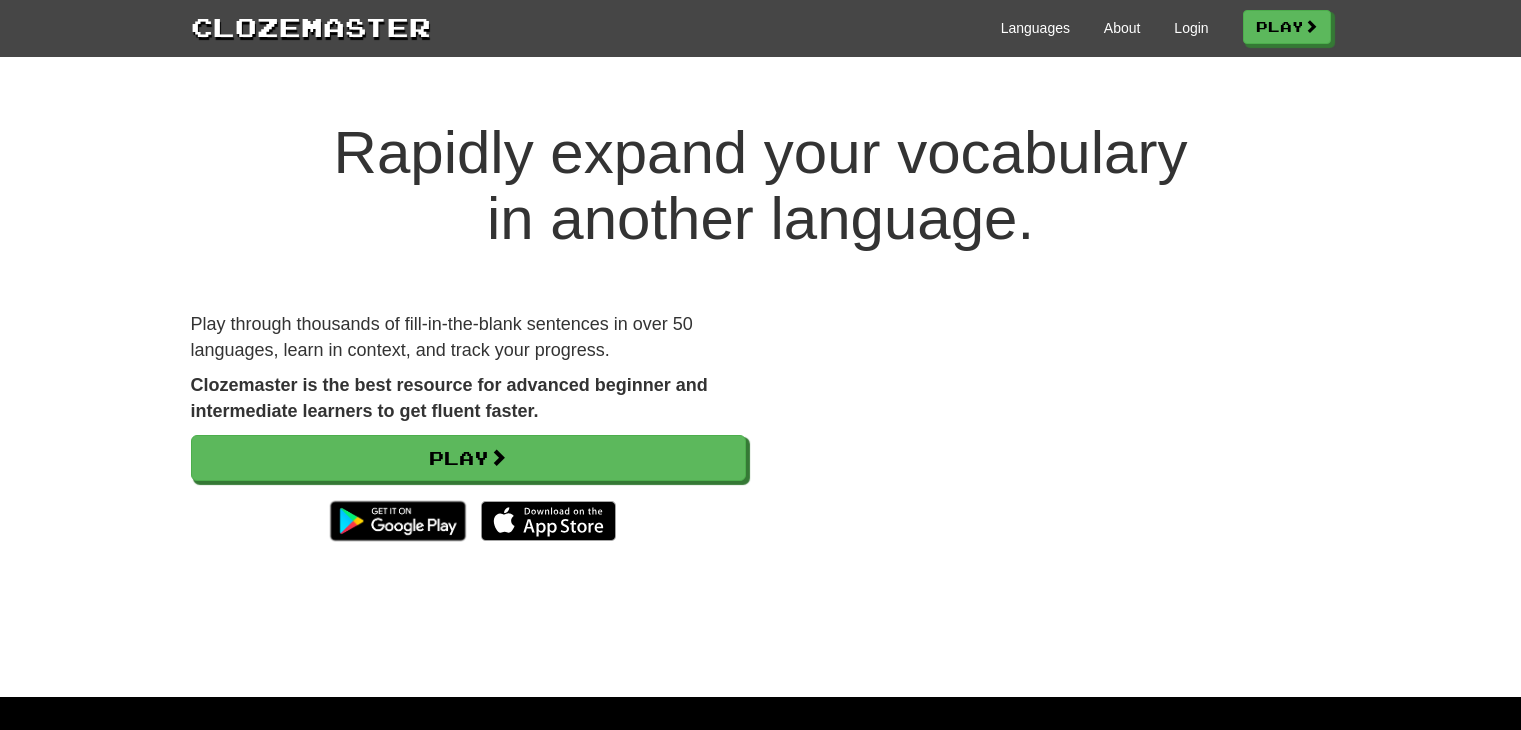 scroll, scrollTop: 0, scrollLeft: 0, axis: both 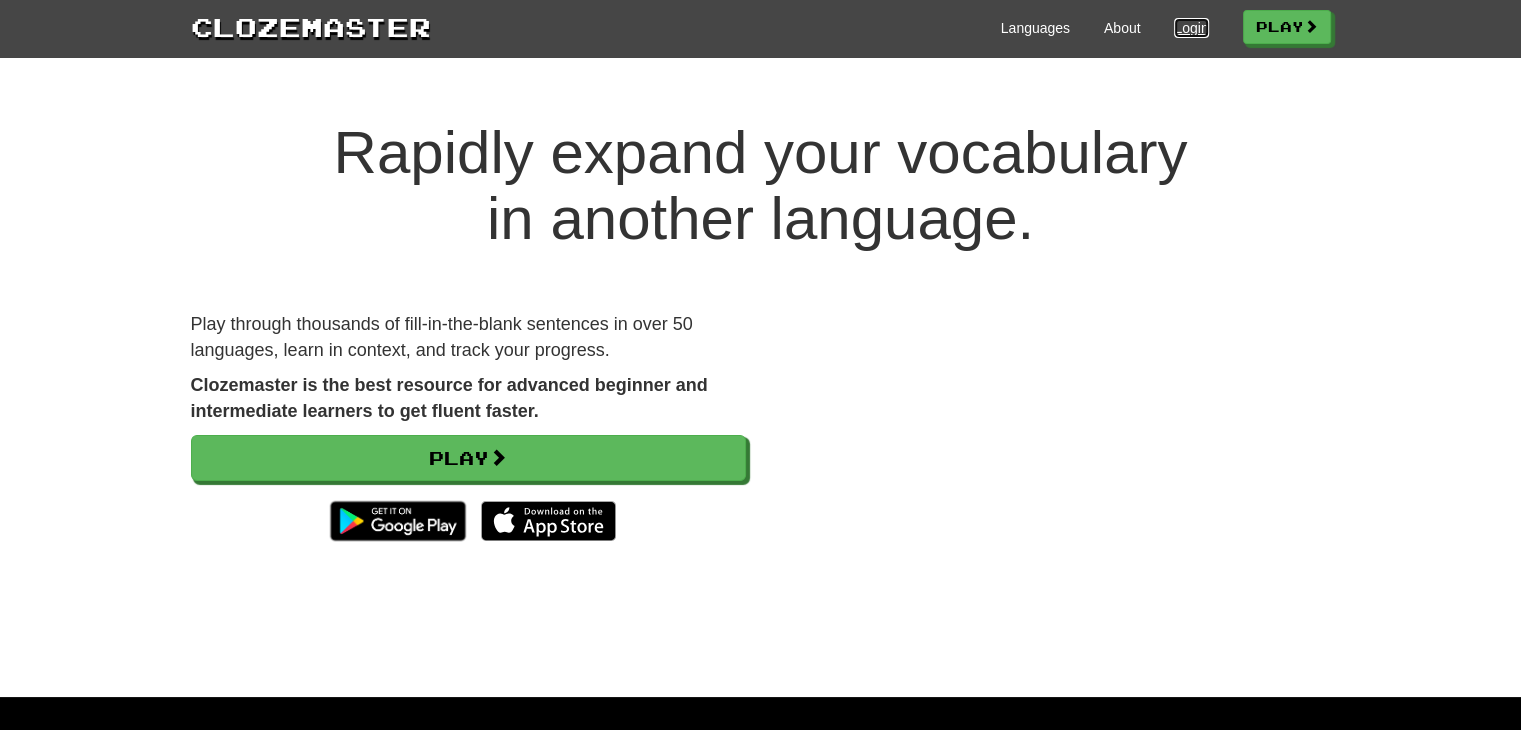 click on "Login" at bounding box center (1191, 28) 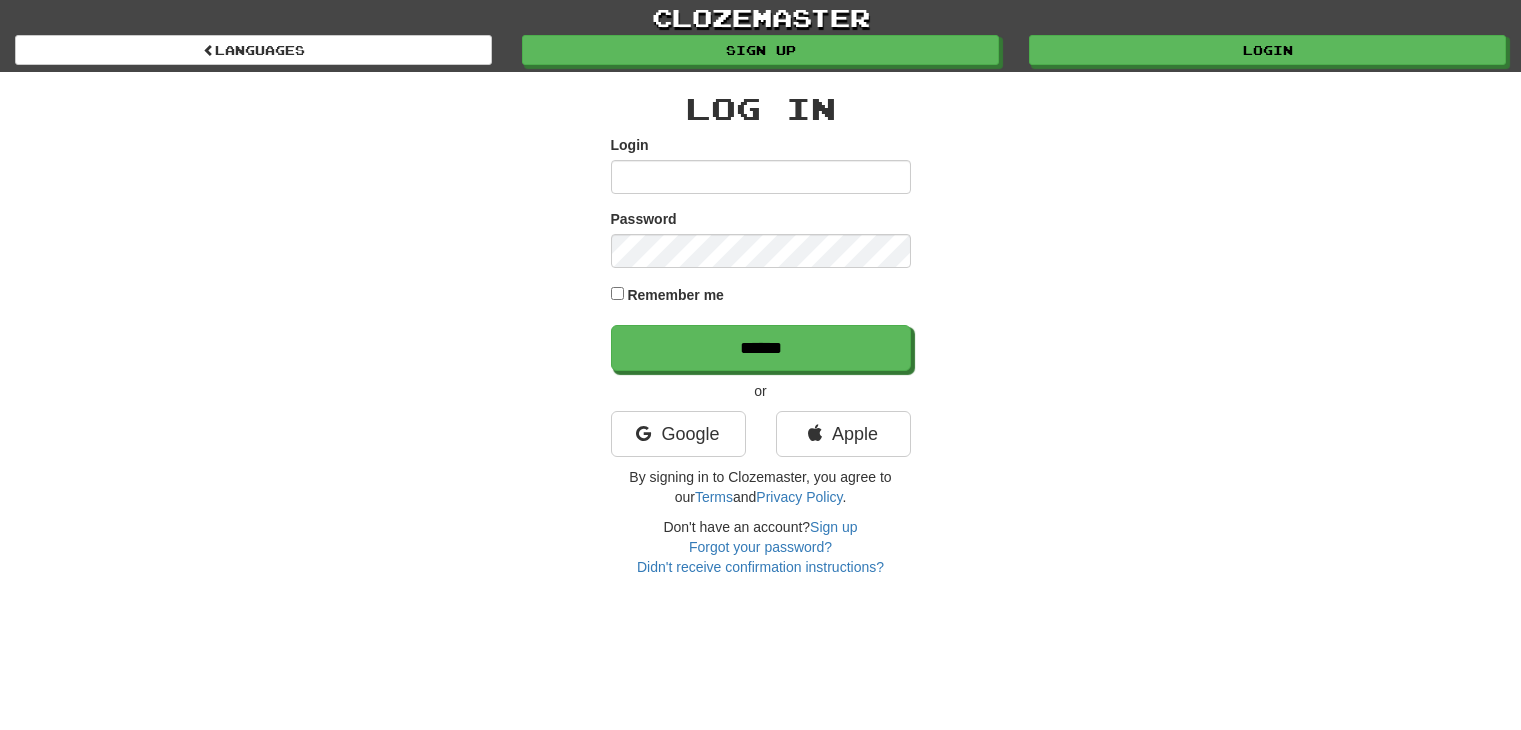 scroll, scrollTop: 0, scrollLeft: 0, axis: both 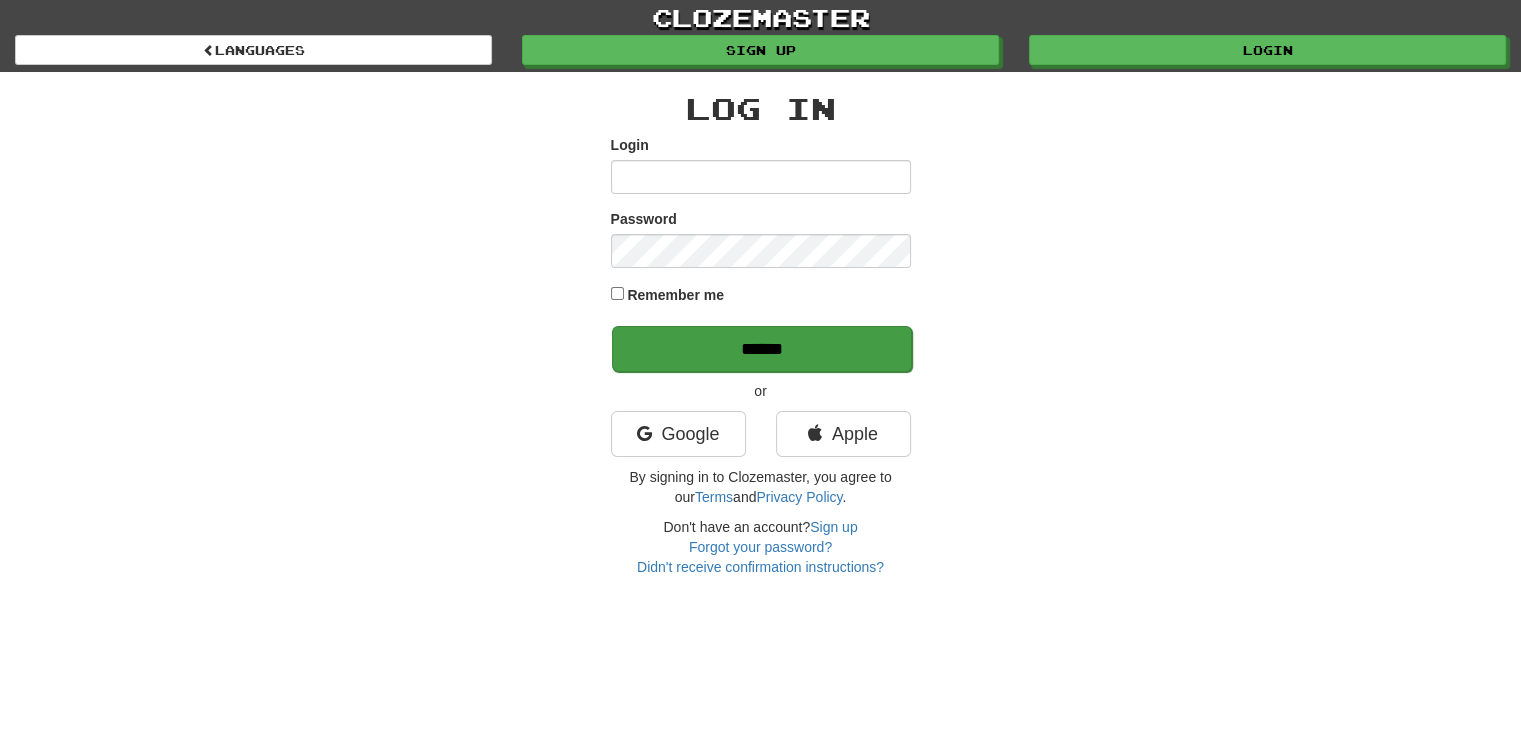 type on "**********" 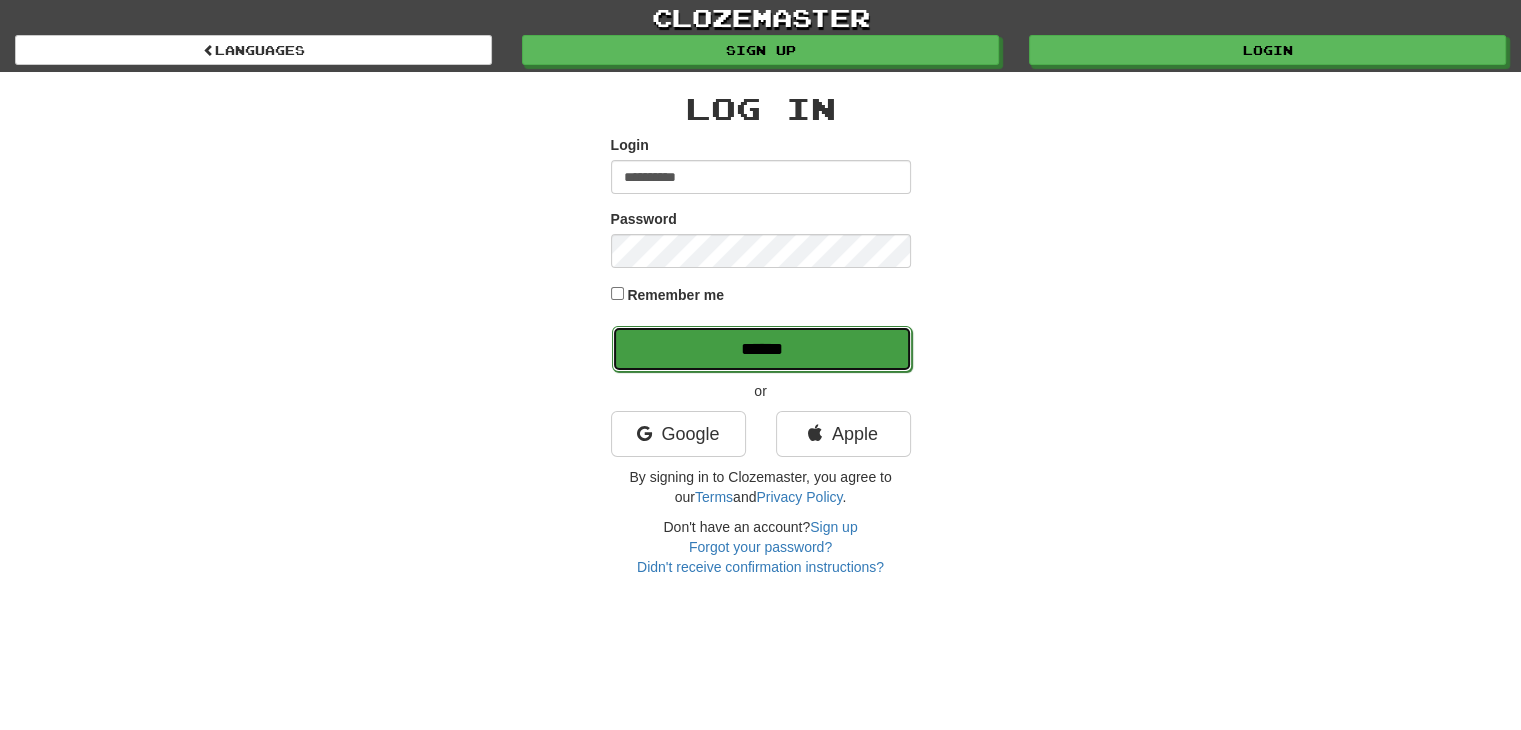click on "******" at bounding box center [762, 349] 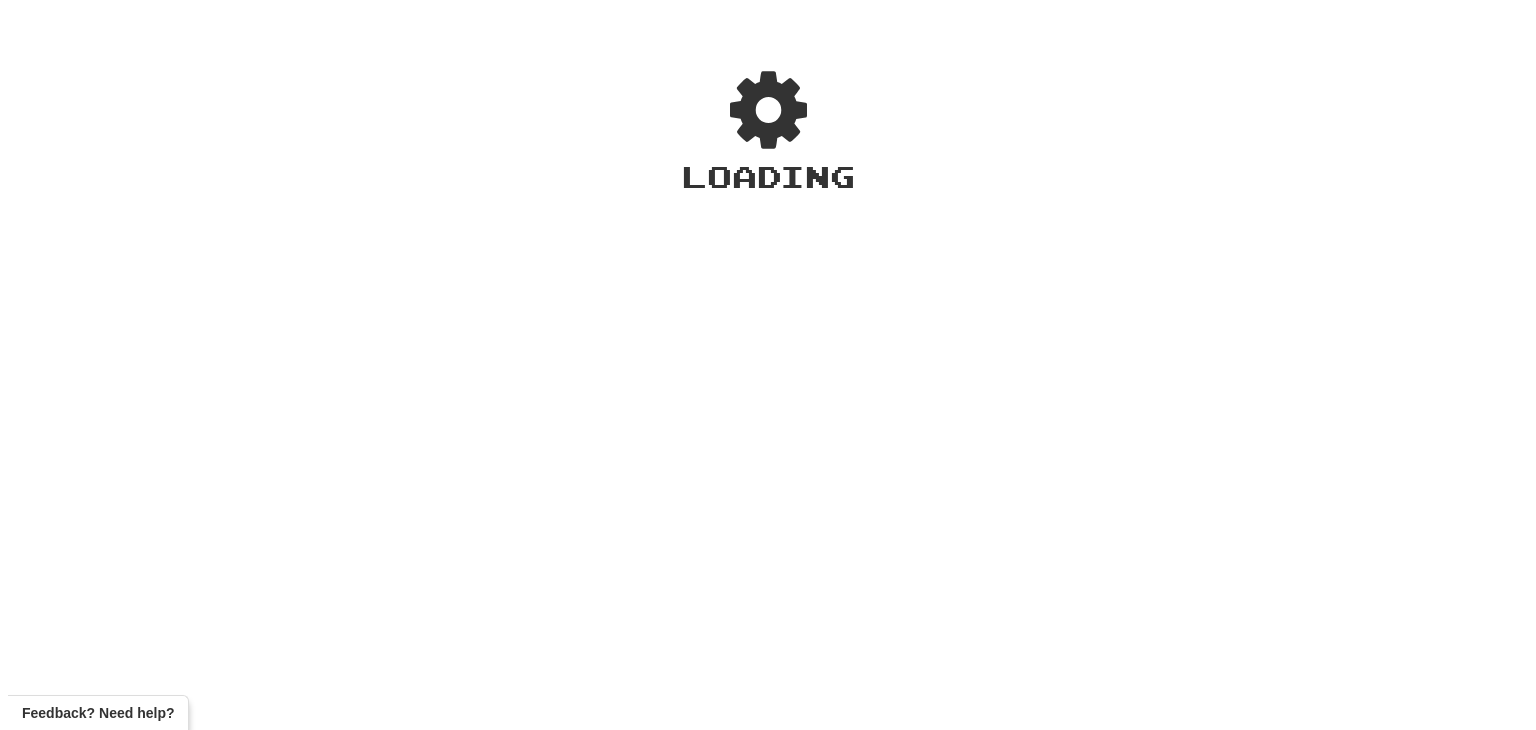 scroll, scrollTop: 0, scrollLeft: 0, axis: both 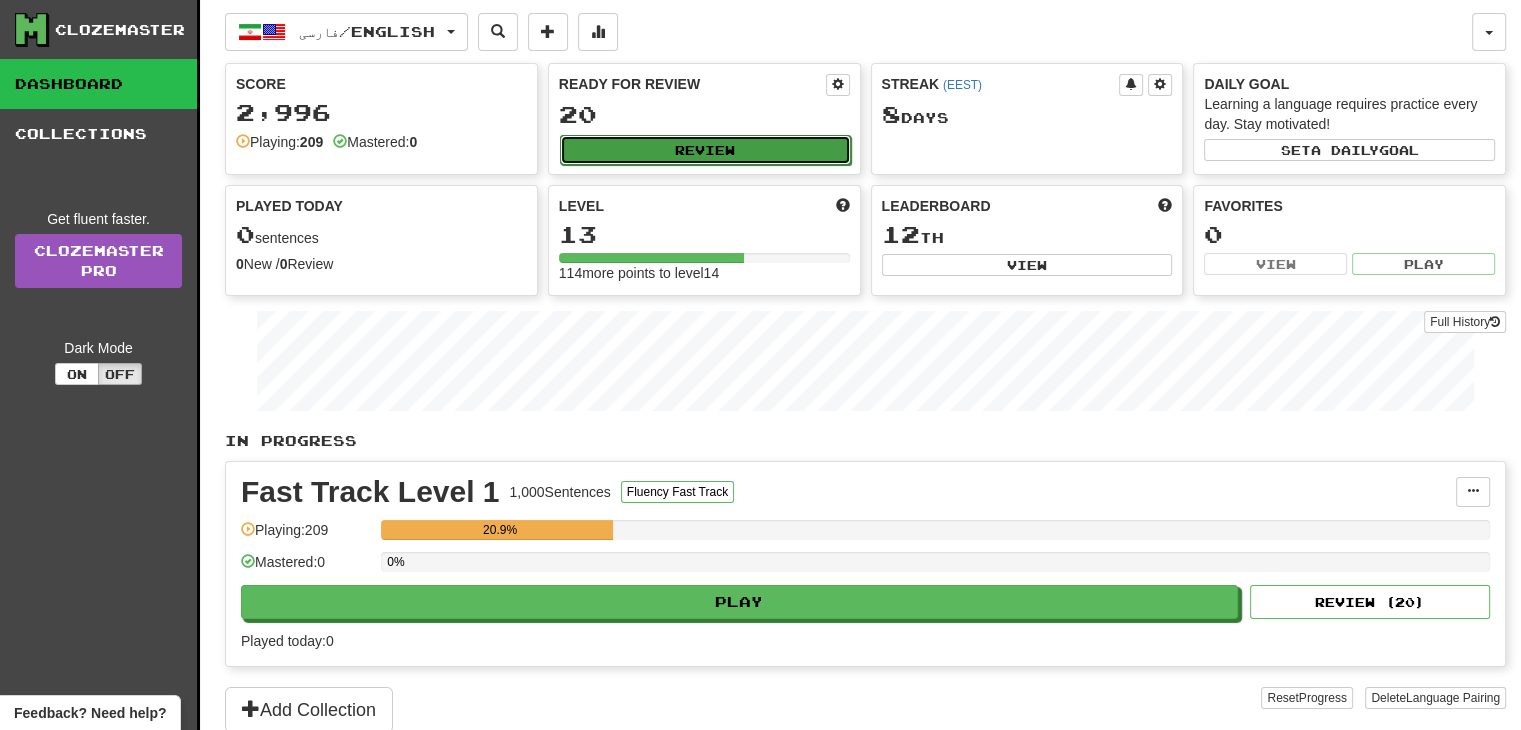 click on "Review" at bounding box center [705, 150] 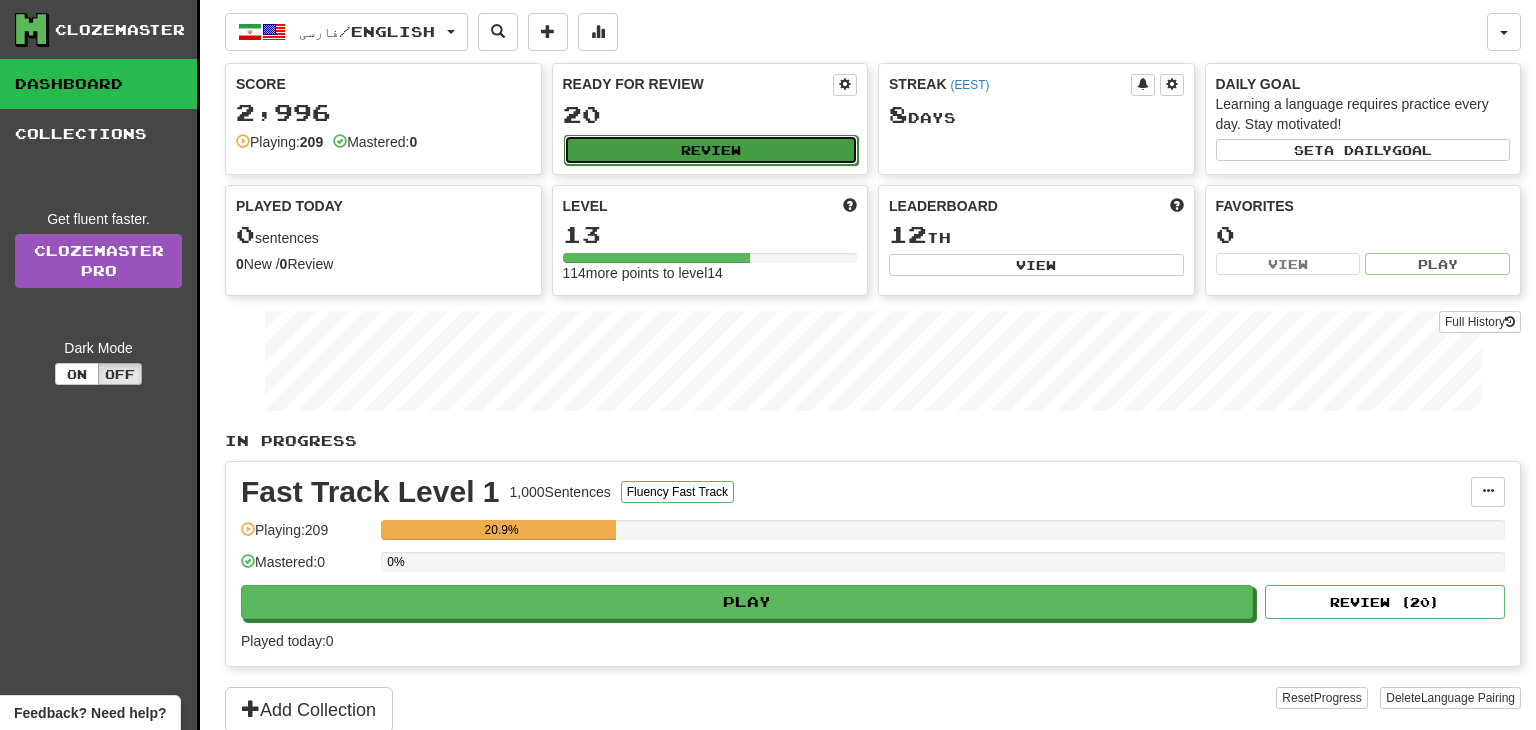 select on "**" 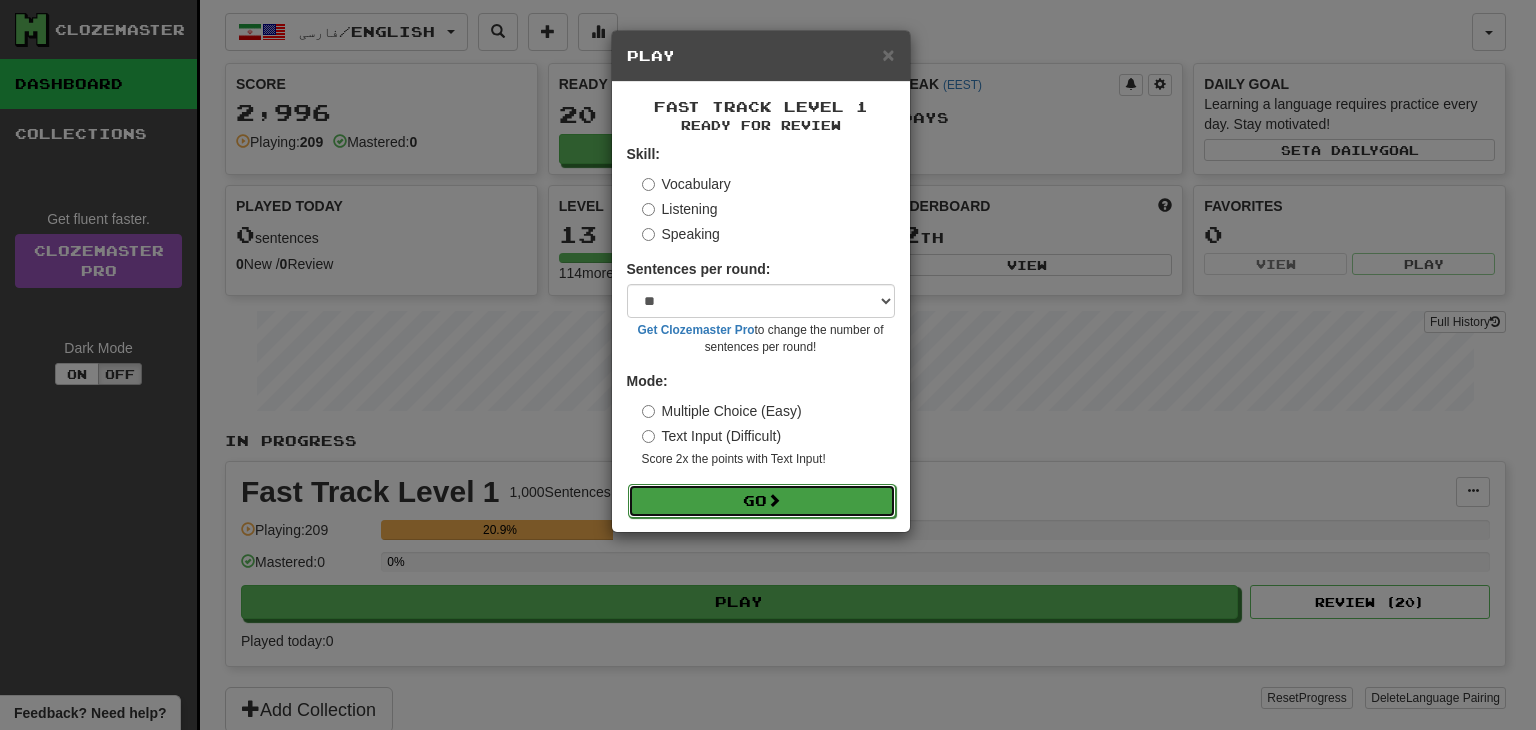 click on "Go" at bounding box center (762, 501) 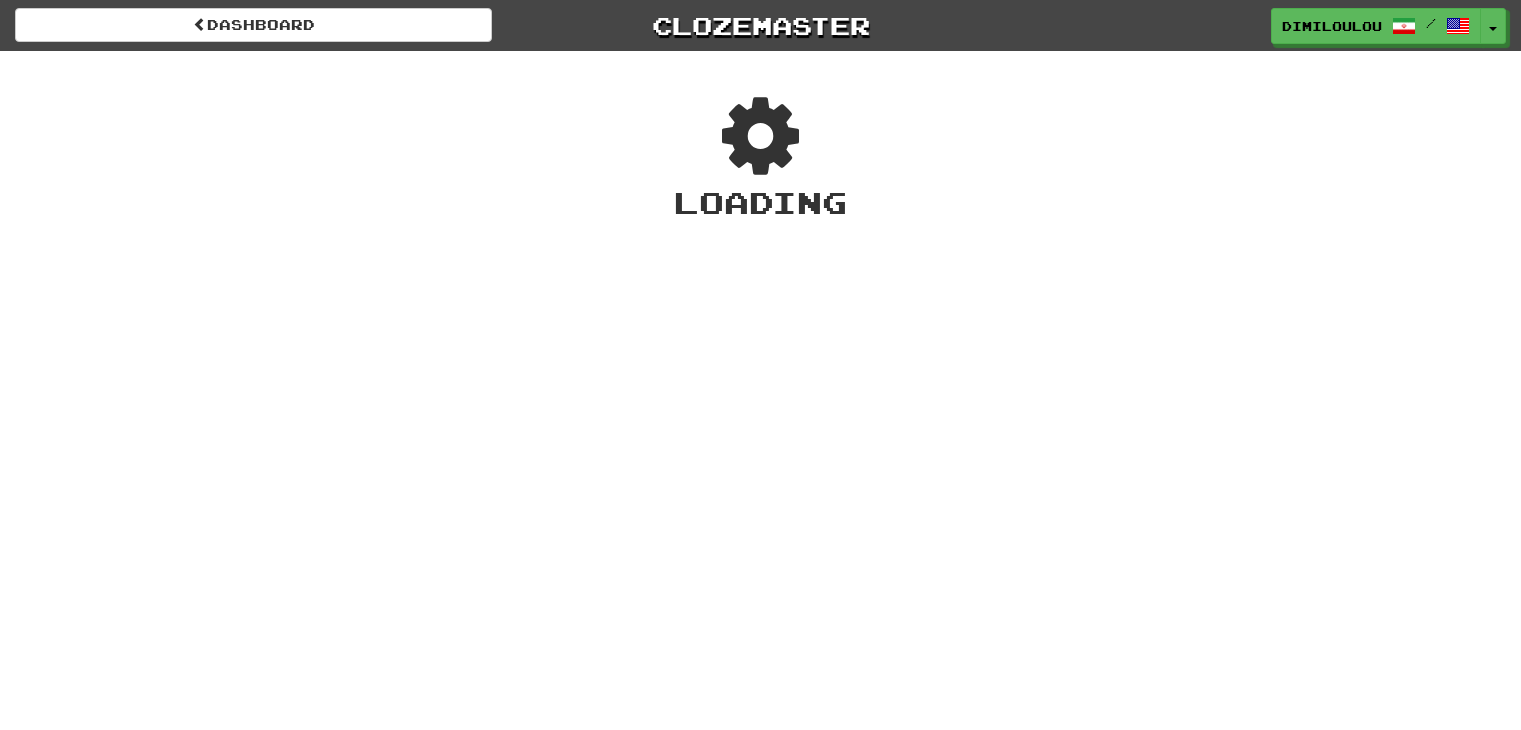 scroll, scrollTop: 0, scrollLeft: 0, axis: both 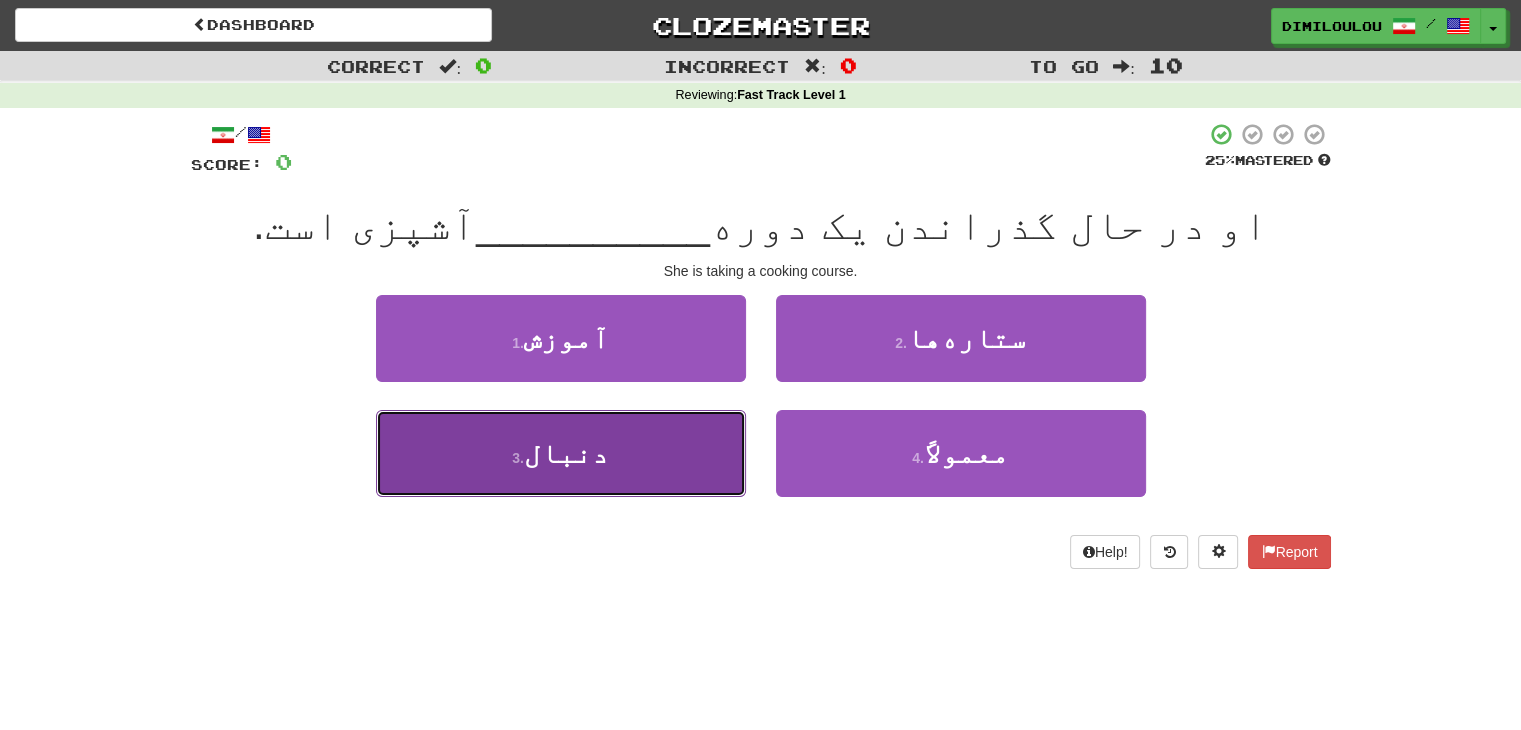 click on "3 .  دنبال" at bounding box center (561, 453) 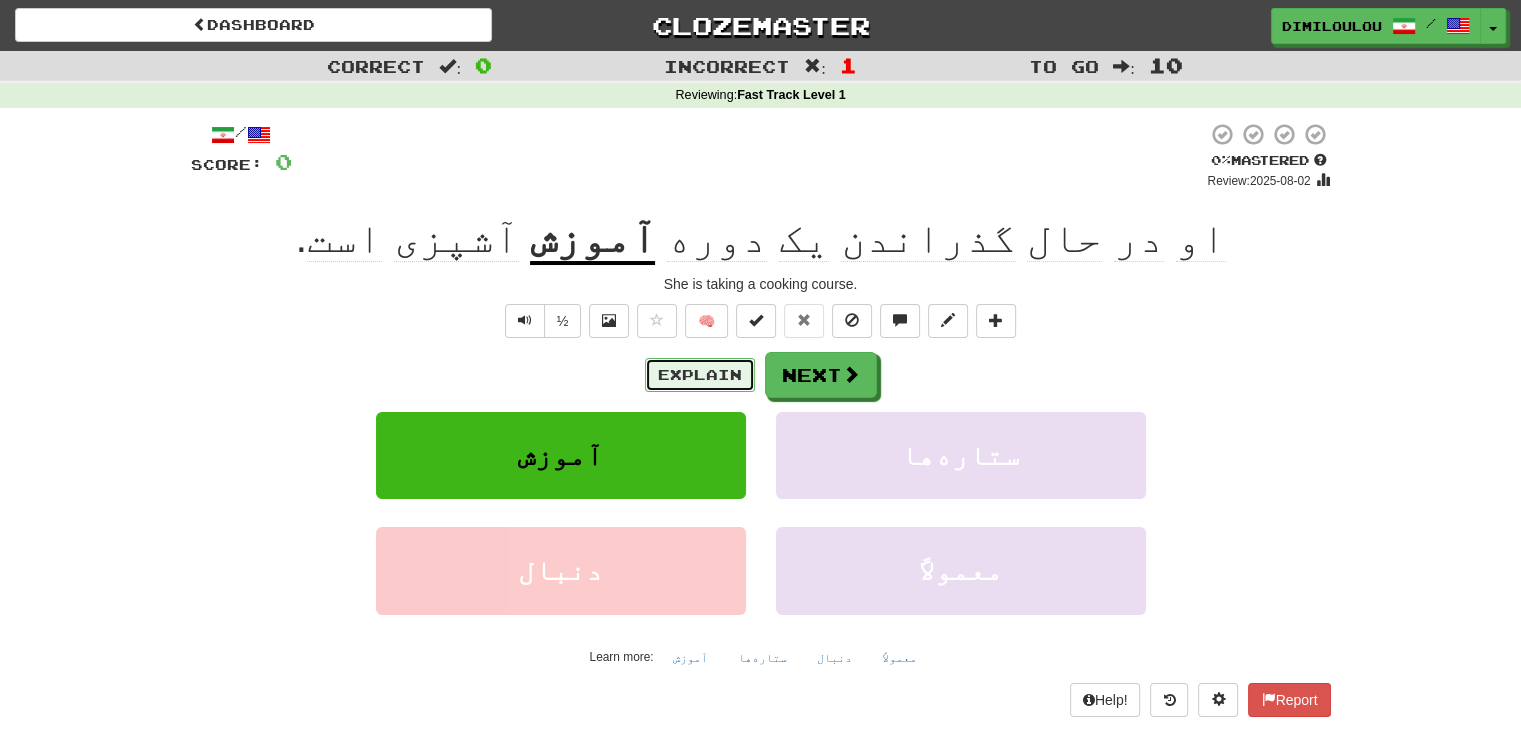 click on "Explain" at bounding box center (700, 375) 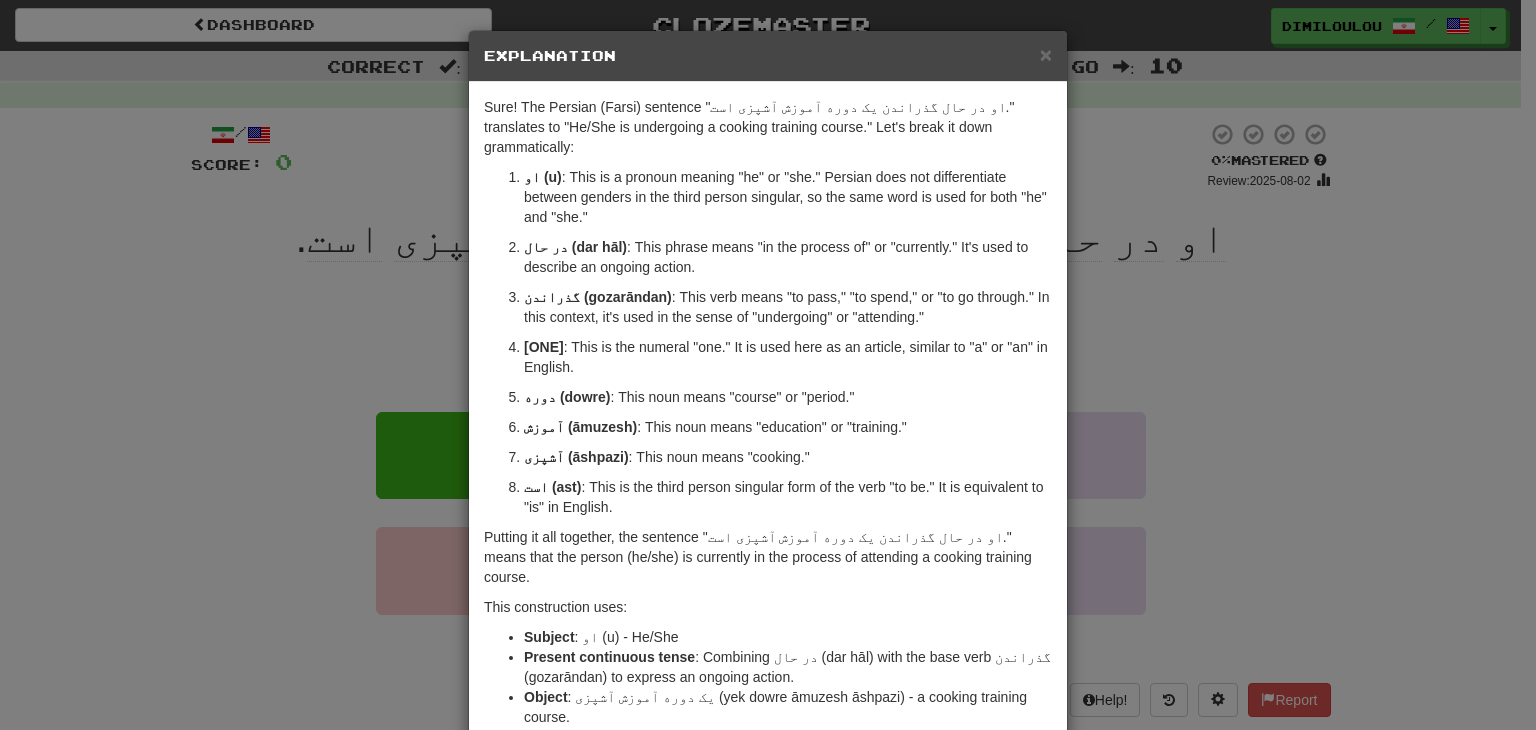 drag, startPoint x: 1304, startPoint y: 325, endPoint x: 1412, endPoint y: 256, distance: 128.16005 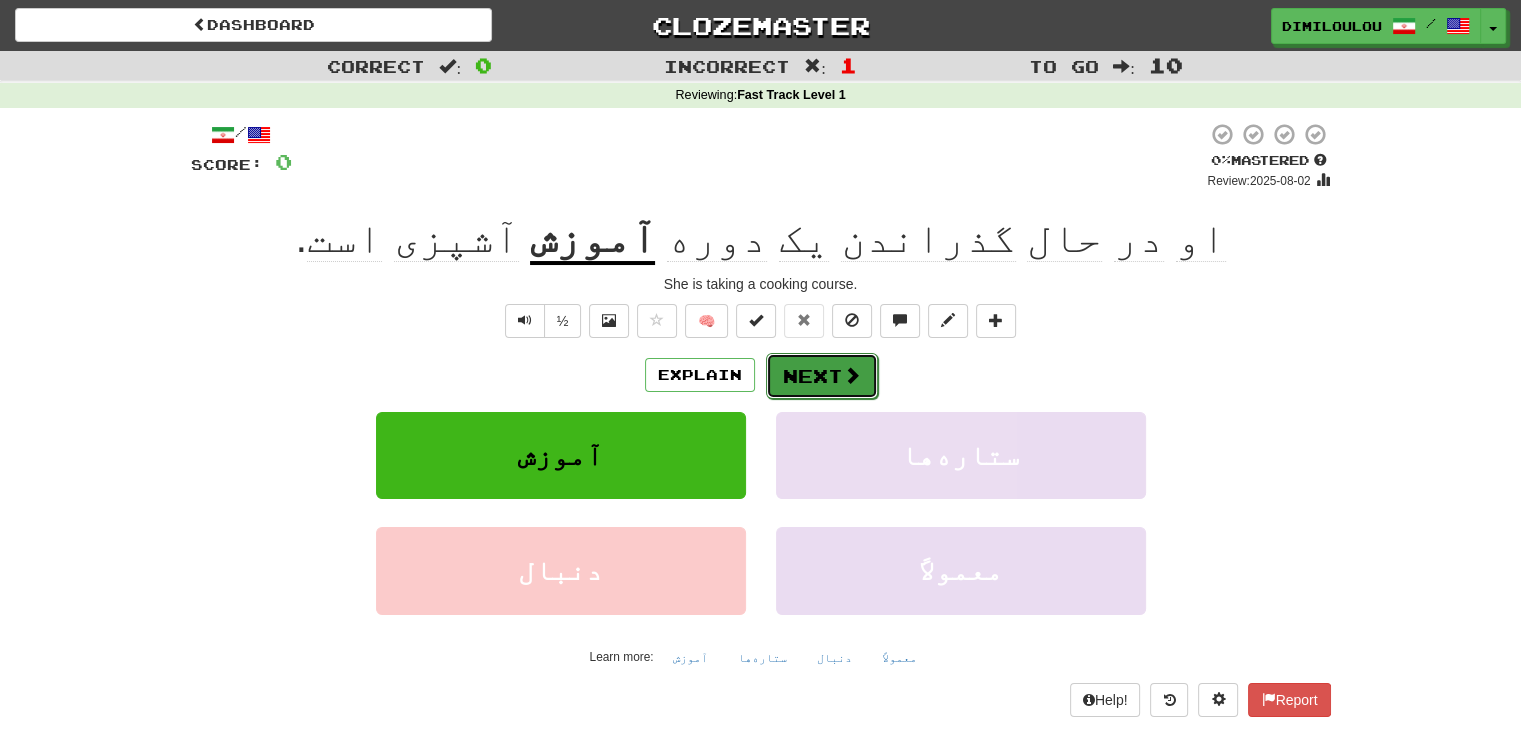 click at bounding box center (852, 375) 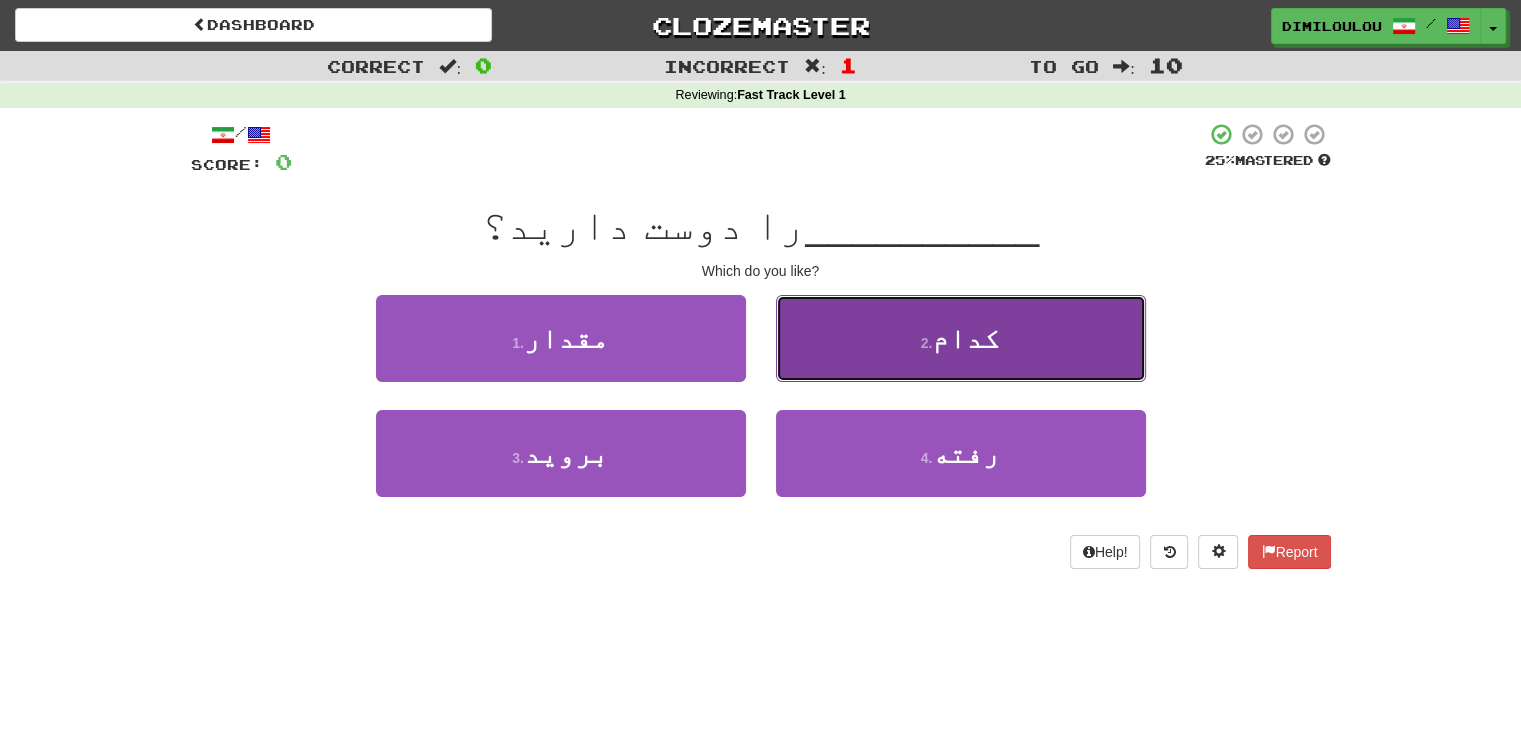 click on "2 .  کدام" at bounding box center (961, 338) 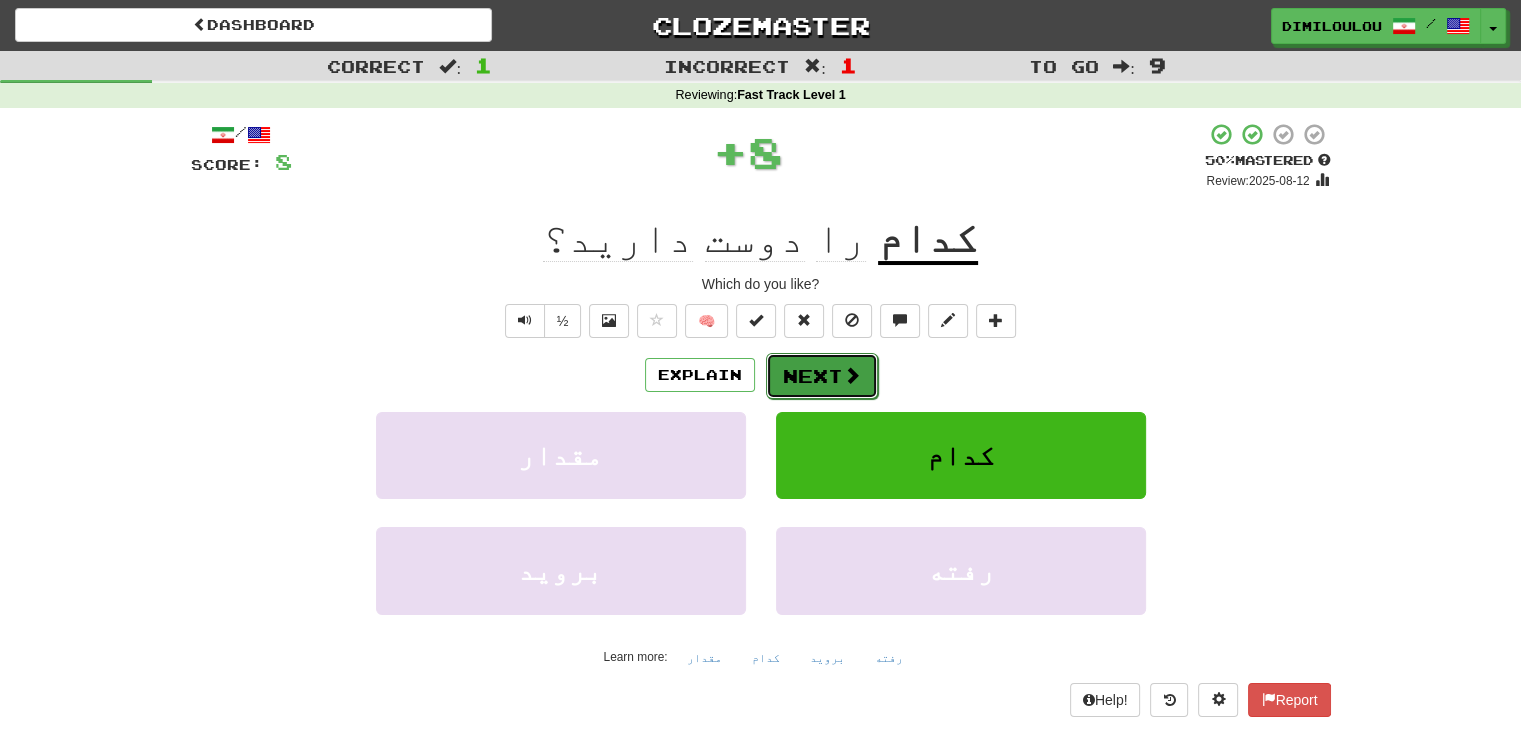 click on "Next" at bounding box center (822, 376) 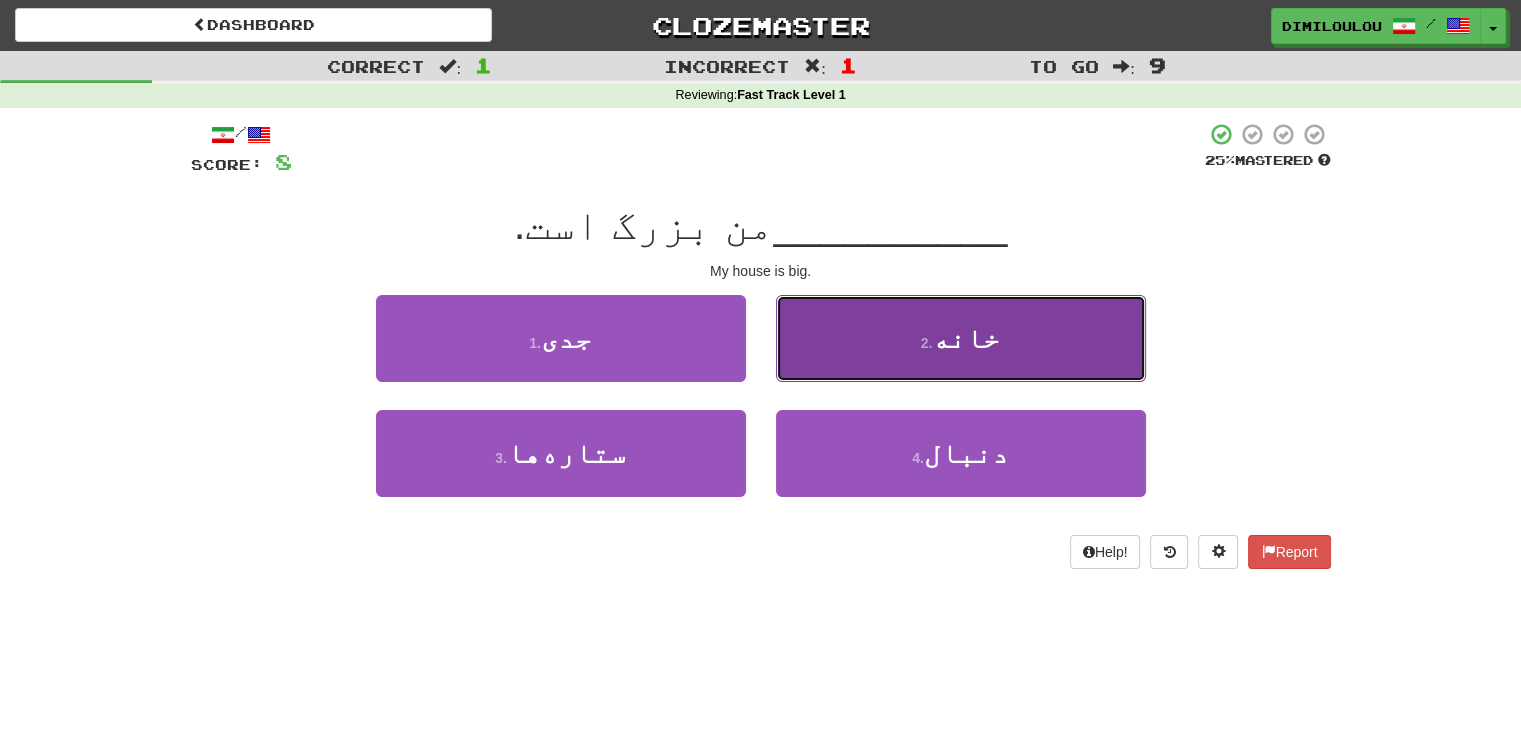 click on "2 .  خانه" at bounding box center [961, 338] 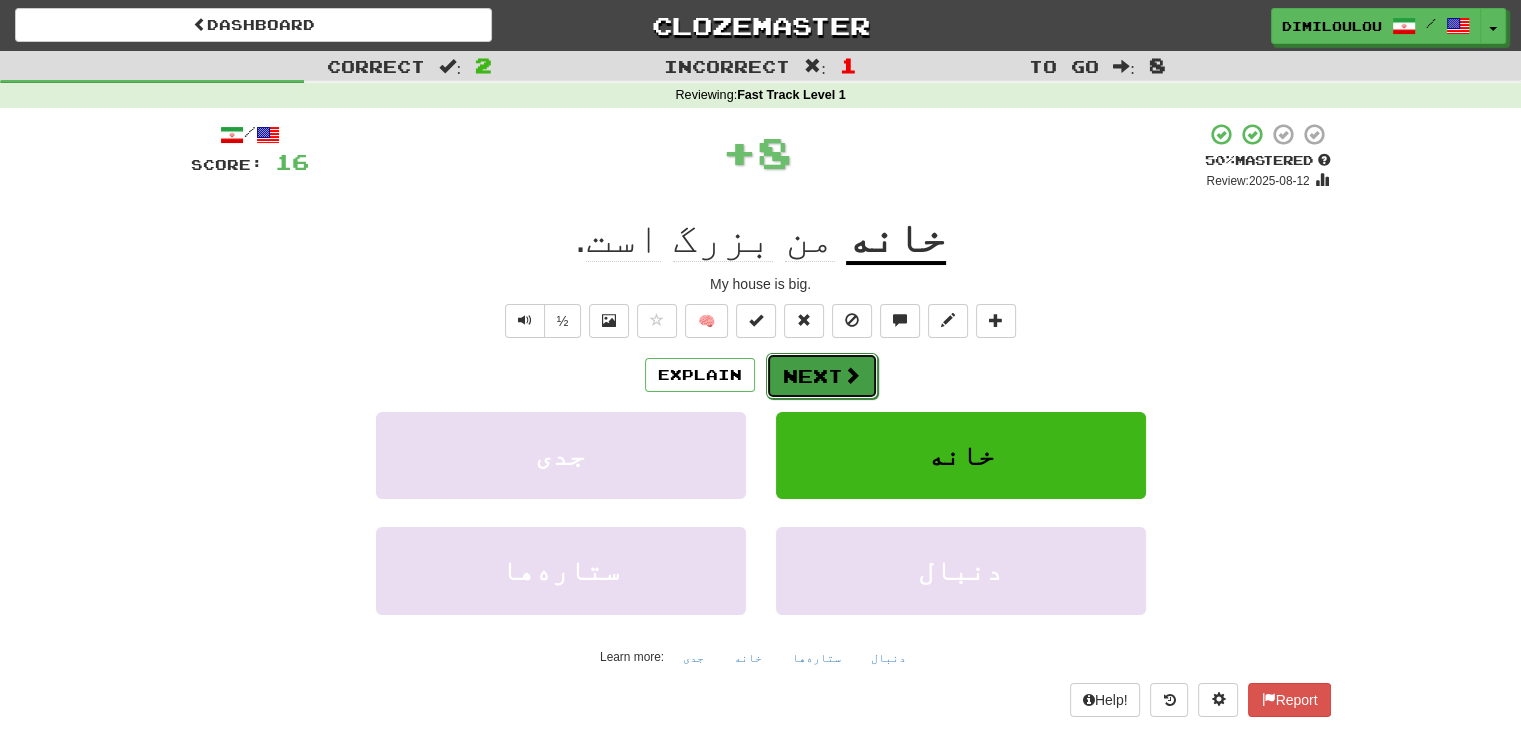 click on "Next" at bounding box center (822, 376) 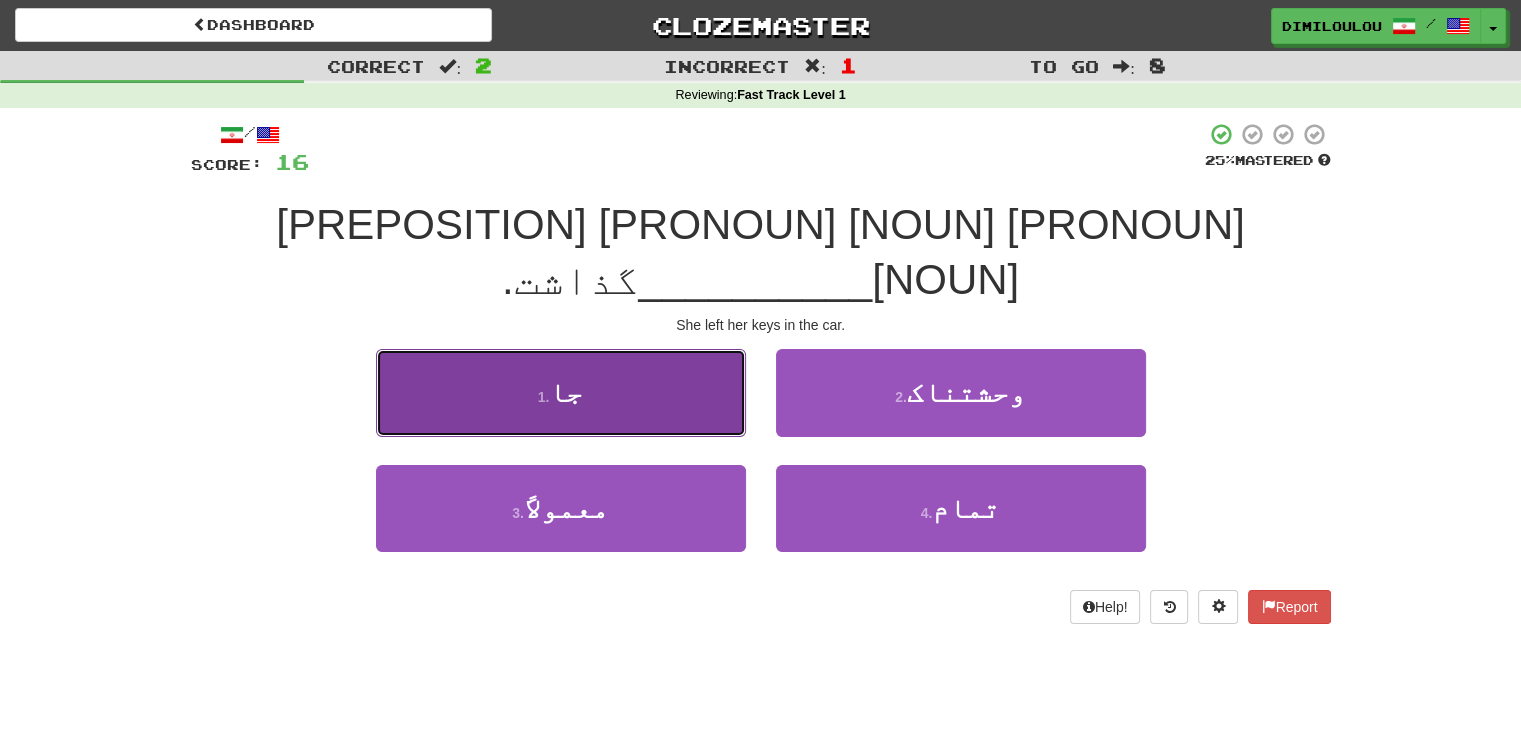click on "1 .  جا" at bounding box center [561, 392] 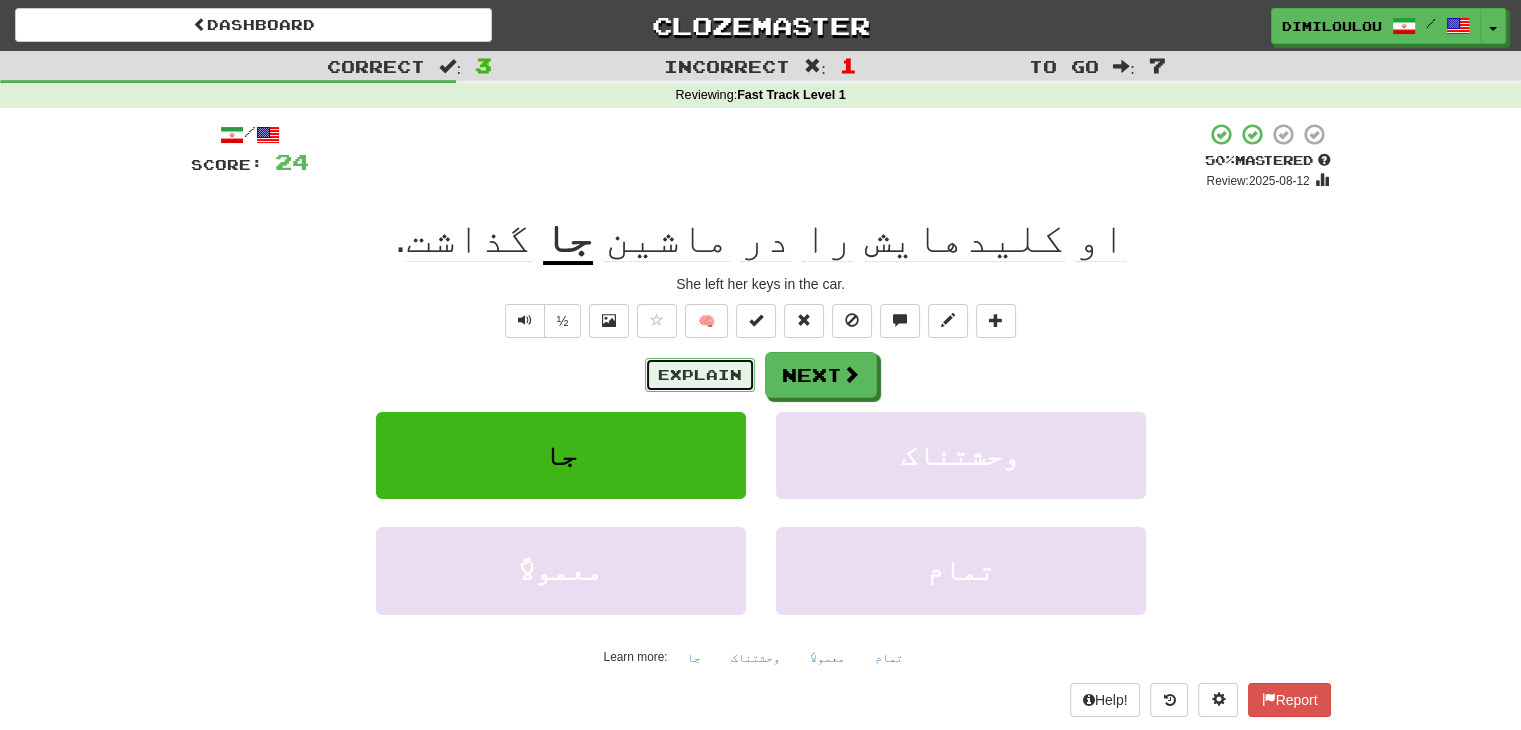 click on "Explain" at bounding box center [700, 375] 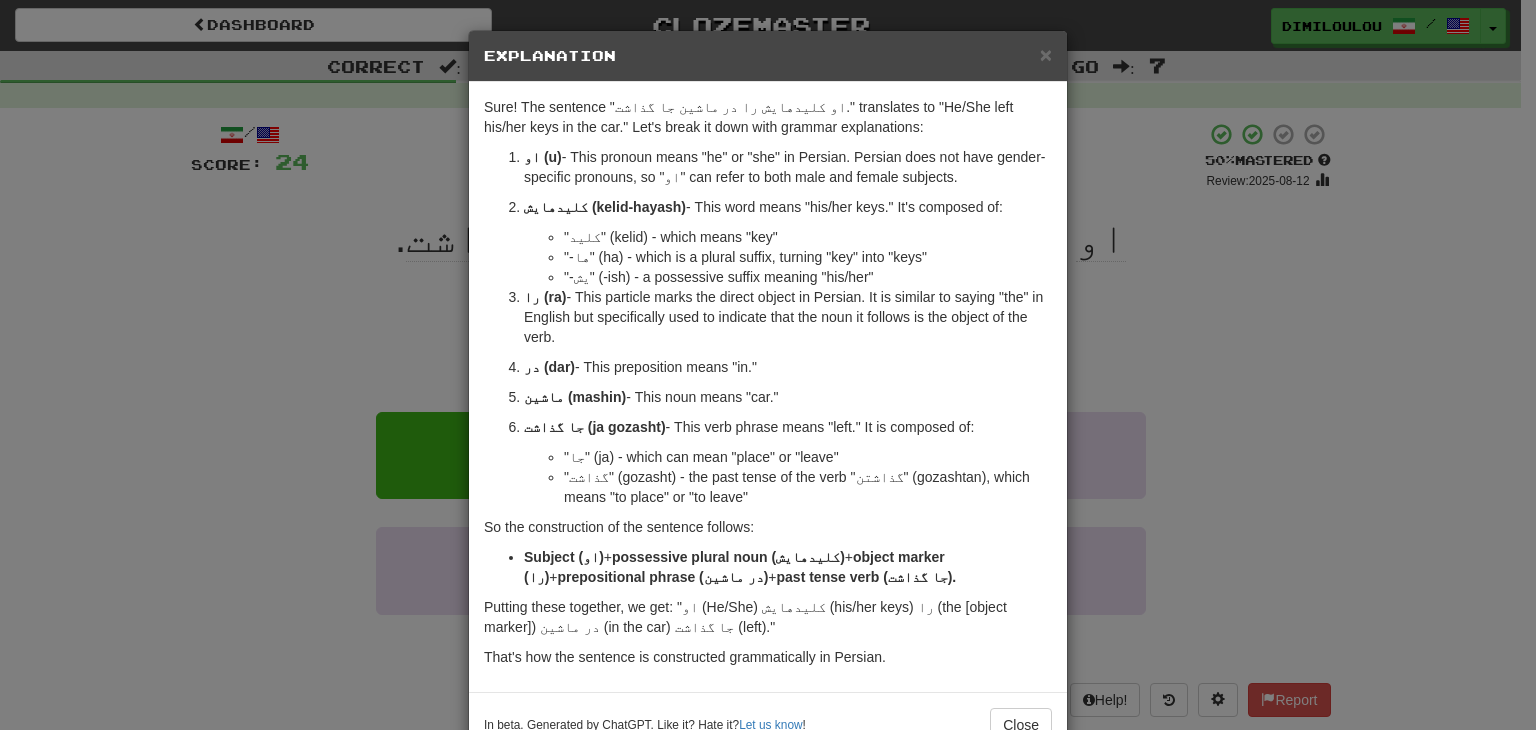 click on "× Explanation Sure! The sentence "او کلیدهایش را در ماشین جا گذاشت." translates to "He/She left his/her keys in the car." Let's break it down with grammar explanations:
او (u)  - This pronoun means "he" or "she" in Persian. Persian does not have gender-specific pronouns, so "او" can refer to both male and female subjects.
کلیدهایش (kelid-hayash)  - This word means "his/her keys." It's composed of:
"کلید" (kelid) - which means "key"
"-ها" (ha) - which is a plural suffix, turning "key" into "keys"
"-یش" (-ish) - a possessive suffix meaning "his/her"
را (ra)  - This particle marks the direct object in Persian. It is similar to saying "the" in English but specifically used to indicate that the noun it follows is the object of the verb.
در (dar)  - This preposition means "in."
ماشین (mashin)  - This noun means "car."
جا گذاشت (ja gozasht)  - This verb phrase means "left." It is composed of:" at bounding box center [768, 365] 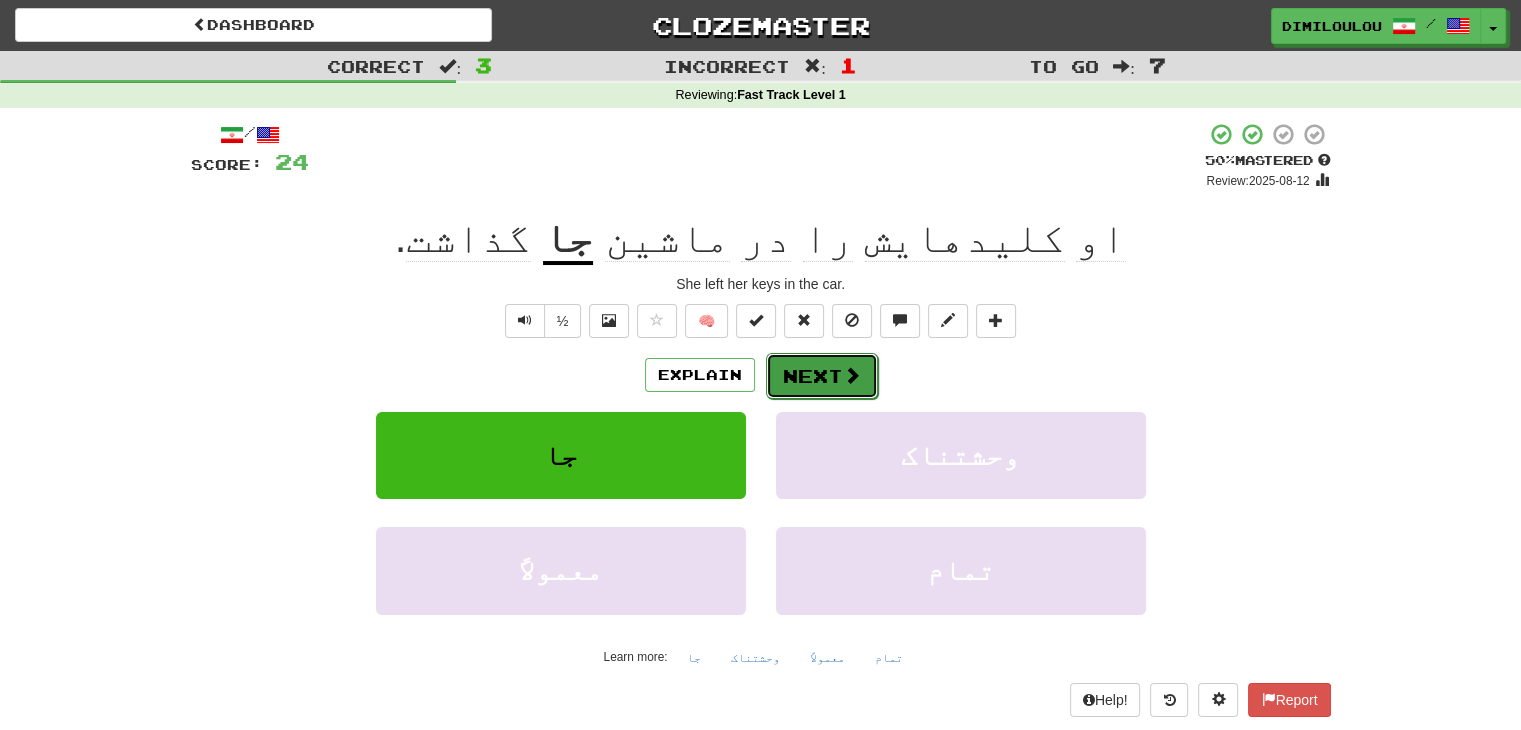 click on "Next" at bounding box center (822, 376) 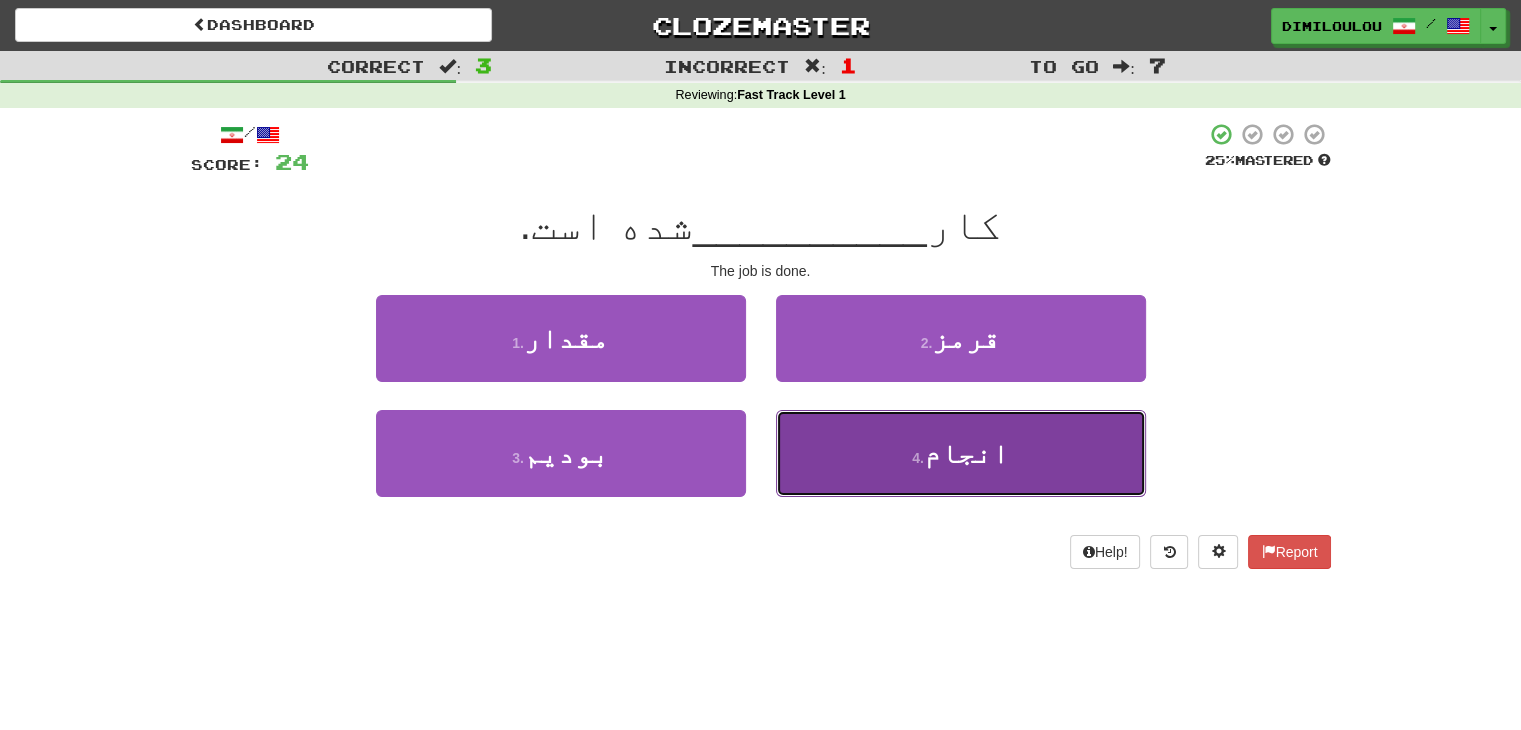 click on "4 .  انجام" at bounding box center (961, 453) 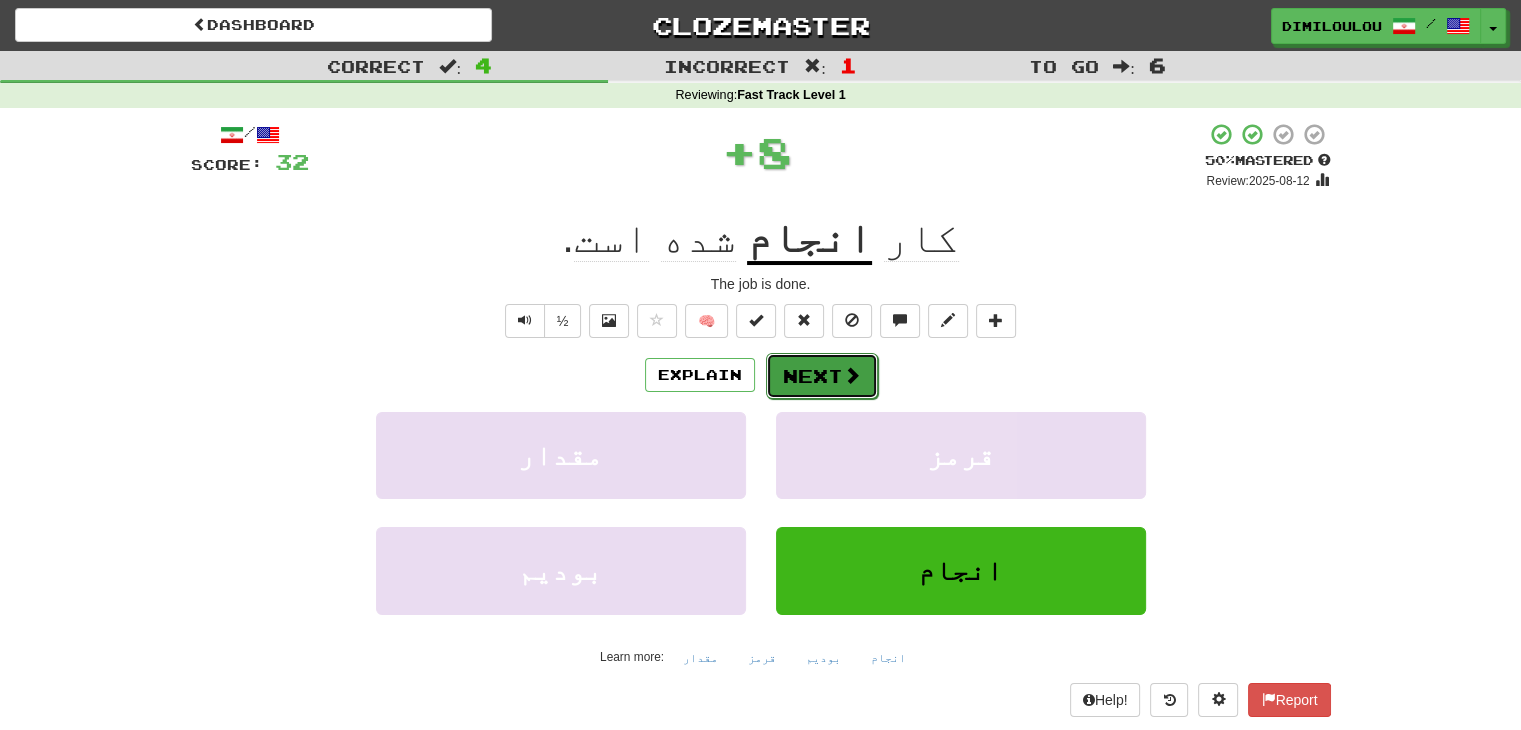 click on "Next" at bounding box center [822, 376] 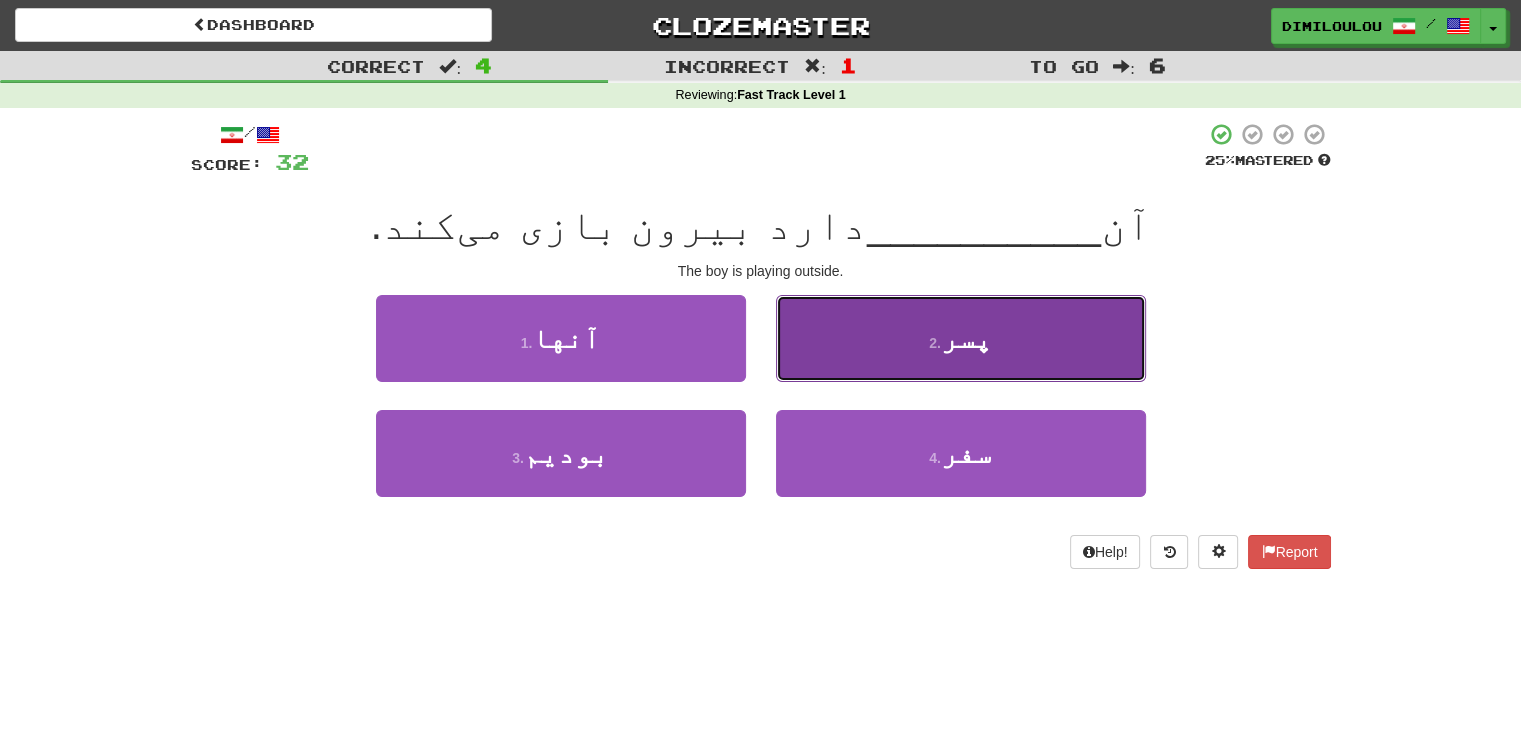click on "2 .  پسر" at bounding box center [961, 338] 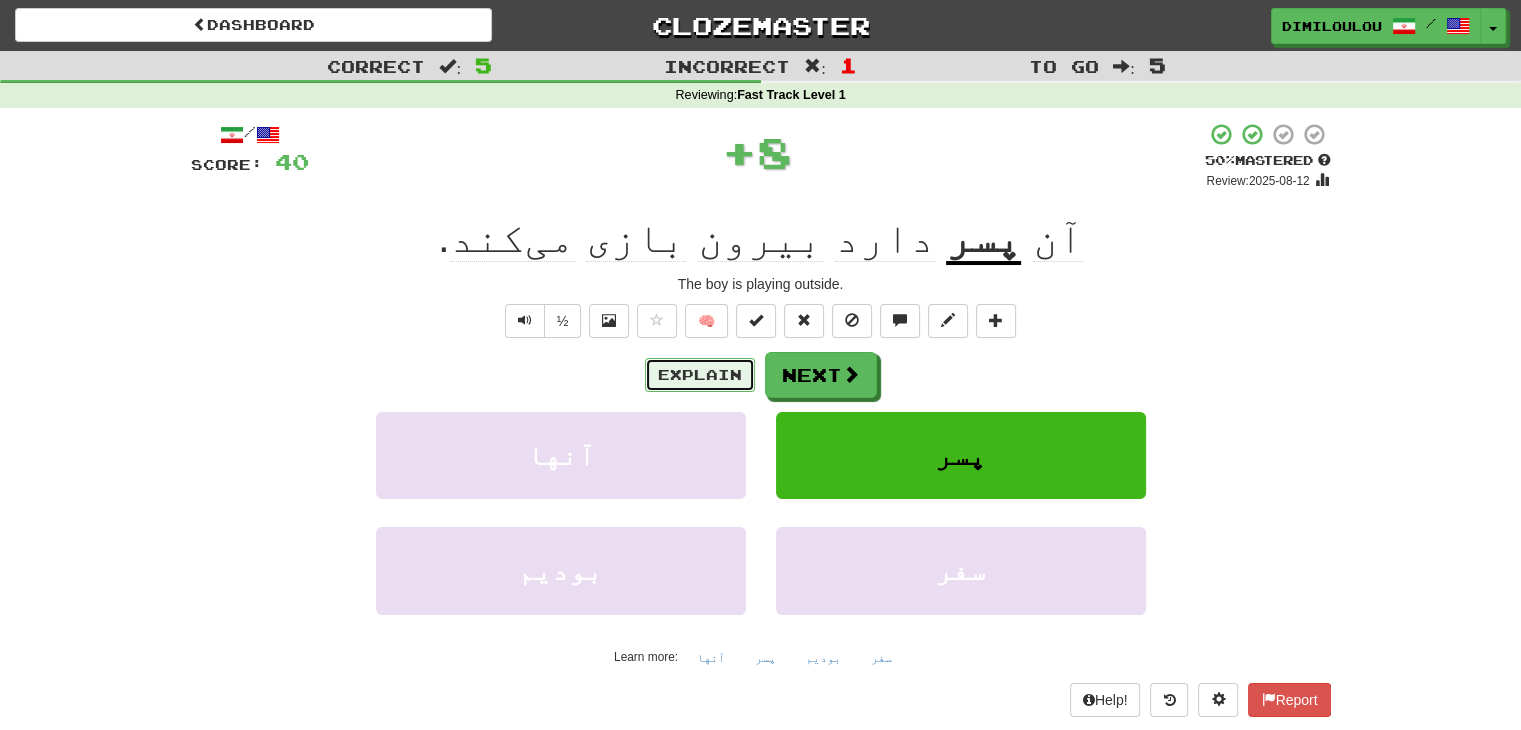click on "Explain" at bounding box center [700, 375] 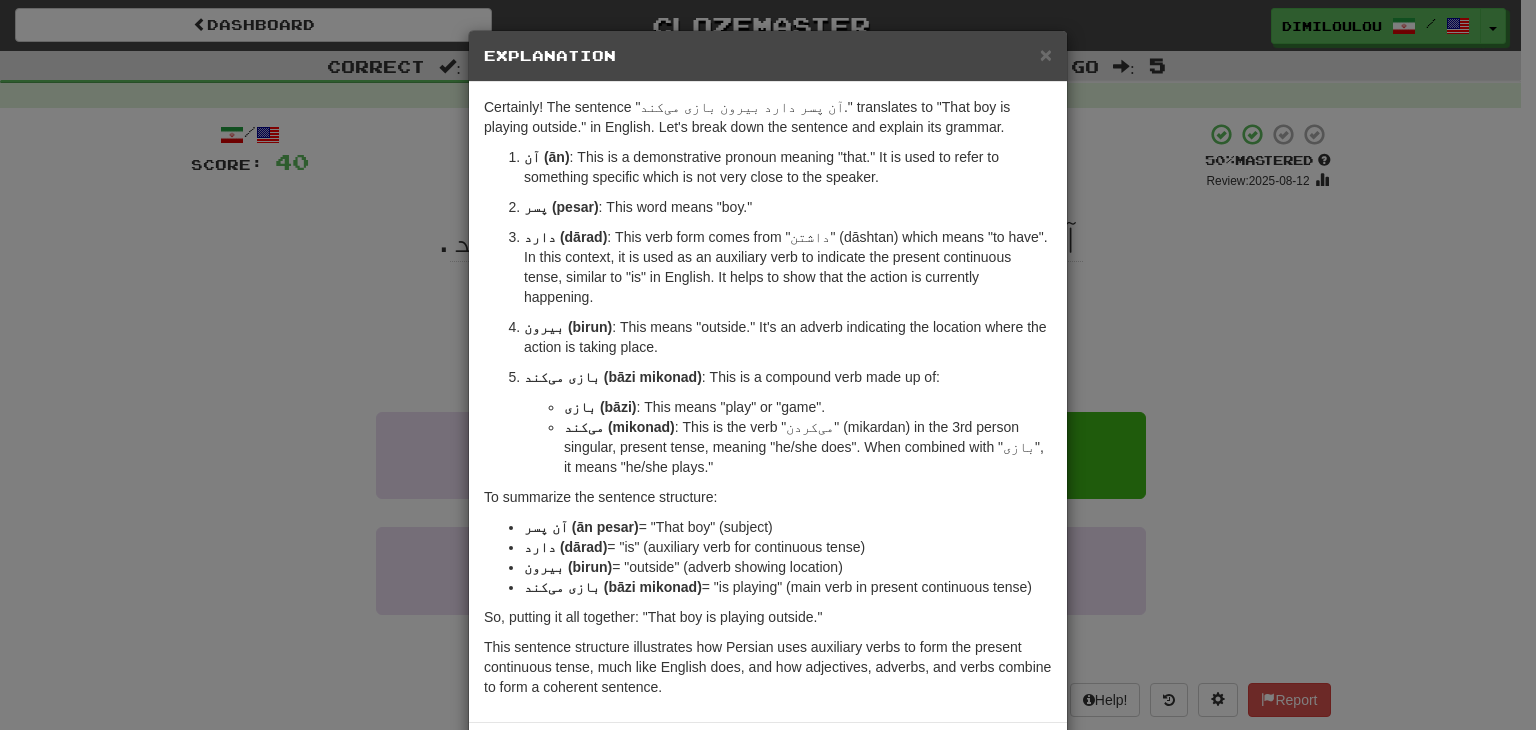 click on "× Explanation Certainly! The sentence "آن پسر دارد بیرون بازی می‌کند." translates to "That boy is playing outside." in English. Let's break down the sentence and explain its grammar.
آن (ān) : This is a demonstrative pronoun meaning "that." It is used to refer to something specific which is not very close to the speaker.
پسر (pesar) : This word means "boy."
دارد (dārad) : This verb form comes from "داشتن" (dāshtan) which means "to have". In this context, it is used as an auxiliary verb to indicate the present continuous tense, similar to "is" in English. It helps to show that the action is currently happening.
بیرون (birun) : This means "outside." It's an adverb indicating the location where the action is taking place.
بازی می‌کند (bāzi mikonad) : This is a compound verb made up of:
بازی (bāzi) : This means "play" or "game".
می‌کند (mikonad)
To summarize the sentence structure:
!" at bounding box center (768, 365) 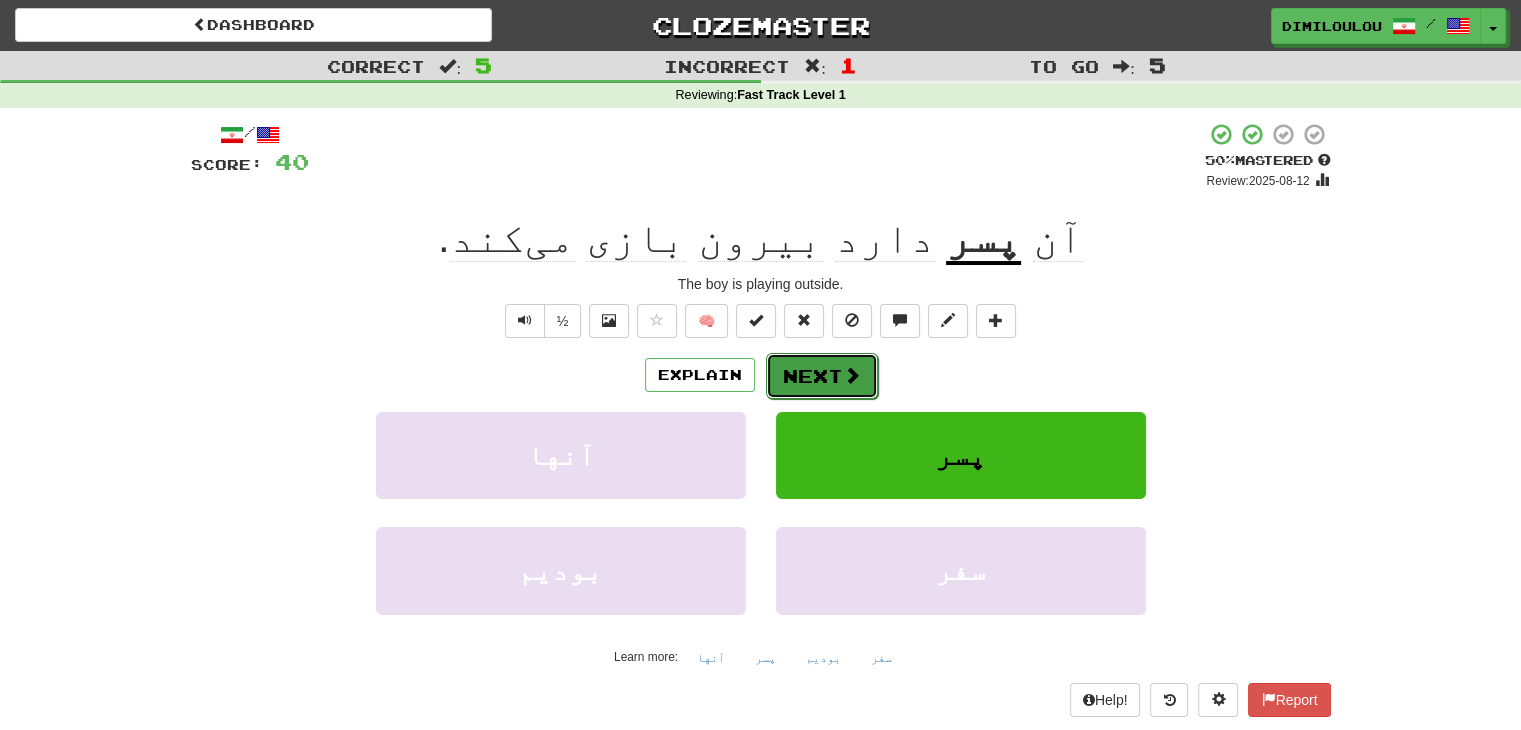 click on "Next" at bounding box center (822, 376) 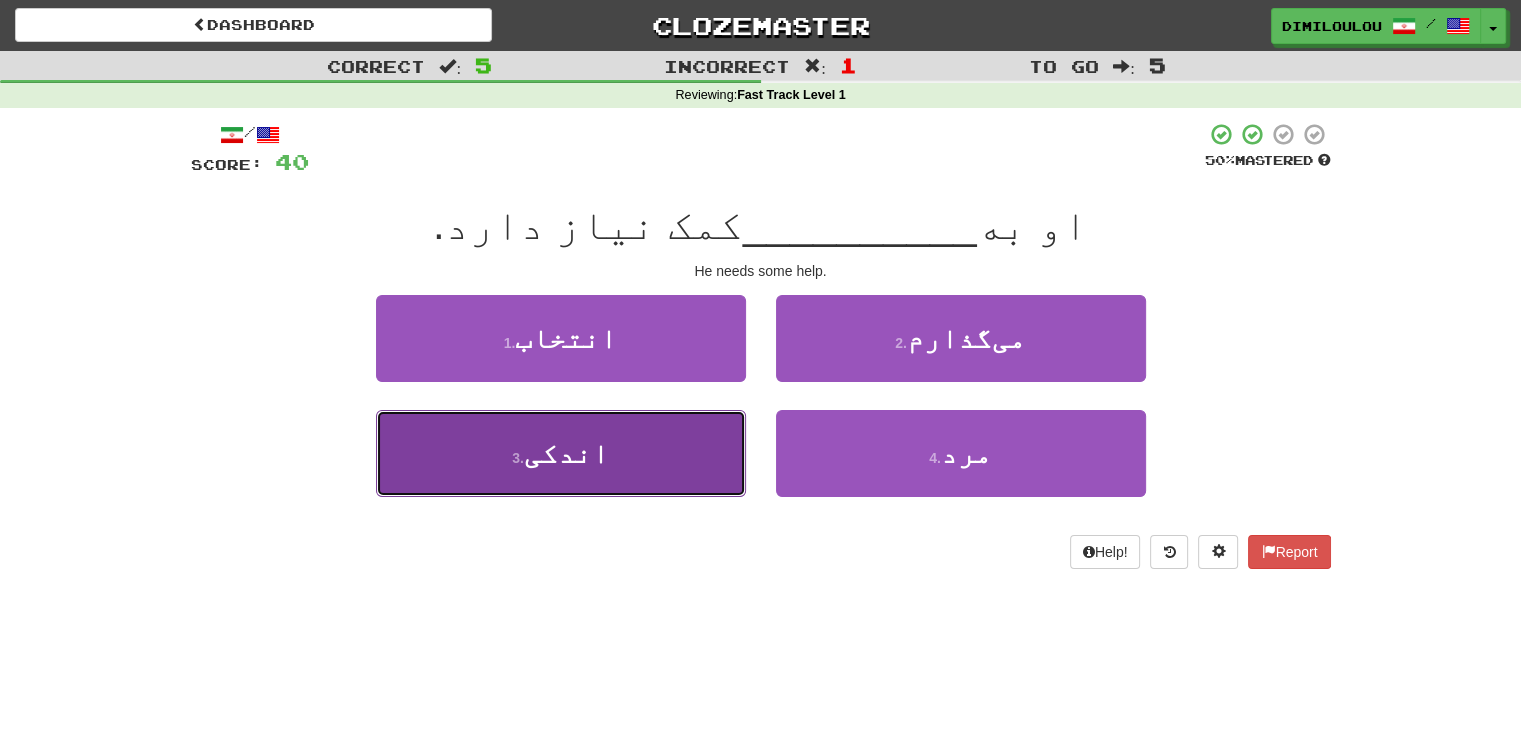 click on "3 .  اندکی" at bounding box center [561, 453] 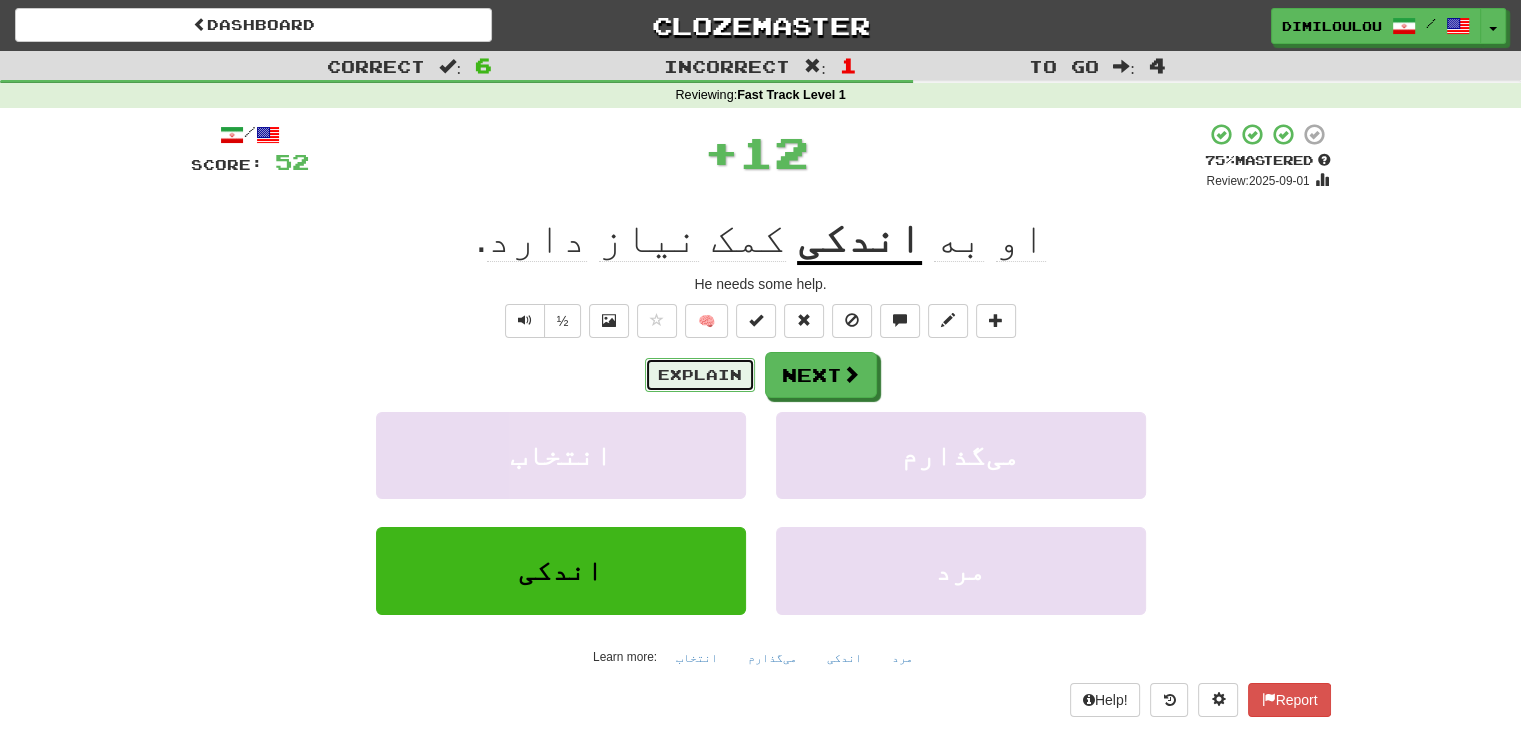 click on "Explain" at bounding box center [700, 375] 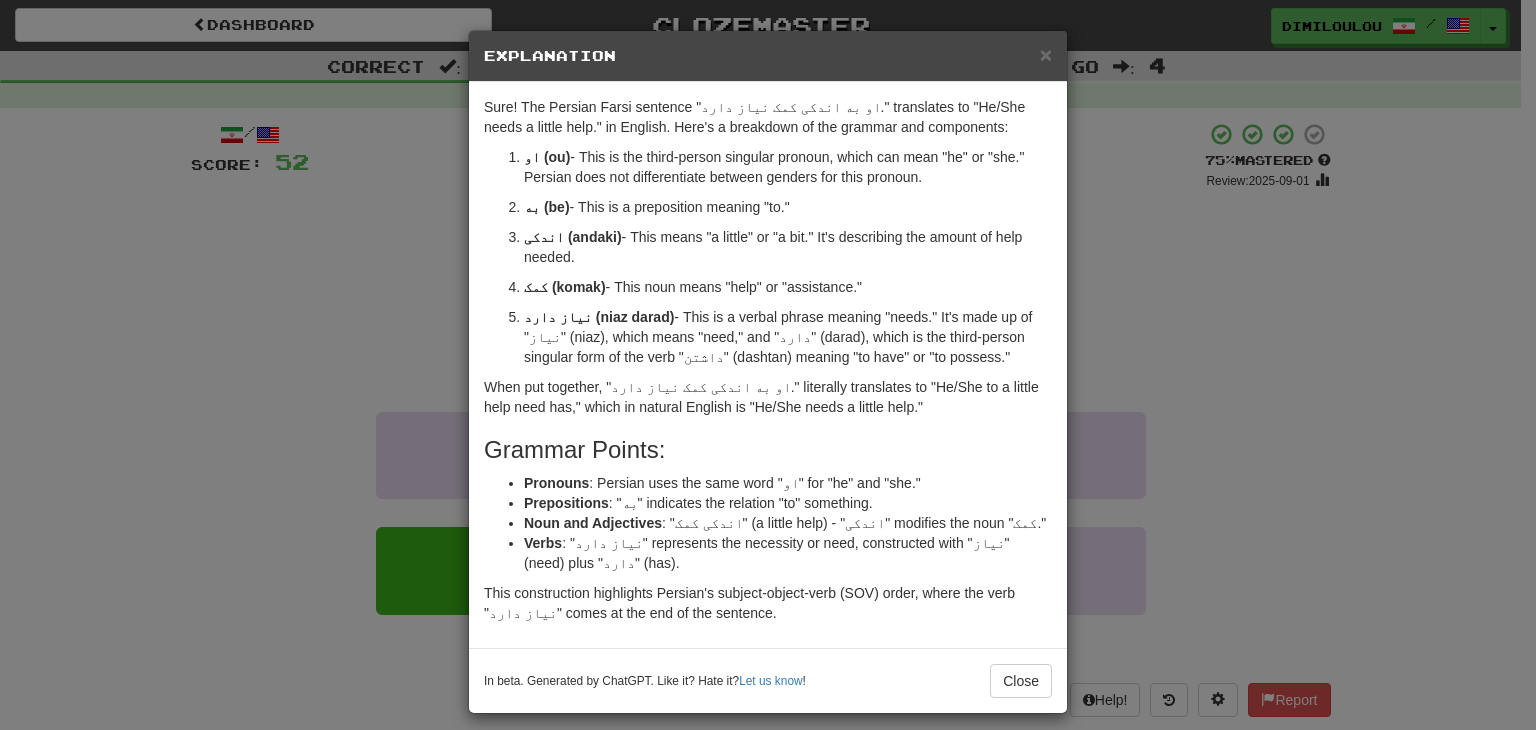 click on "× Explanation Sure! The Persian Farsi sentence "او به اندکی کمک نیاز دارد." translates to "He/She needs a little help." in English. Here's a breakdown of the grammar and components:
او (ou)  - This is the third-person singular pronoun, which can mean "he" or "she." Persian does not differentiate between genders for this pronoun.
به (be)  - This is a preposition meaning "to."
اندکی (andaki)  - This means "a little" or "a bit." It's describing the amount of help needed.
کمک (komak)  - This noun means "help" or "assistance."
نیاز دارد (niaz darad)  - This is a verbal phrase meaning "needs." It's made up of "نیاز" (niaz), which means "need," and "دارد" (darad), which is the third-person singular form of the verb "داشتن" (dashtan) meaning "to have" or "to possess."
Grammar Points:
Pronouns : Persian uses the same word "او" for "he" and "she."
Prepositions : "به" indicates the relation "to" something.
Verbs" at bounding box center (768, 365) 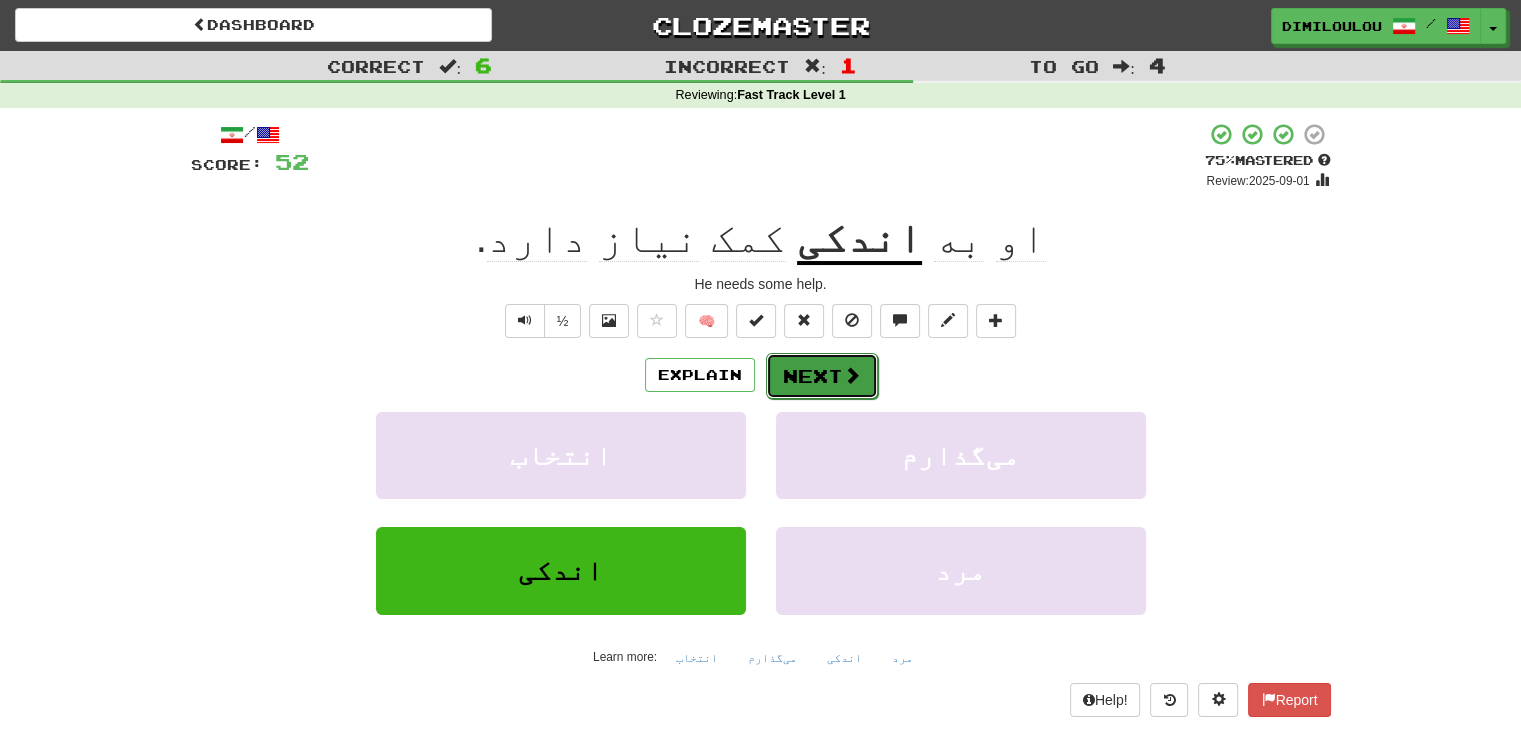 click at bounding box center (852, 375) 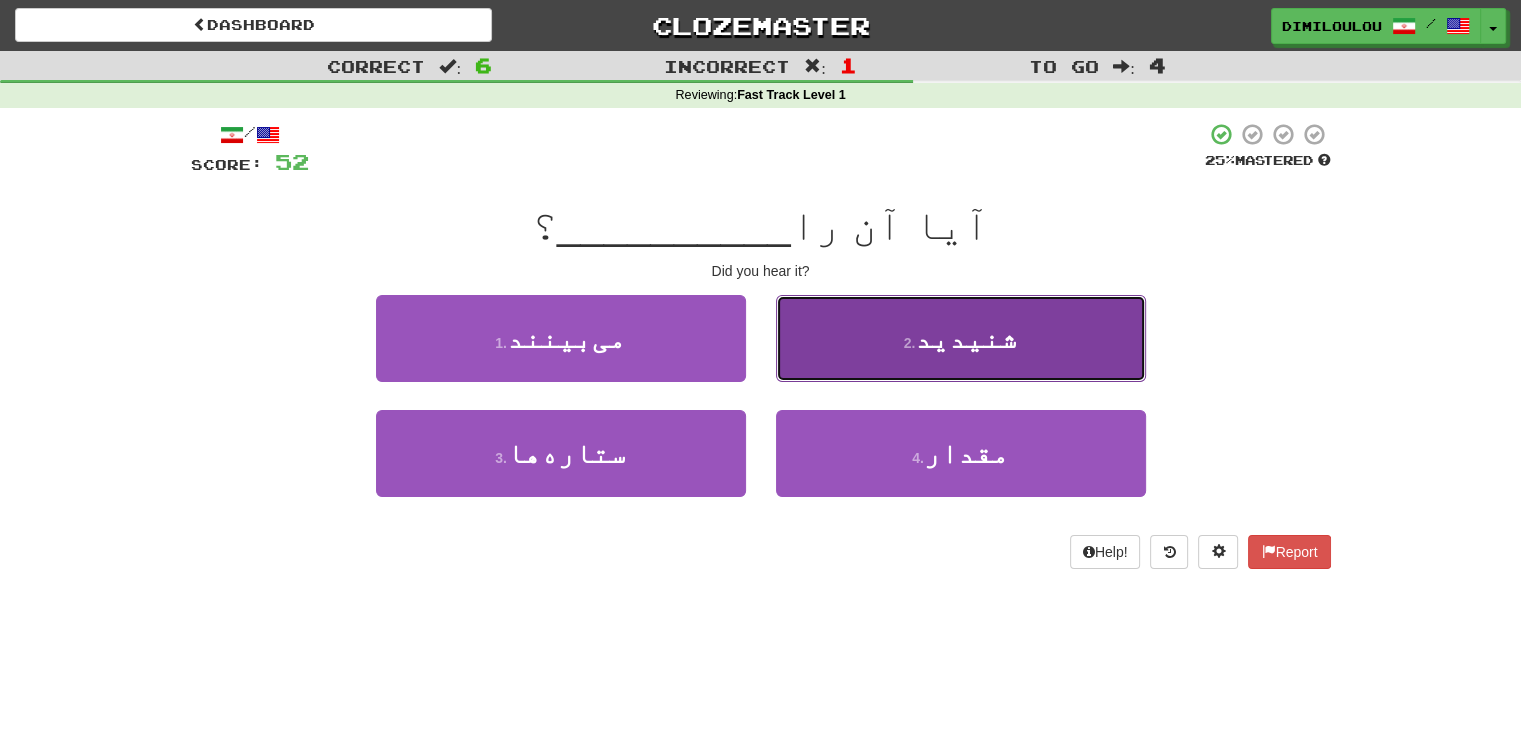 click on "2 .  شنیدید" at bounding box center (961, 338) 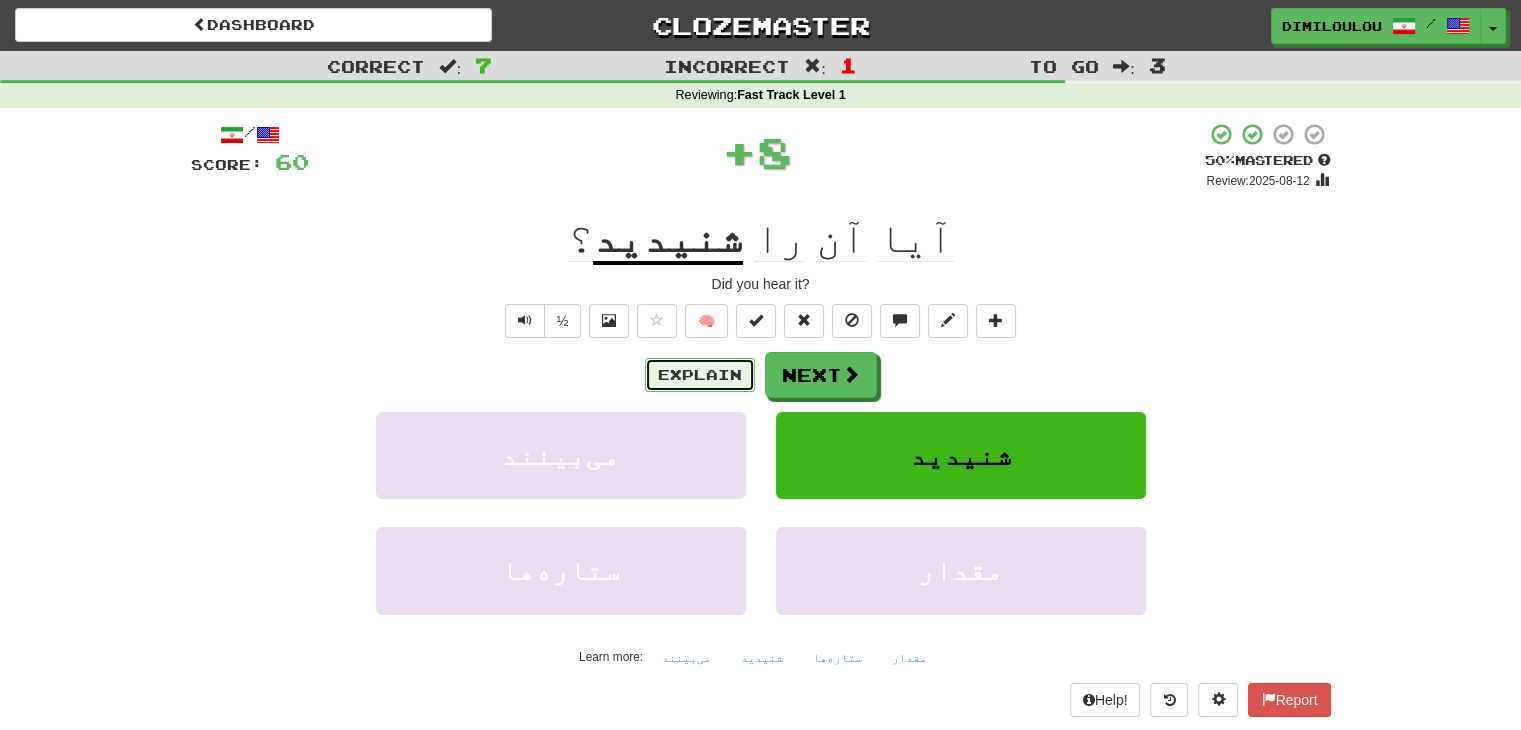 click on "Explain" at bounding box center (700, 375) 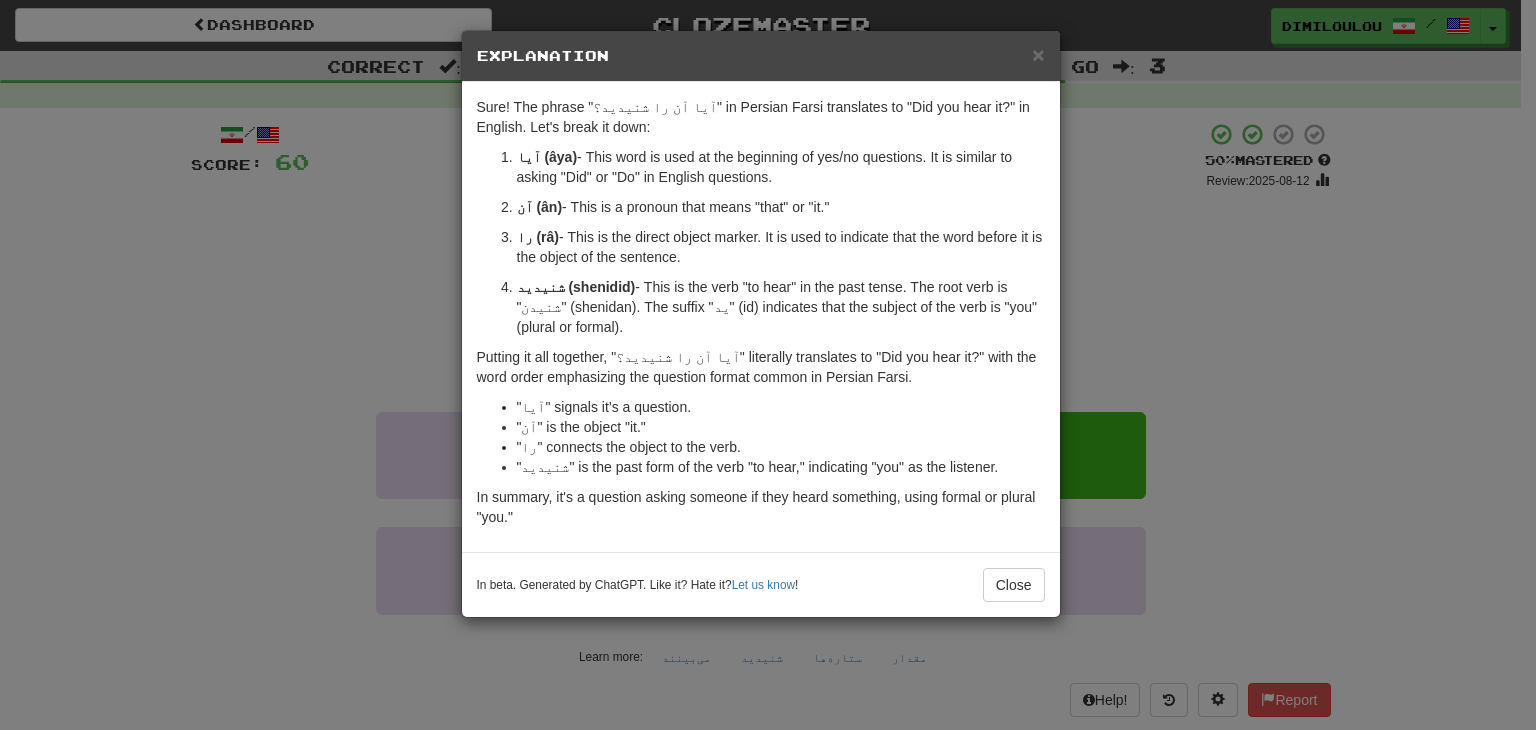 click on "× Explanation Sure! The phrase "آیا آن را شنیدید؟" in Persian Farsi translates to "Did you hear it?" in English. Let's break it down:
آیا (âya)  - This word is used at the beginning of yes/no questions. It is similar to asking "Did" or "Do" in English questions.
آن (ân)  - This is a pronoun that means "that" or "it."
را (râ)  - This is the direct object marker. It is used to indicate that the word before it is the object of the sentence.
شنیدید (shenidid)  - This is the verb "to hear" in the past tense. The root verb is "شنیدن" (shenidan). The suffix "ید" (id) indicates that the subject of the verb is "you" (plural or formal).
Putting it all together, "آیا آن را شنیدید؟" literally translates to "Did you hear it?" with the word order emphasizing the question format common in Persian Farsi.
"آیا" signals it’s a question.
"آن" is the object "it."
"را" connects the object to the verb.
Let us know ! Close" at bounding box center [768, 365] 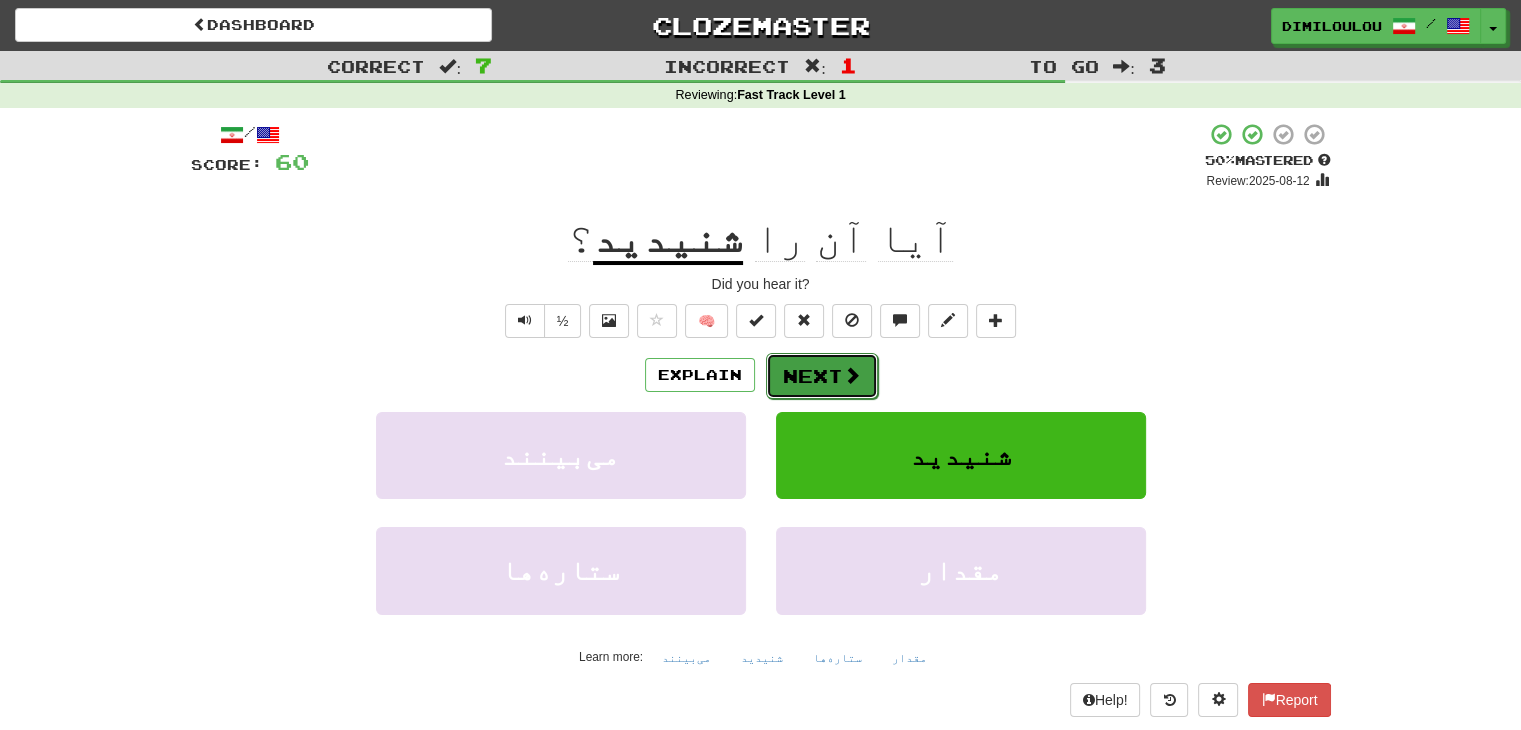 click on "Next" at bounding box center [822, 376] 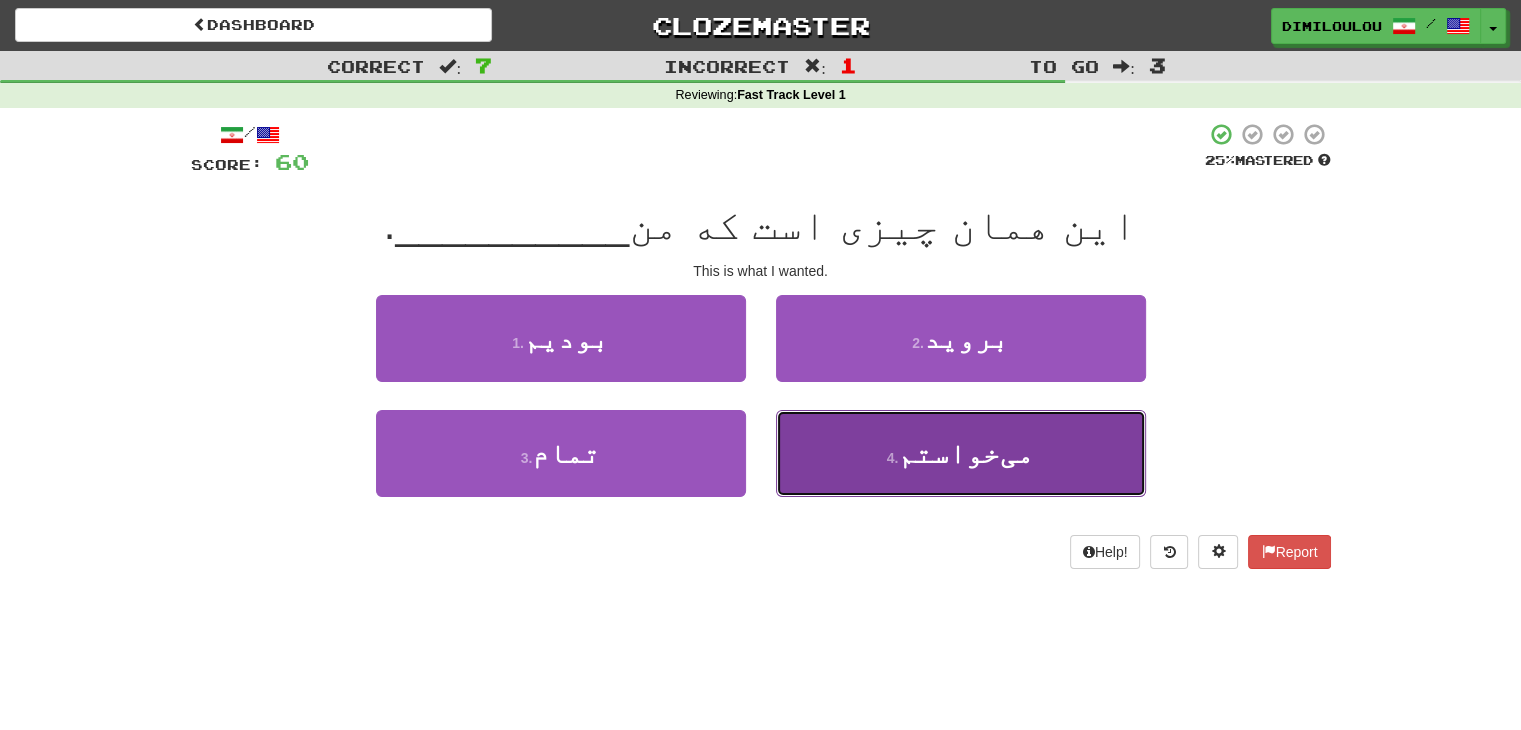 click on "4 .  می‌خواستم" at bounding box center [961, 453] 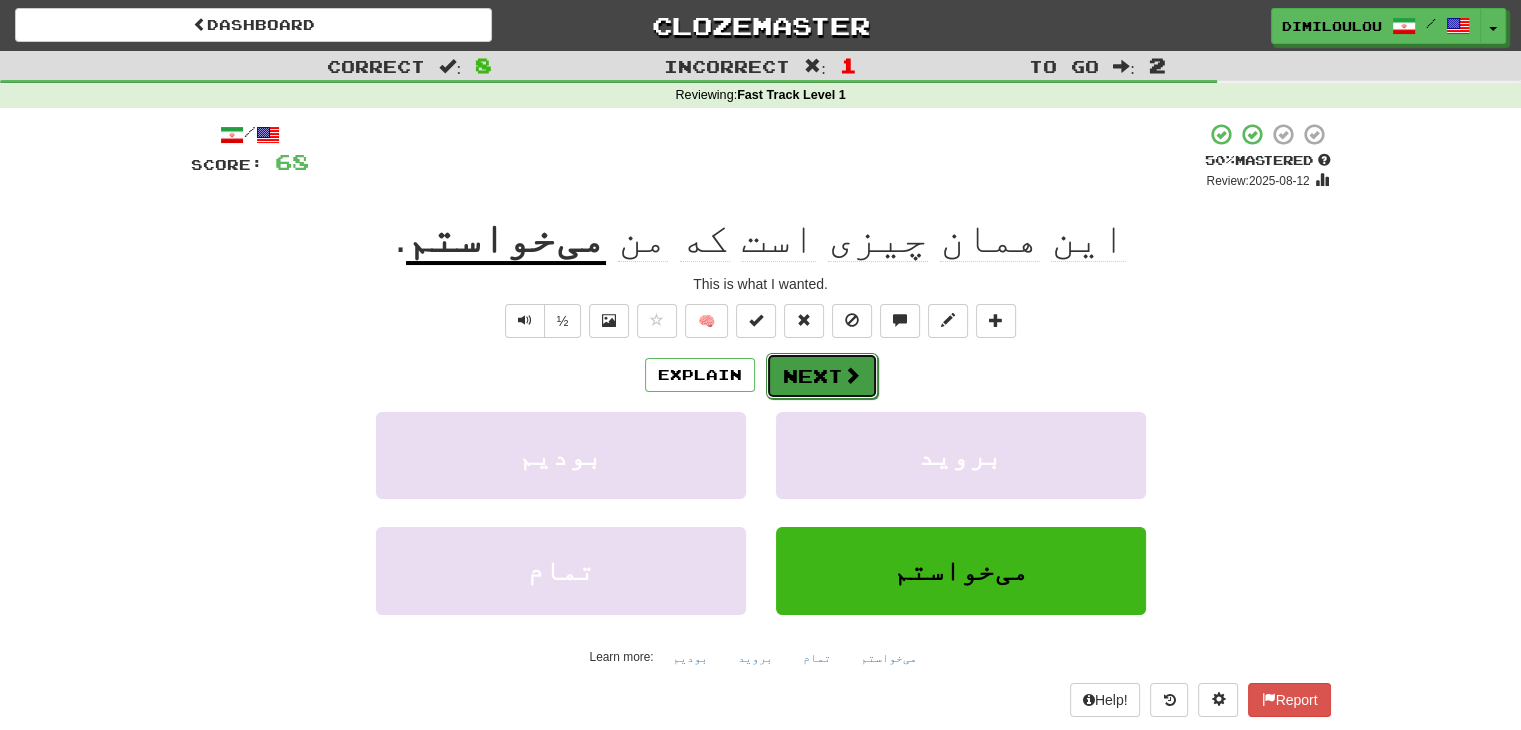 click on "Next" at bounding box center (822, 376) 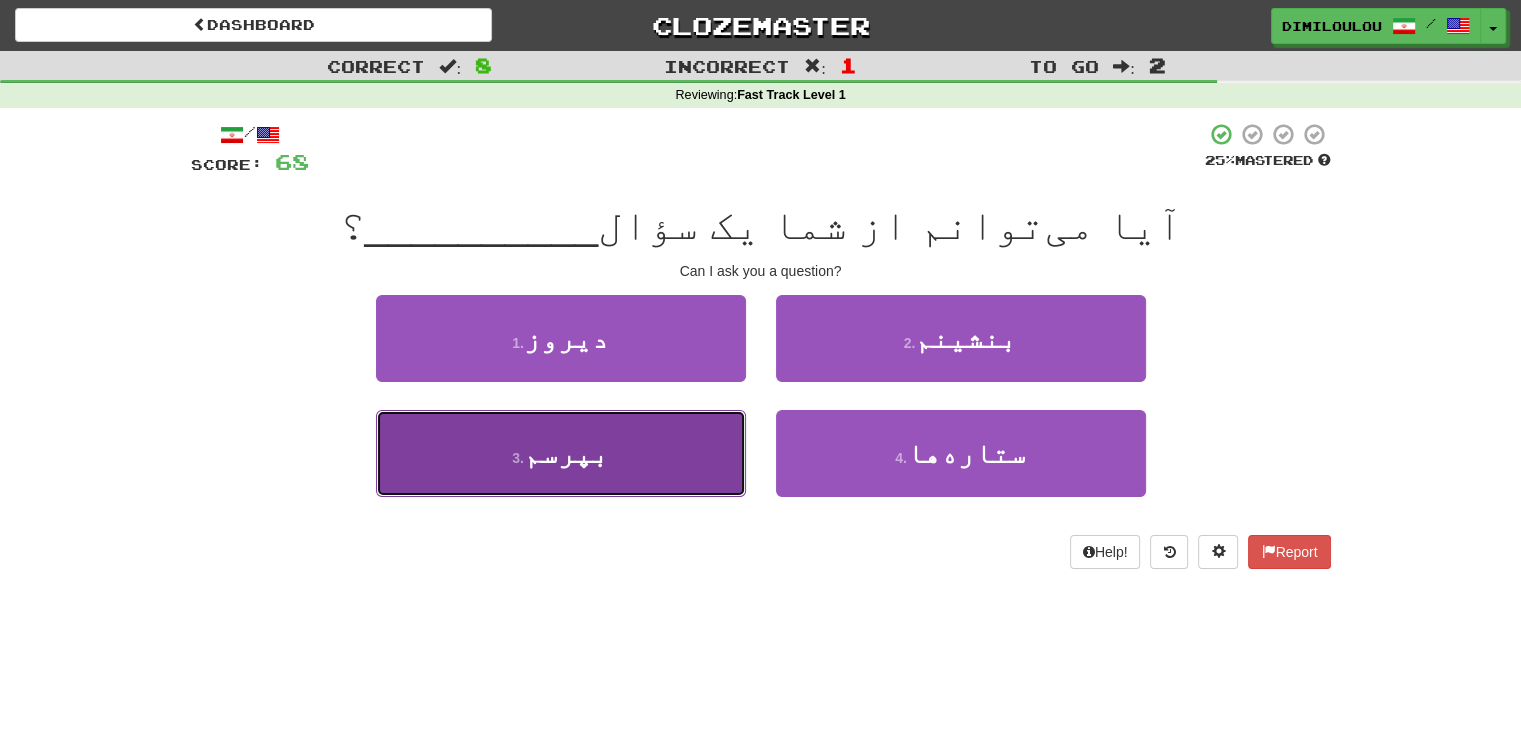 click on "3 .  بپرسم" at bounding box center [561, 453] 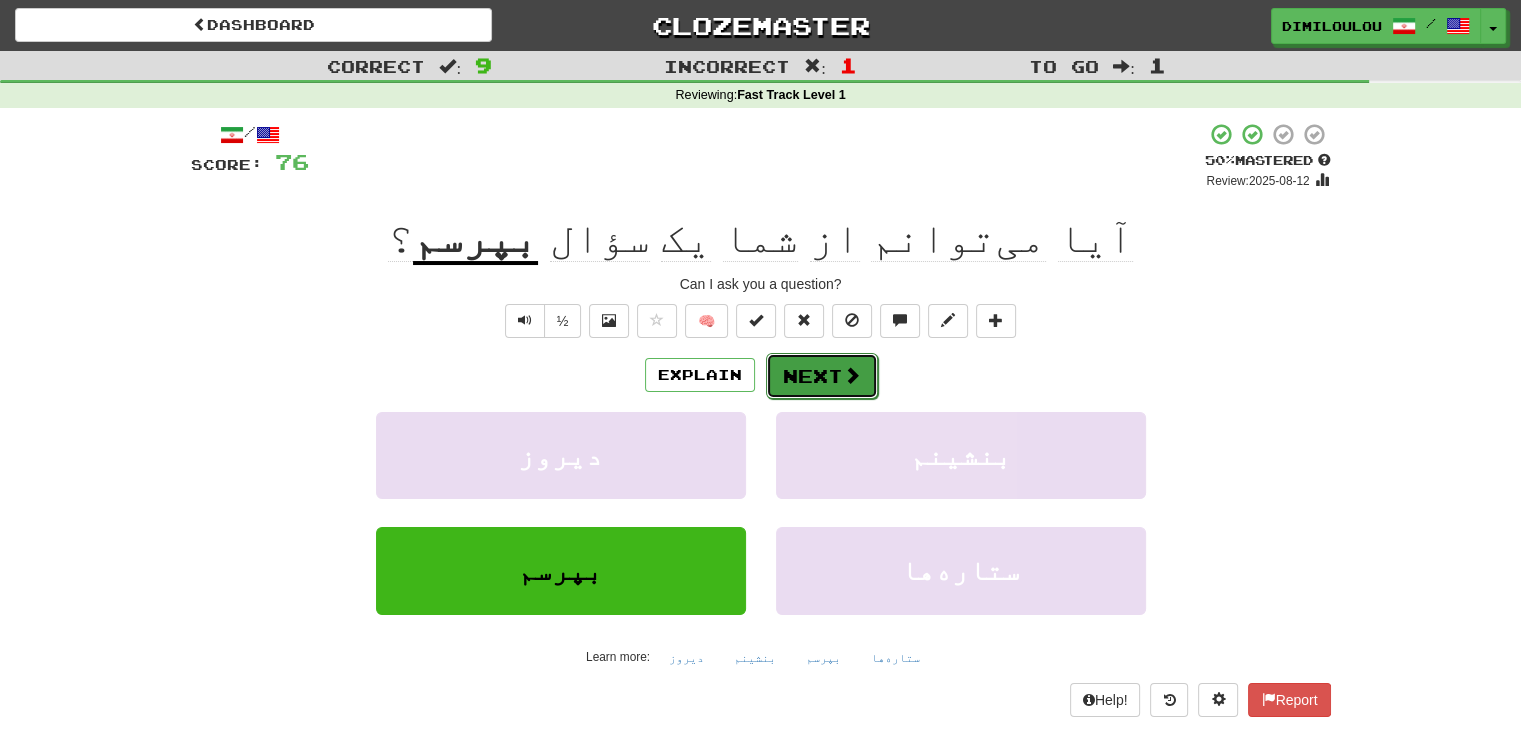 click on "Next" at bounding box center (822, 376) 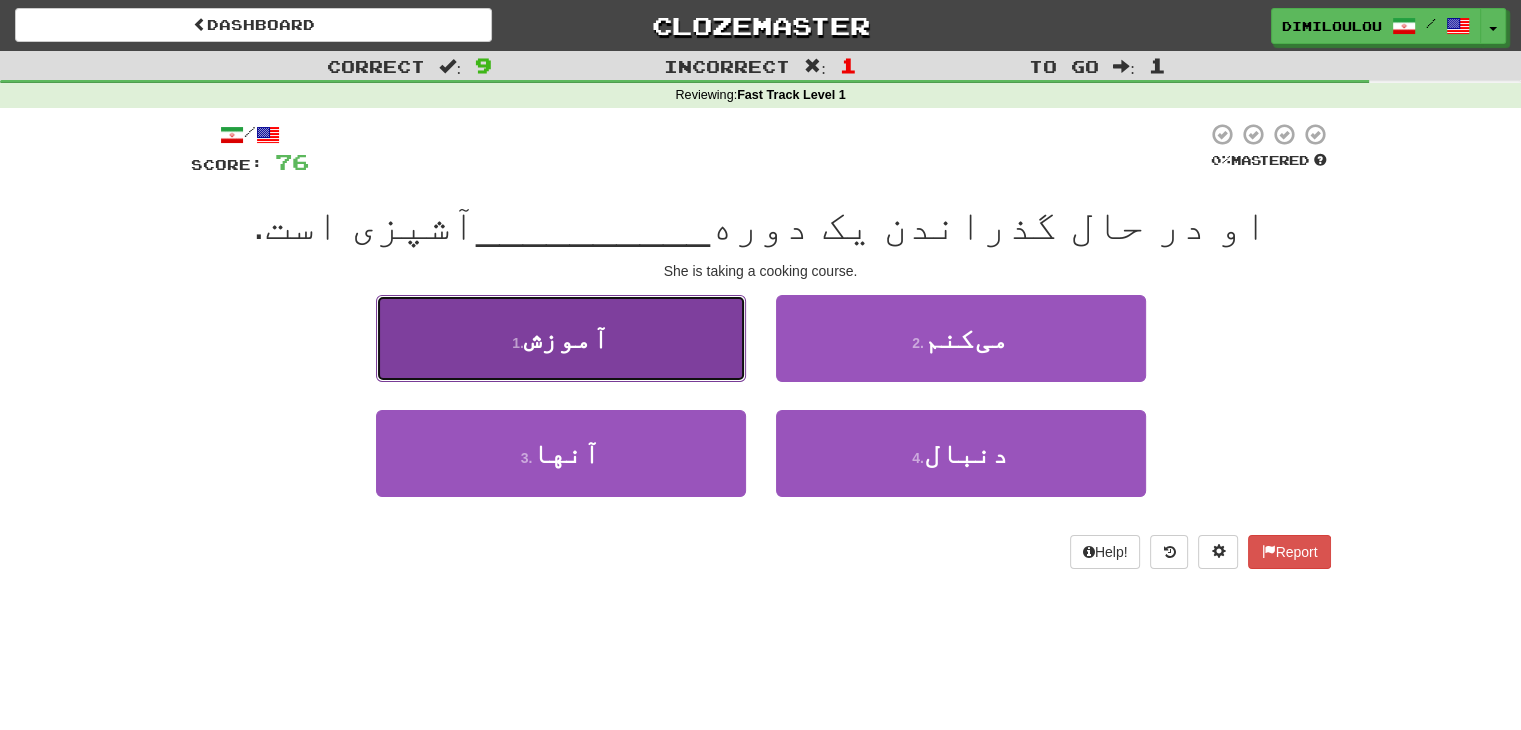 click on "1 .  آموزش" at bounding box center [561, 338] 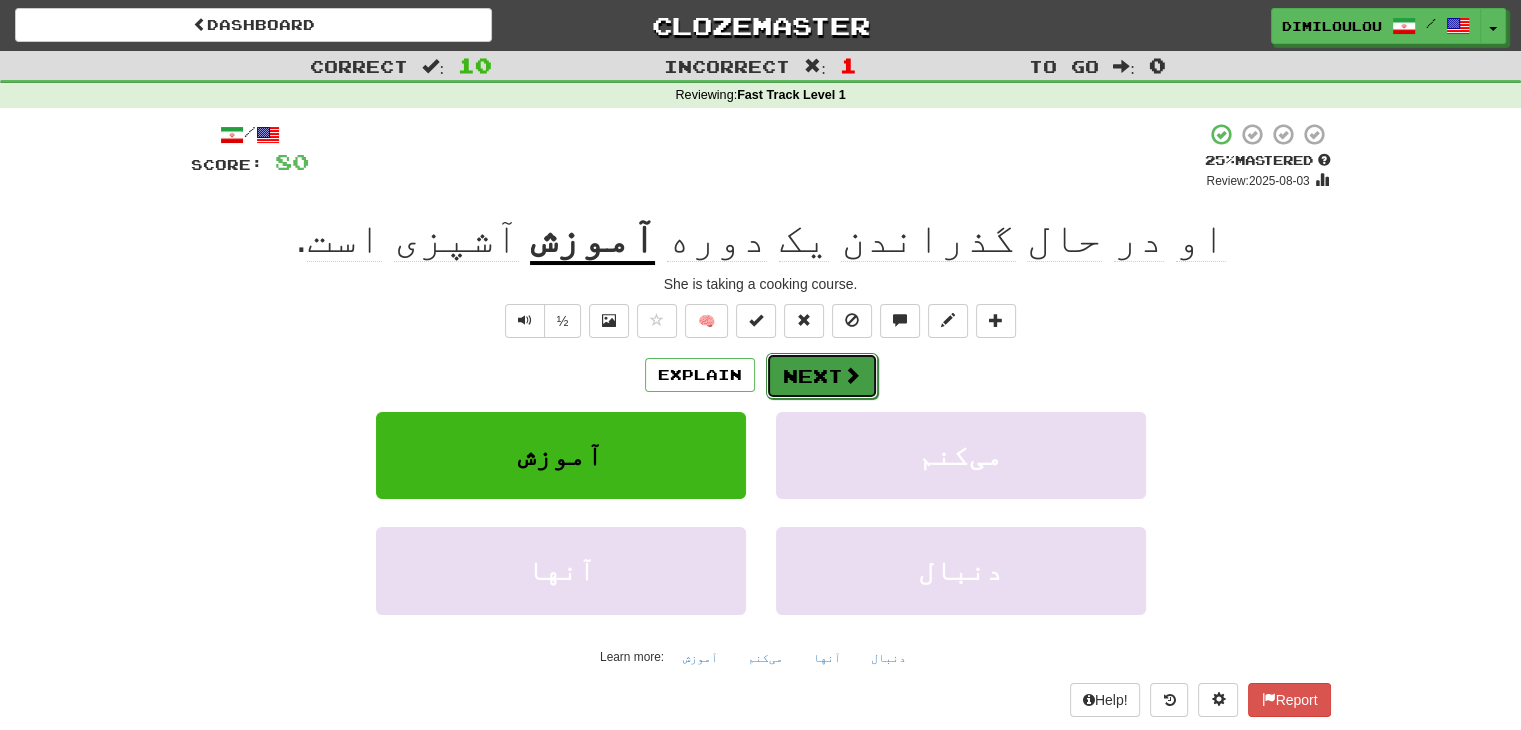 click on "Next" at bounding box center (822, 376) 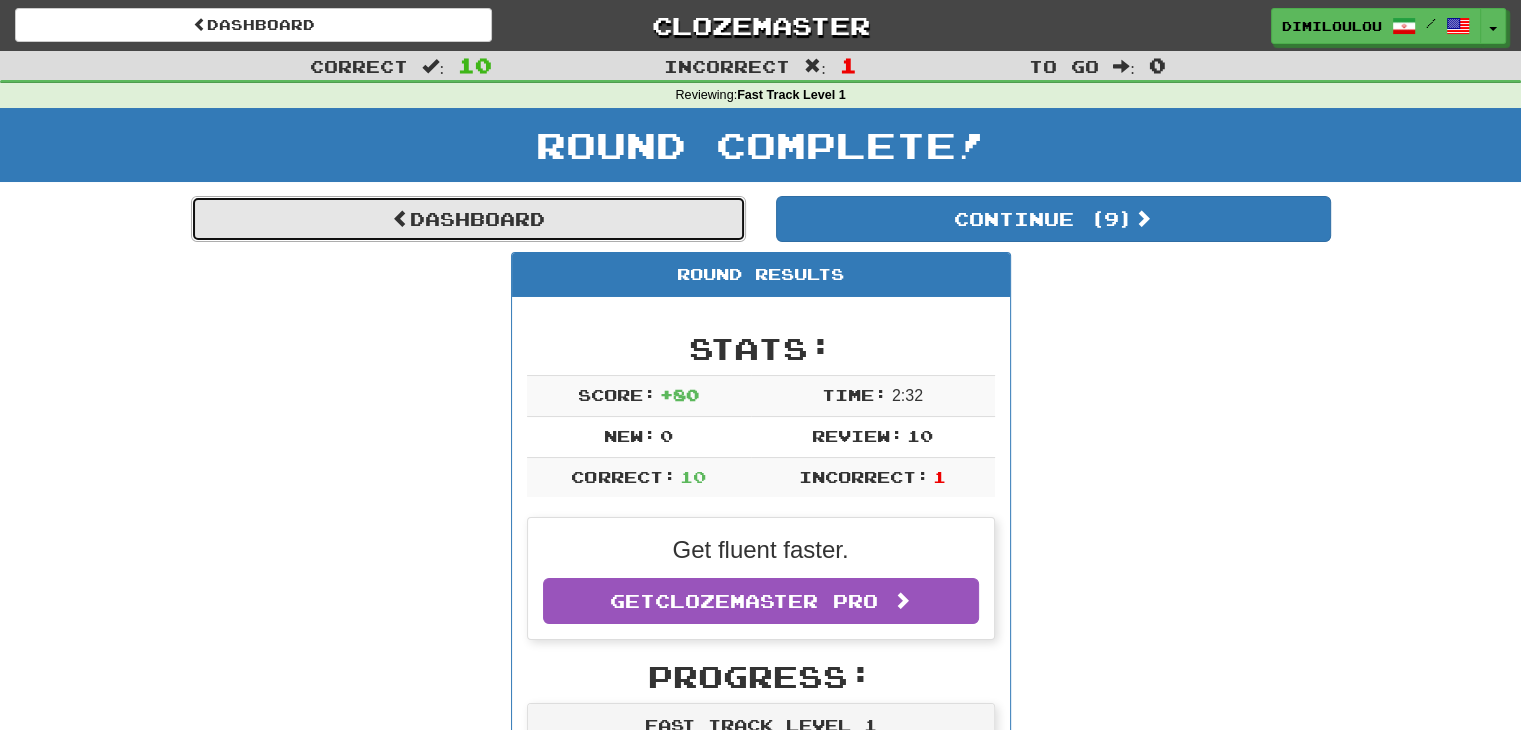click on "Dashboard" at bounding box center (468, 219) 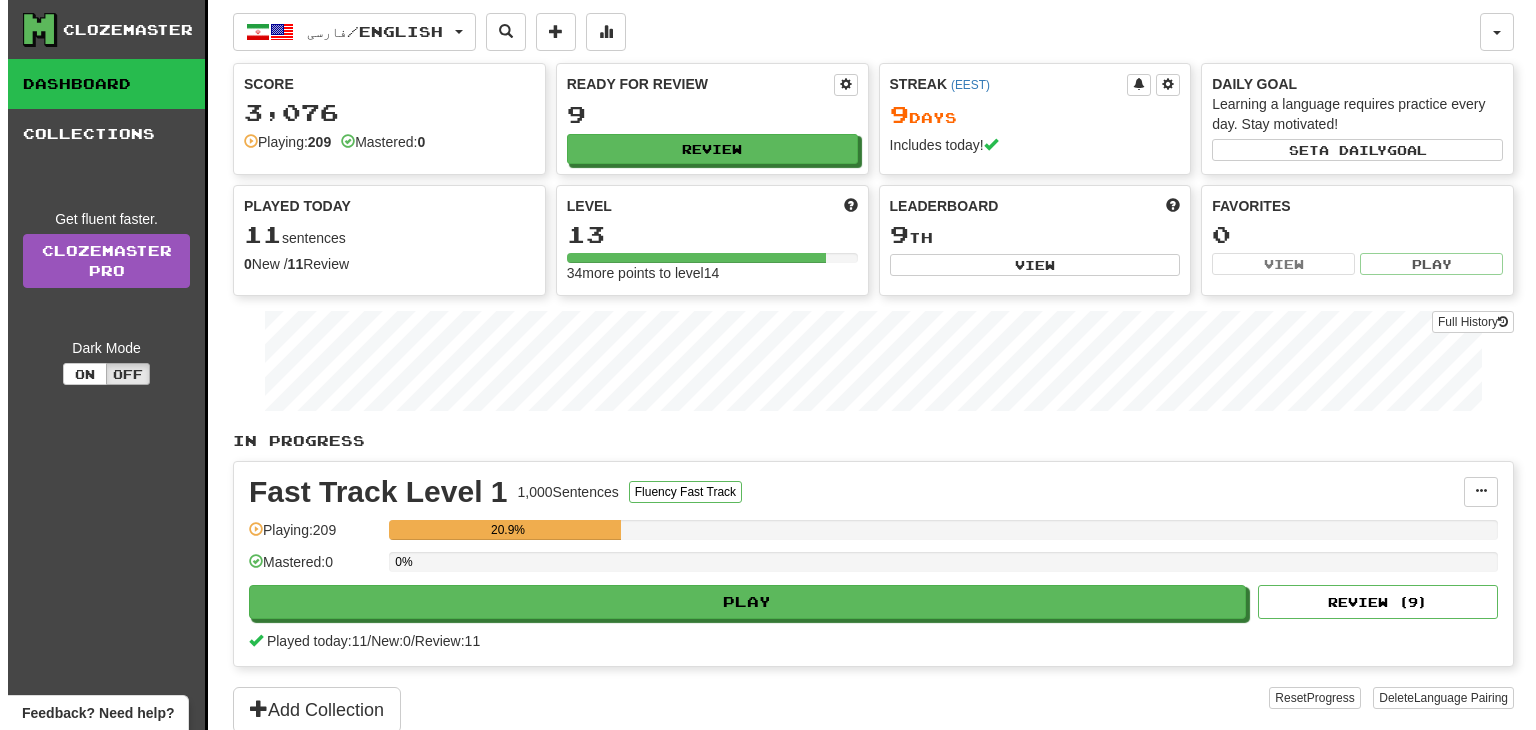 scroll, scrollTop: 0, scrollLeft: 0, axis: both 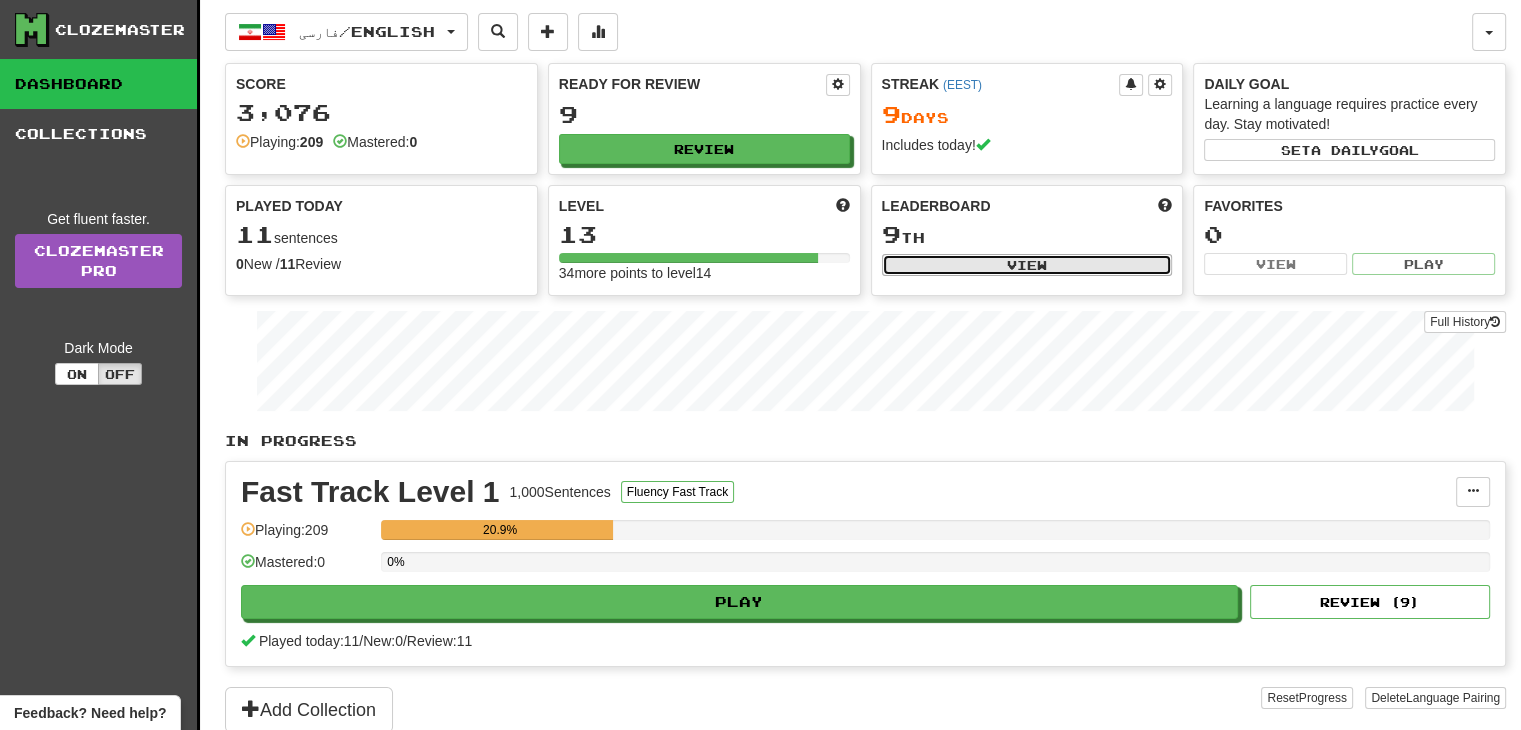 click on "View" at bounding box center [1027, 265] 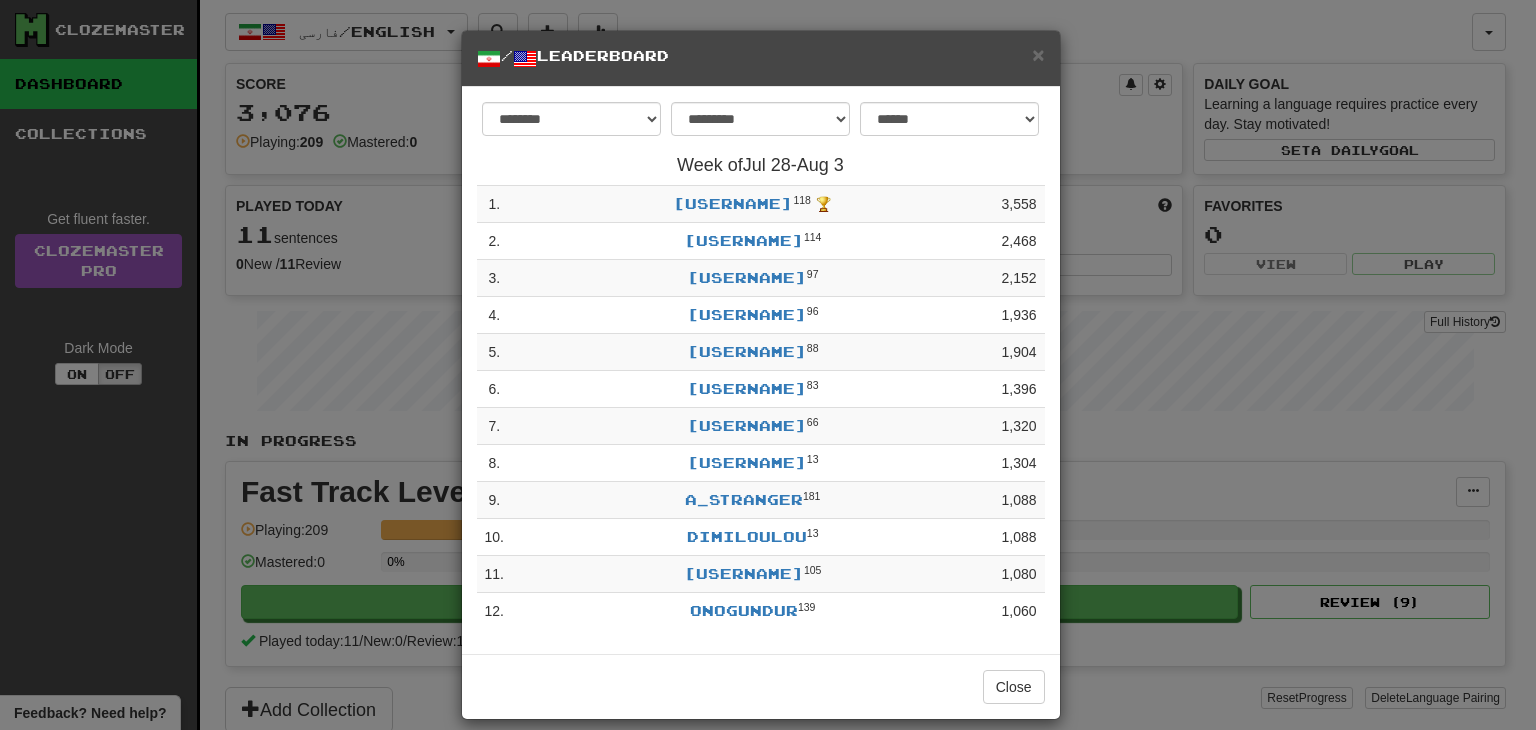 click on "**********" at bounding box center [768, 365] 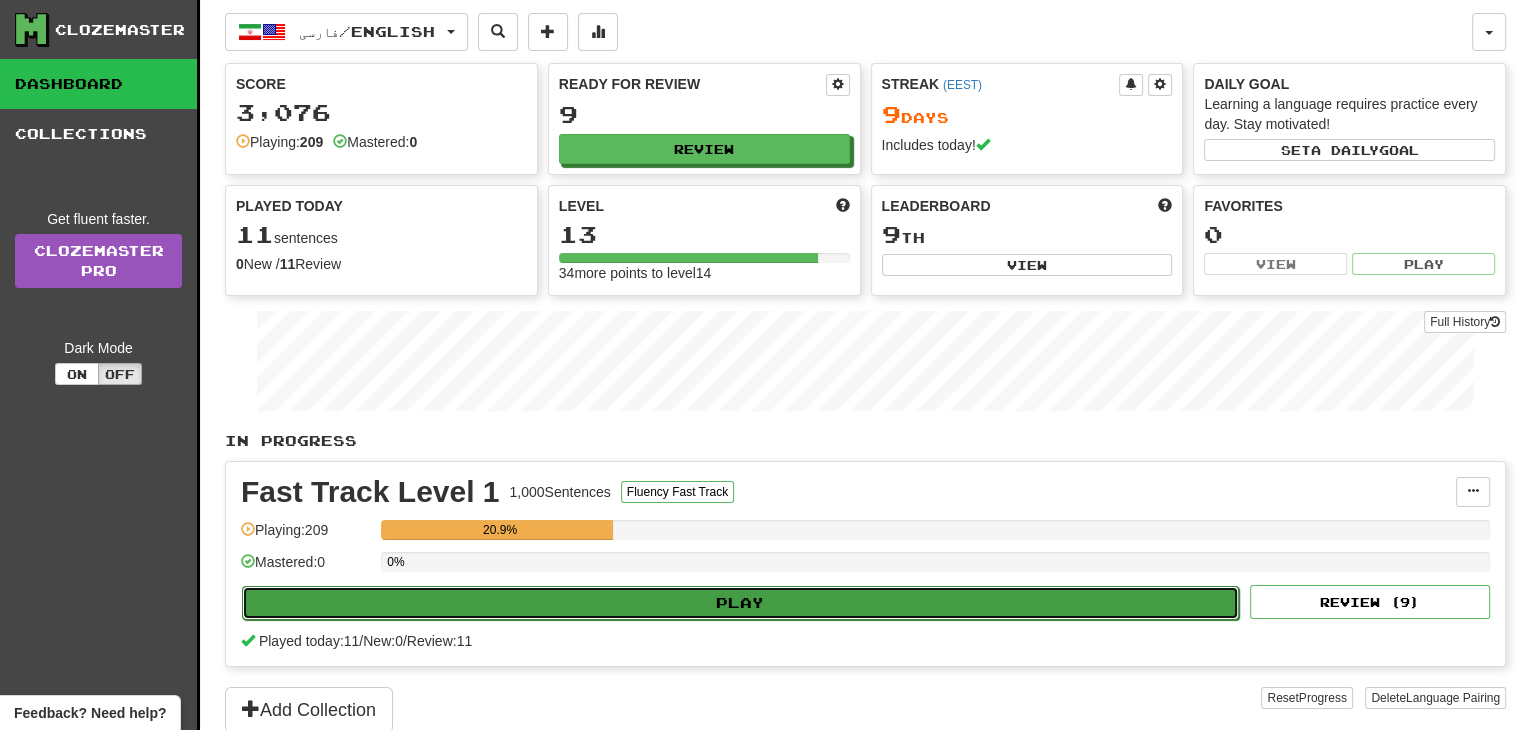 click on "Play" at bounding box center [740, 603] 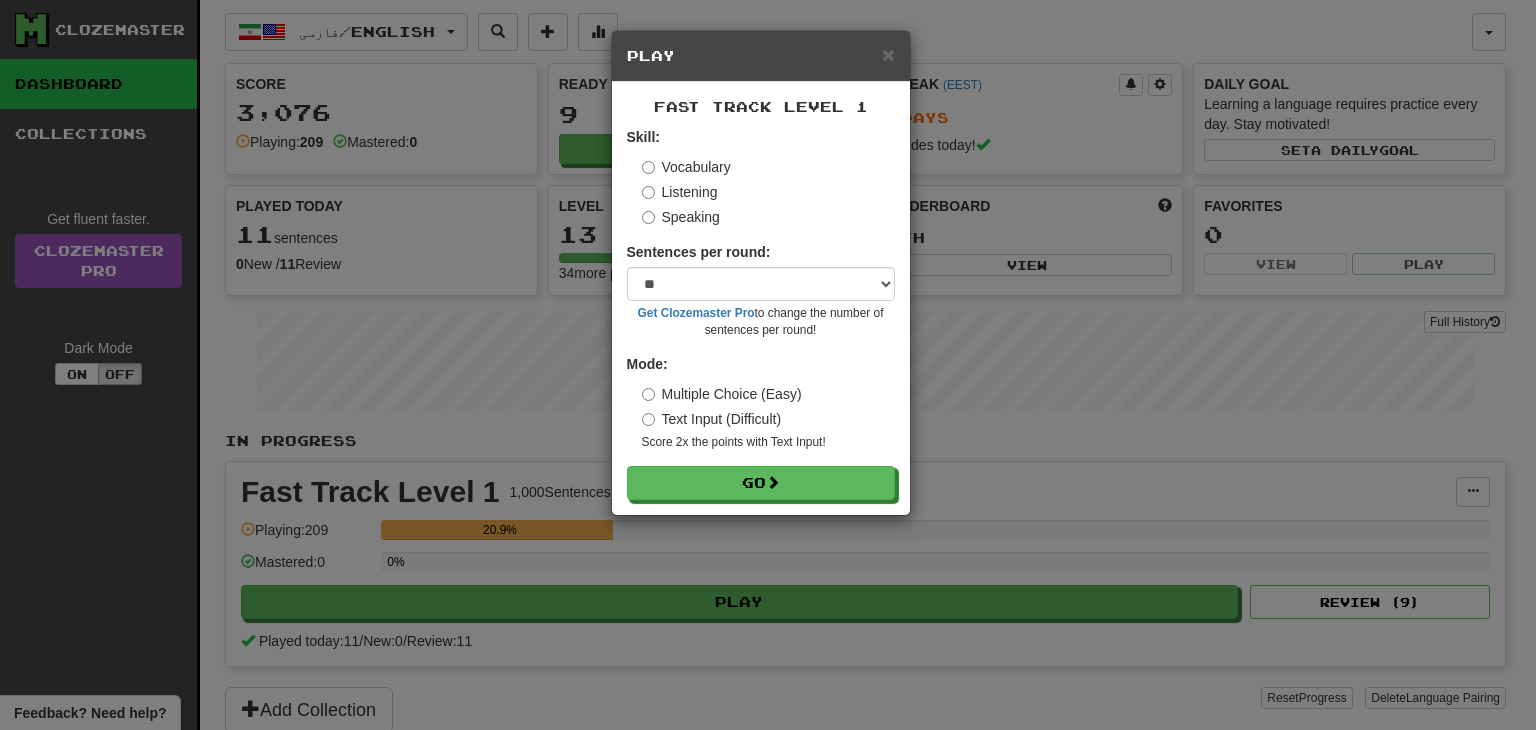 click on "Listening" at bounding box center [680, 192] 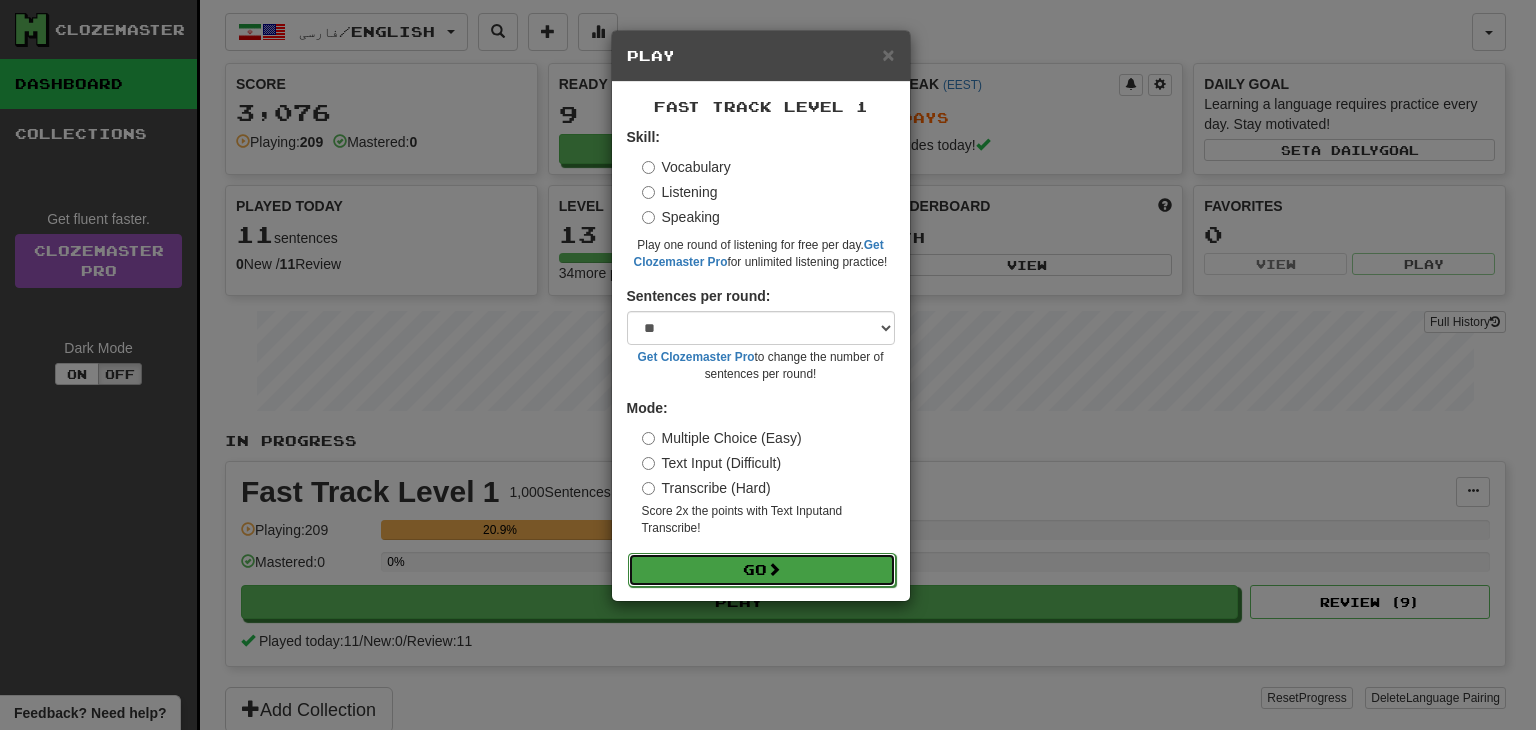 click on "Go" at bounding box center [762, 570] 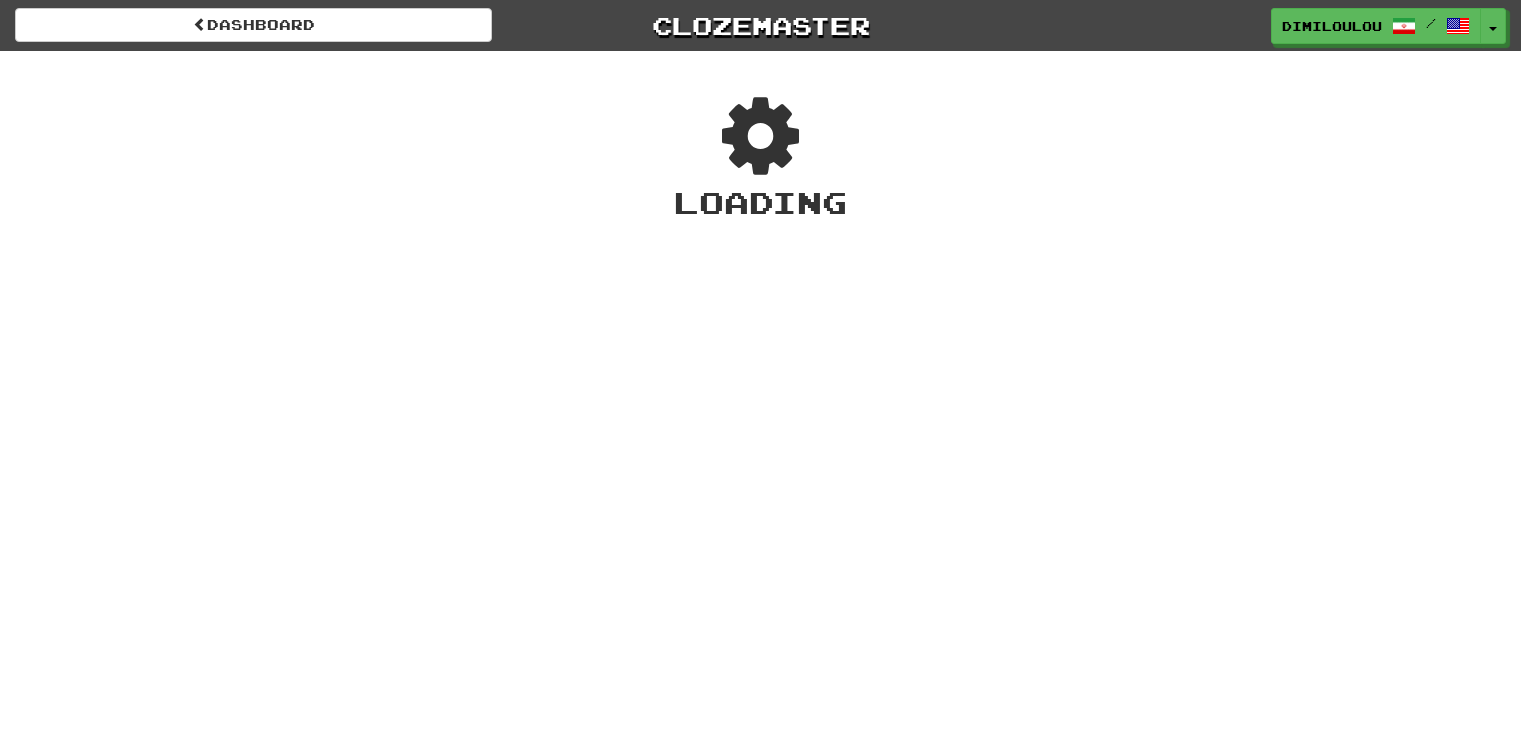 scroll, scrollTop: 0, scrollLeft: 0, axis: both 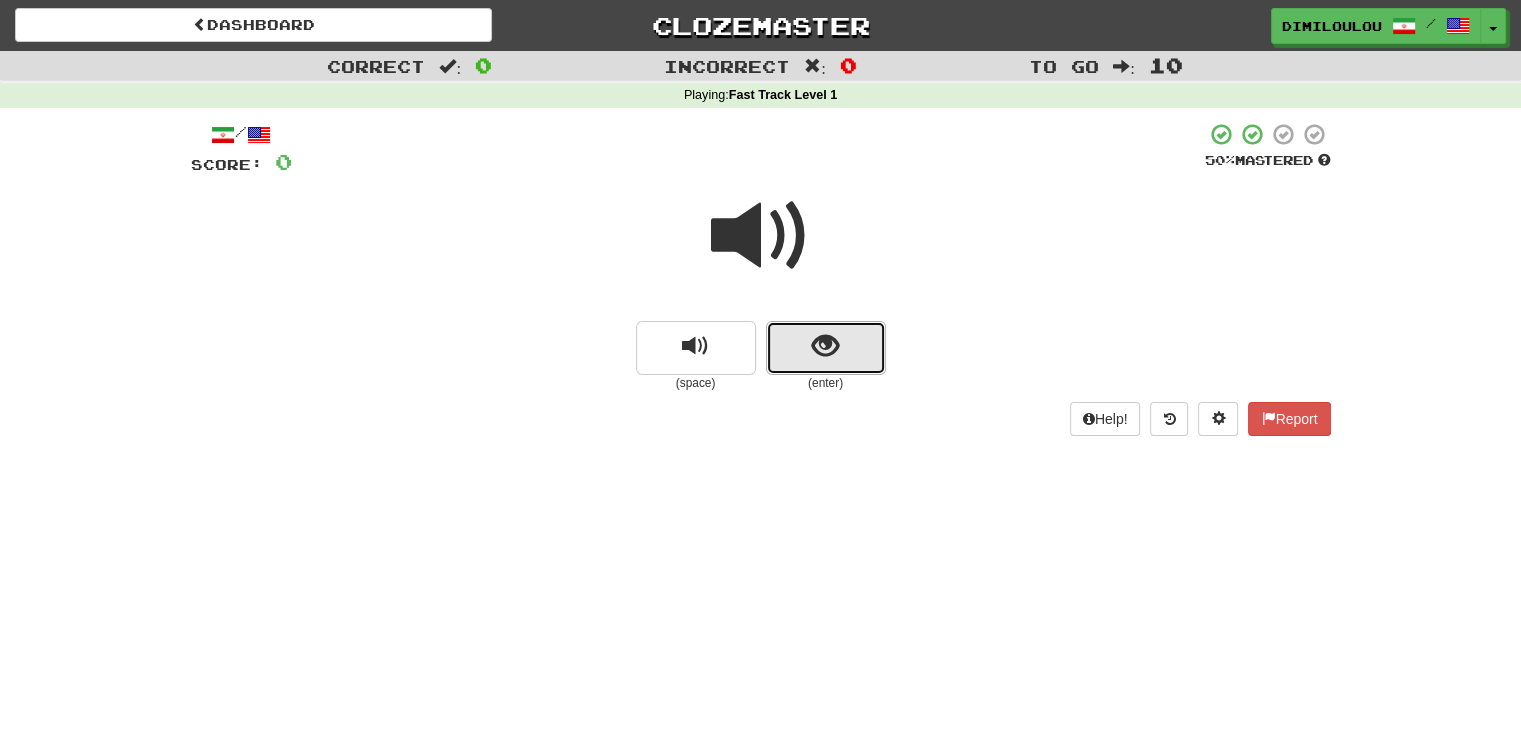 click at bounding box center (826, 348) 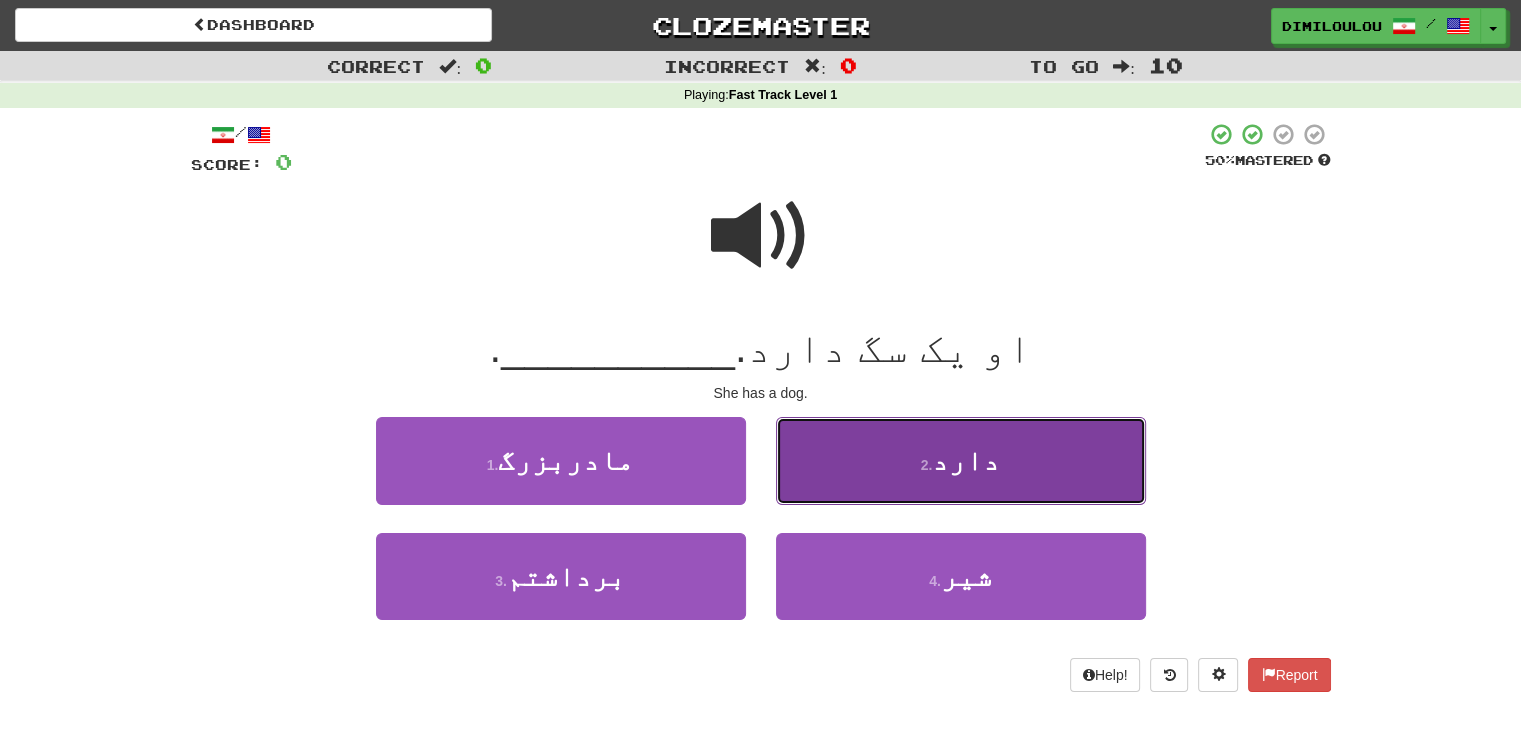click on "دارد" at bounding box center (966, 460) 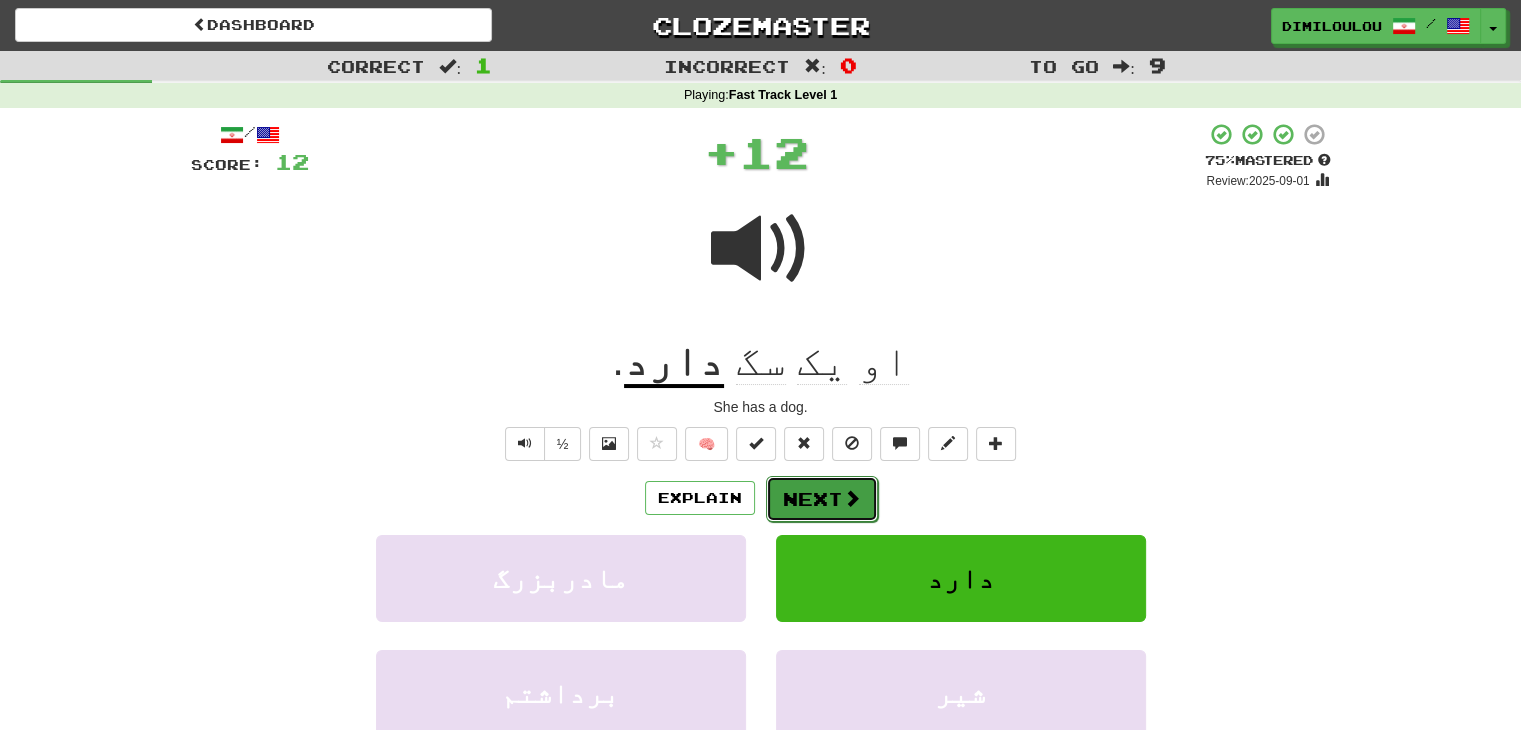 click on "Next" at bounding box center (822, 499) 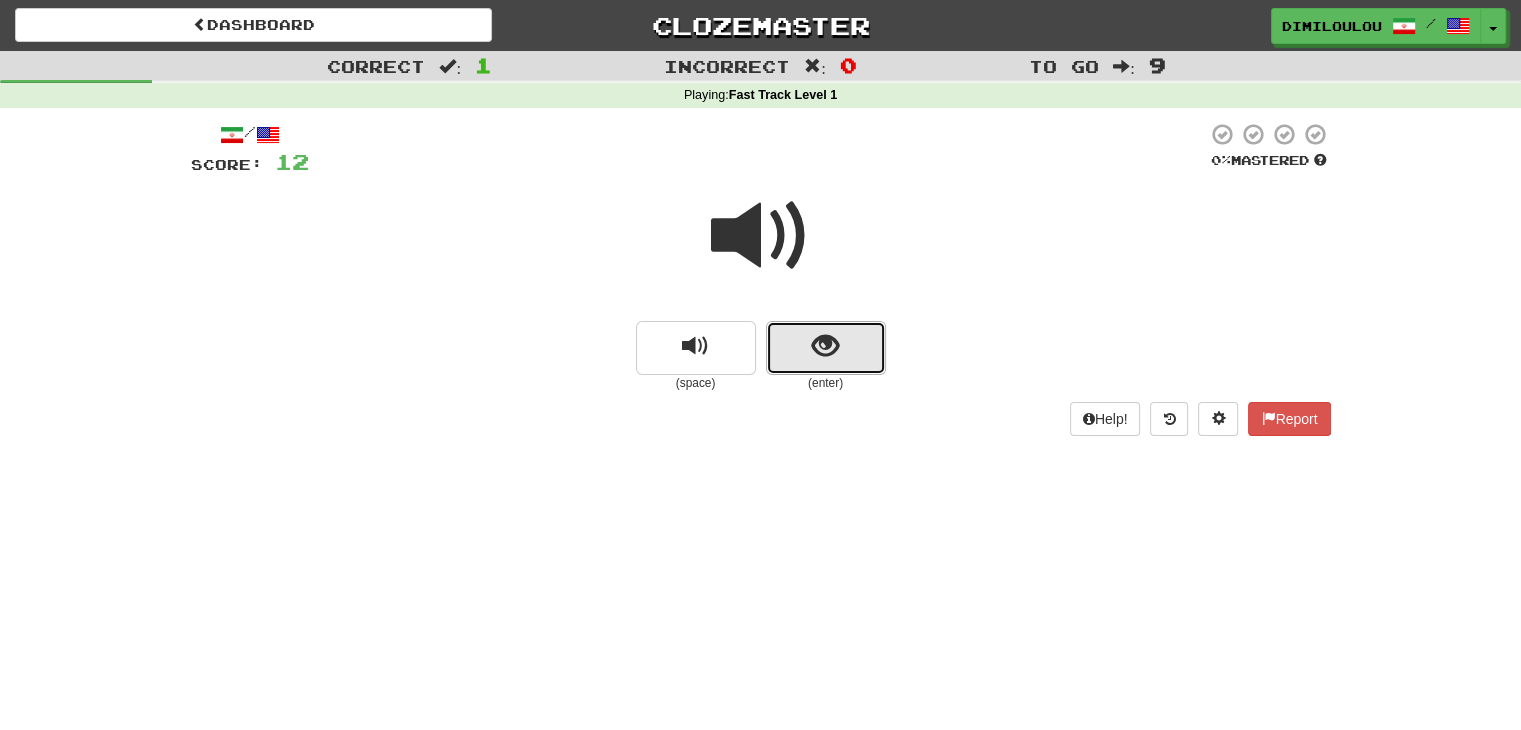 click at bounding box center (825, 346) 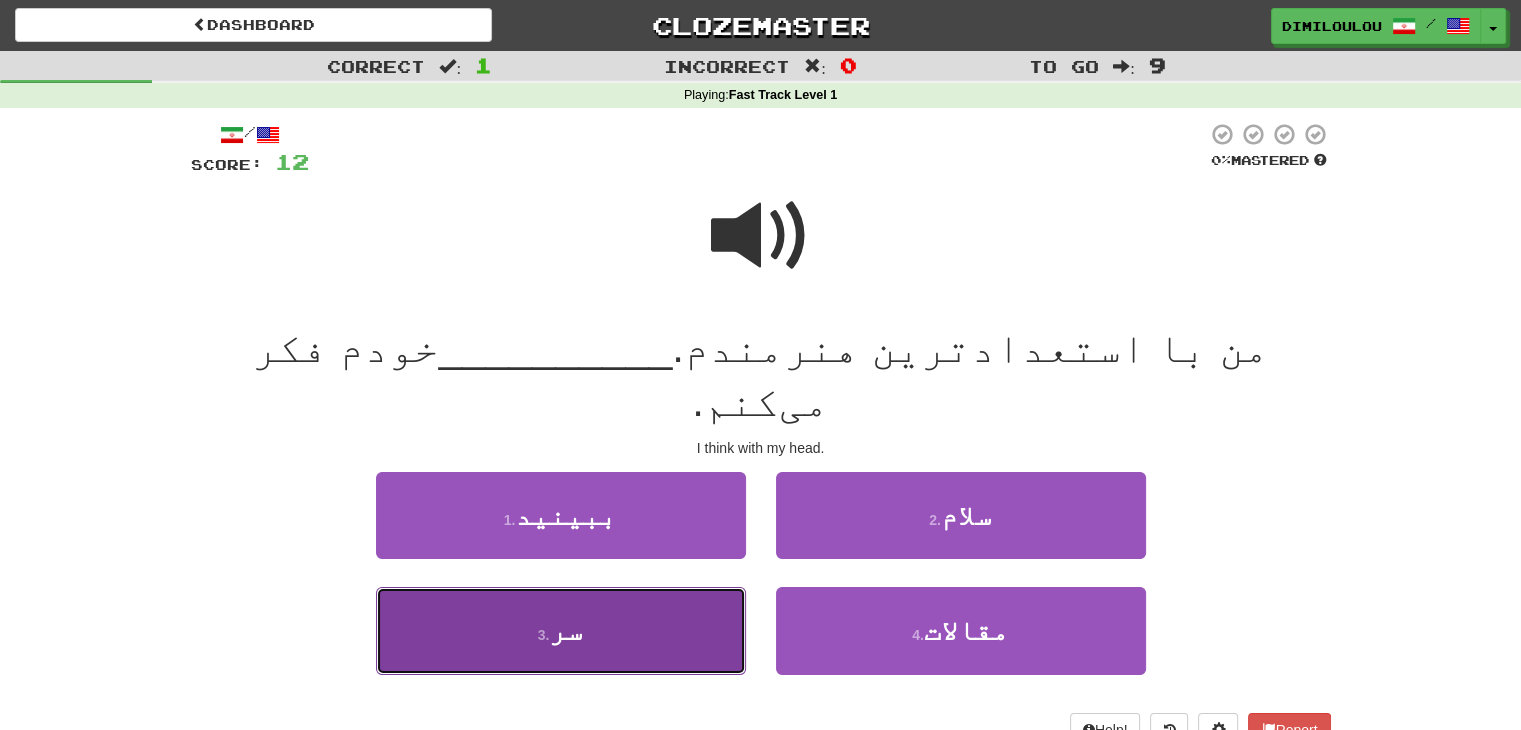 click on "3 .  سر" at bounding box center (561, 630) 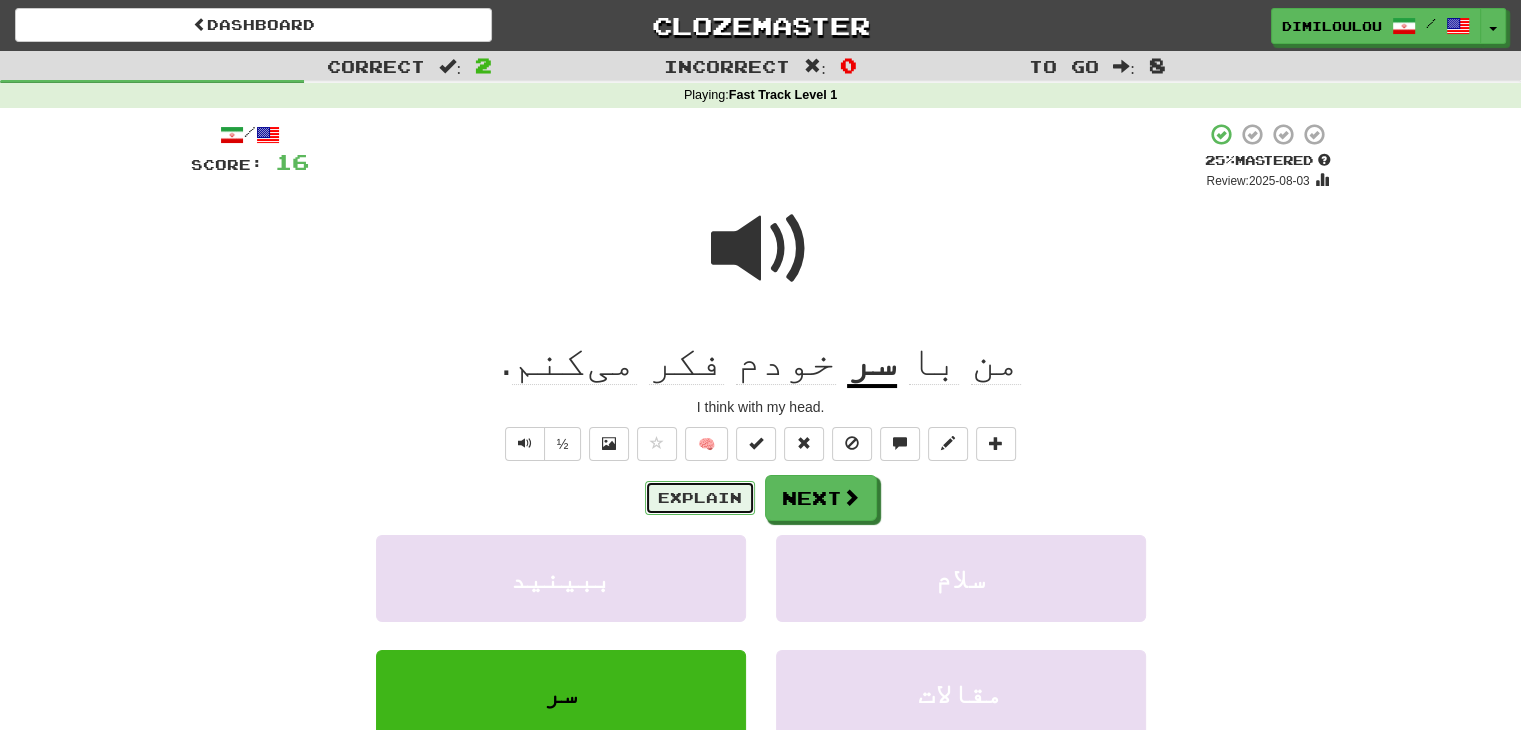 click on "Explain" at bounding box center (700, 498) 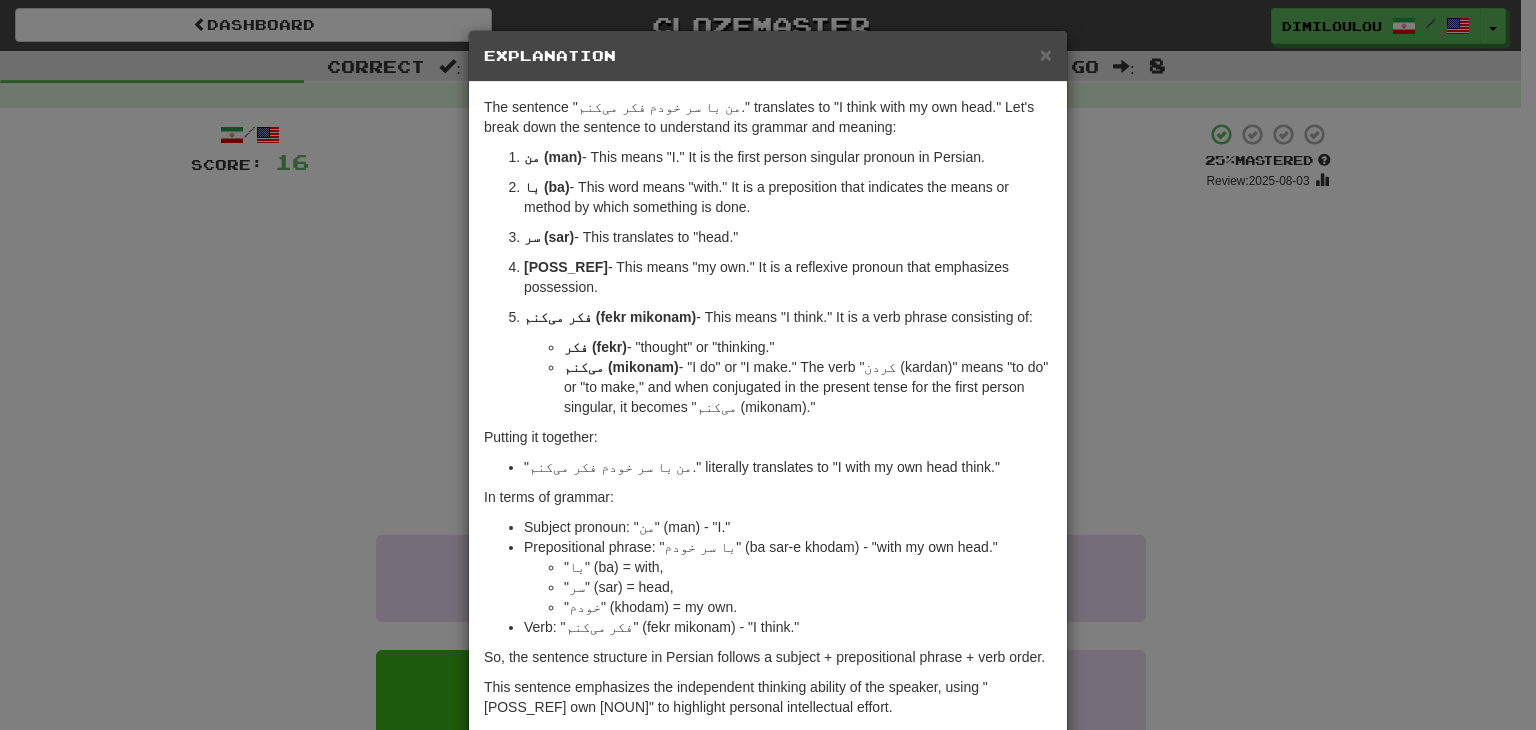 click on "× Explanation The sentence "من با سر خودم فکر می‌کنم." translates to "I think with my own head." Let's break down the sentence to understand its grammar and meaning:
من (man)  - This means "I." It is the first person singular pronoun in Persian.
با (ba)  - This word means "with." It is a preposition that indicates the means or method by which something is done.
سر (sar)  - This translates to "head."
خودم (khodam)  - This means "my own." It is a reflexive pronoun that emphasizes possession.
فکر می‌کنم (fekr mikonam)  - This means "I think." It is a verb phrase consisting of:
فکر (fekr)  - "thought" or "thinking."
می‌کنم (mikonam)  - "I do" or "I make." The verb "کردن (kardan)" means "to do" or "to make," and when conjugated in the present tense for the first person singular, it becomes "می‌کنم (mikonam)."
Putting it together:
In terms of grammar:
Subject pronoun: "من" (man) - "I."" at bounding box center [768, 365] 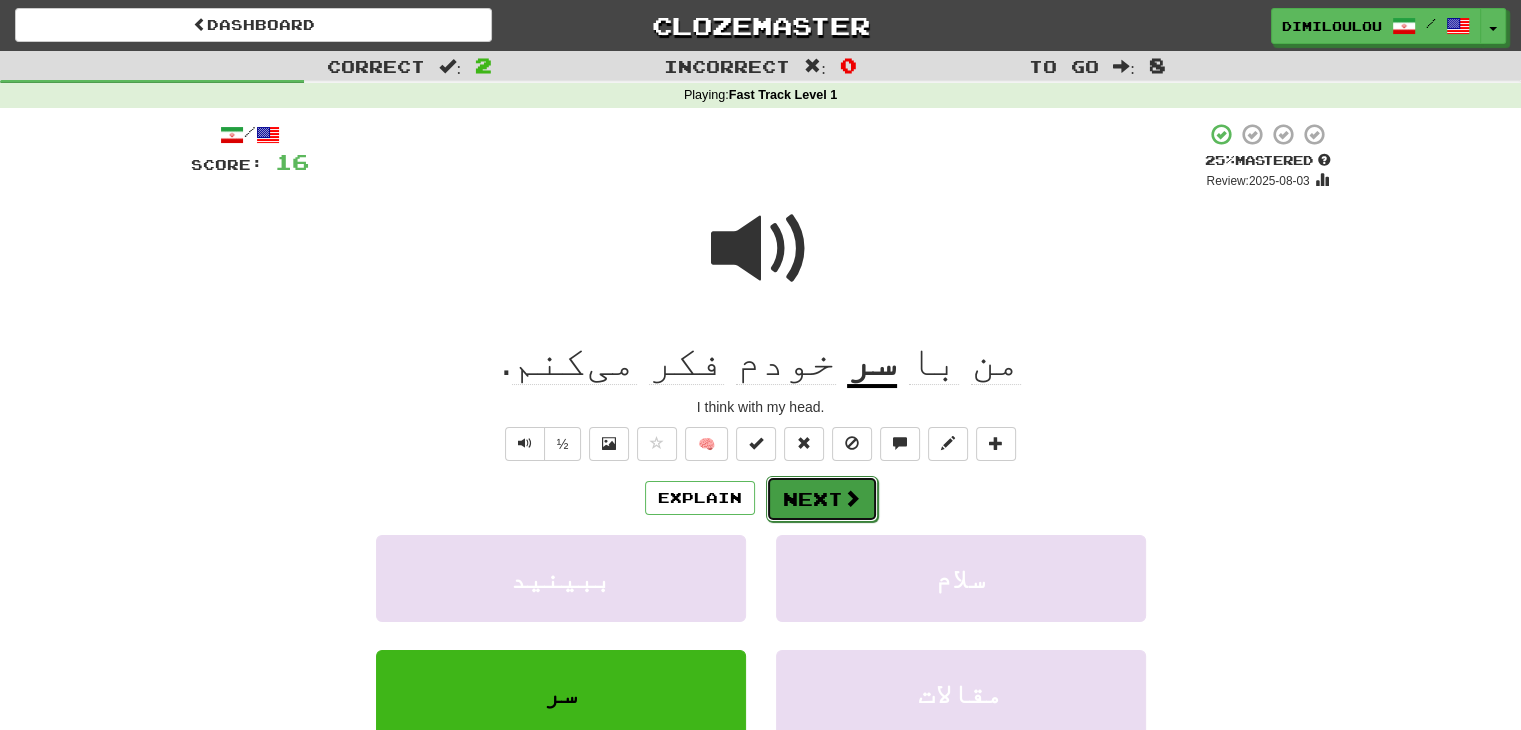 click on "Next" at bounding box center (822, 499) 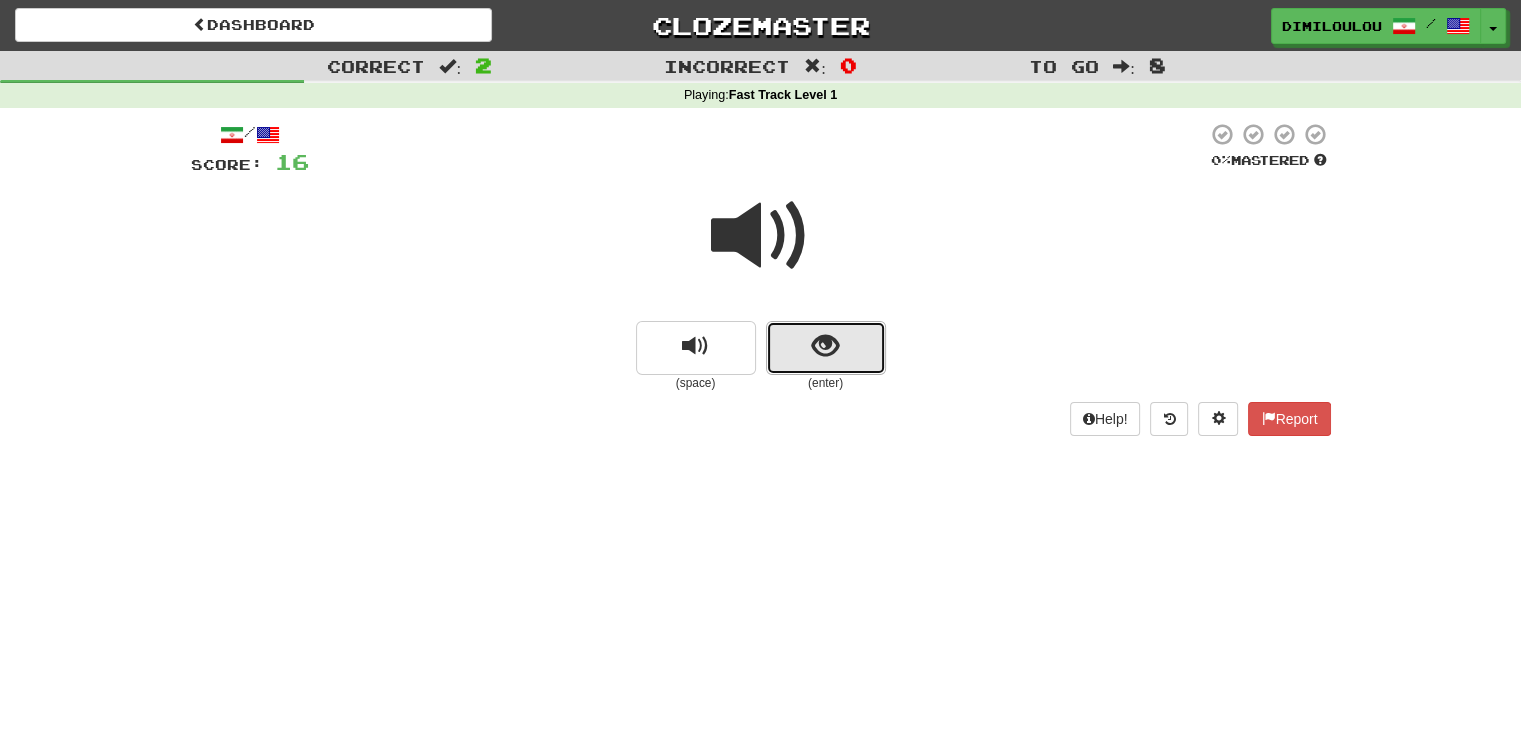 click at bounding box center [825, 346] 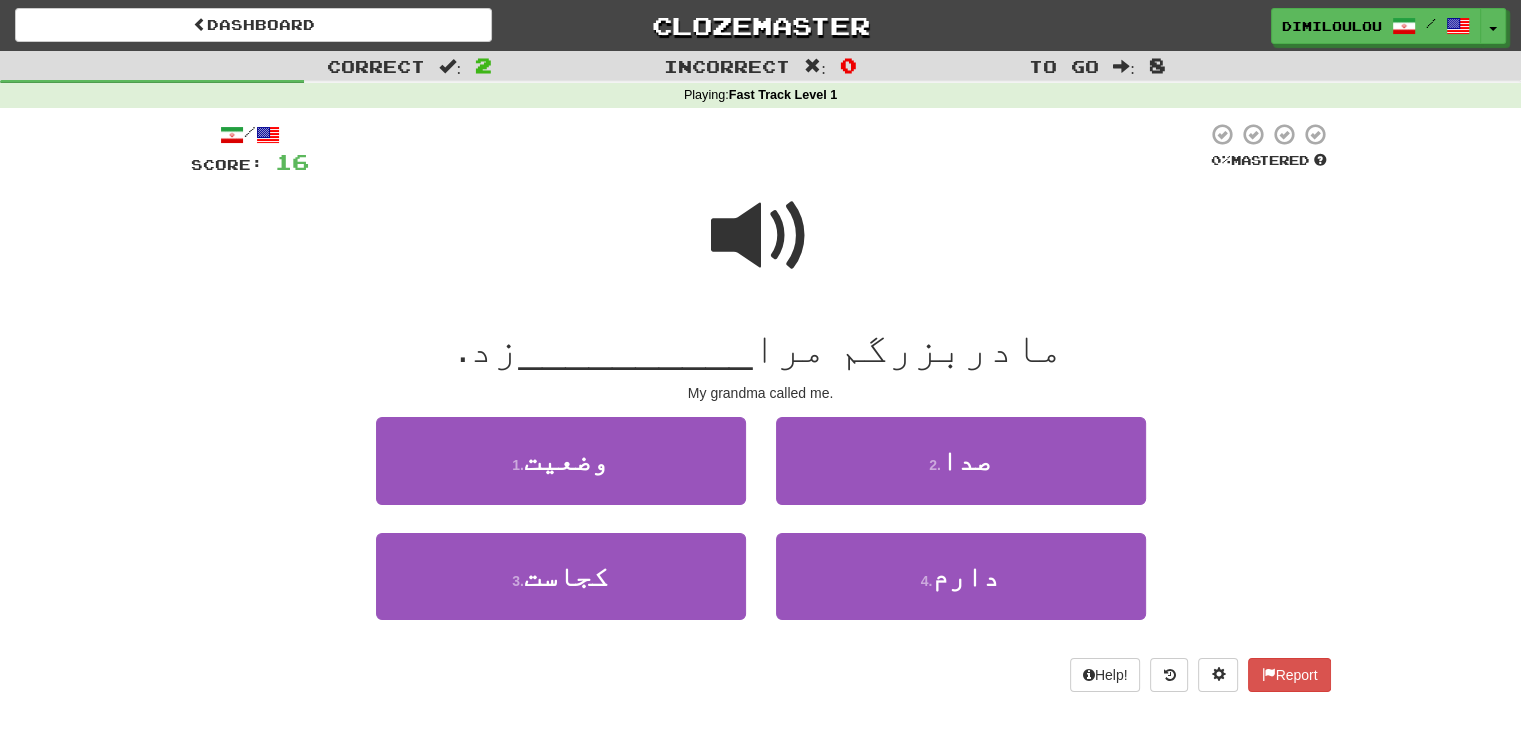 click at bounding box center (761, 236) 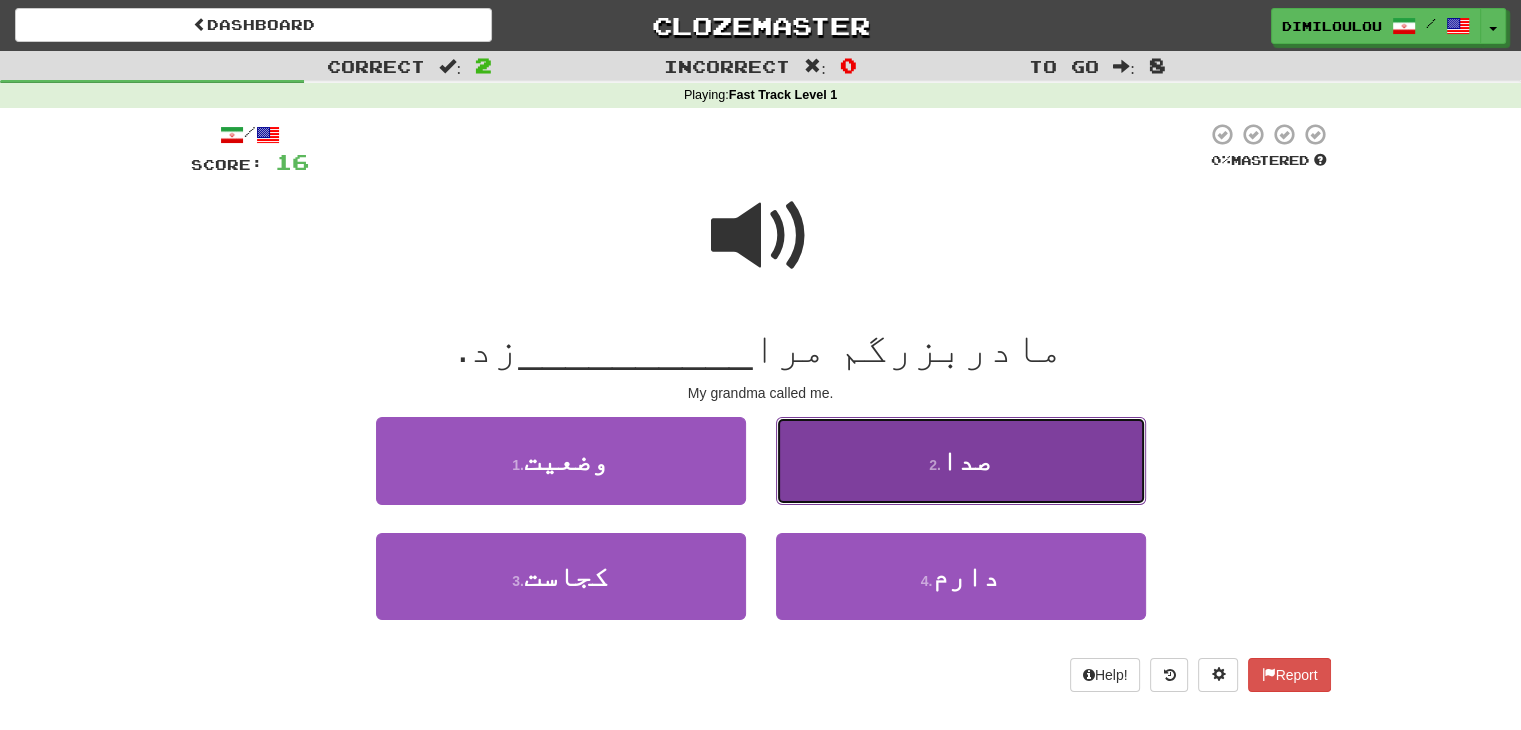 click on "2 .  صدا" at bounding box center [961, 460] 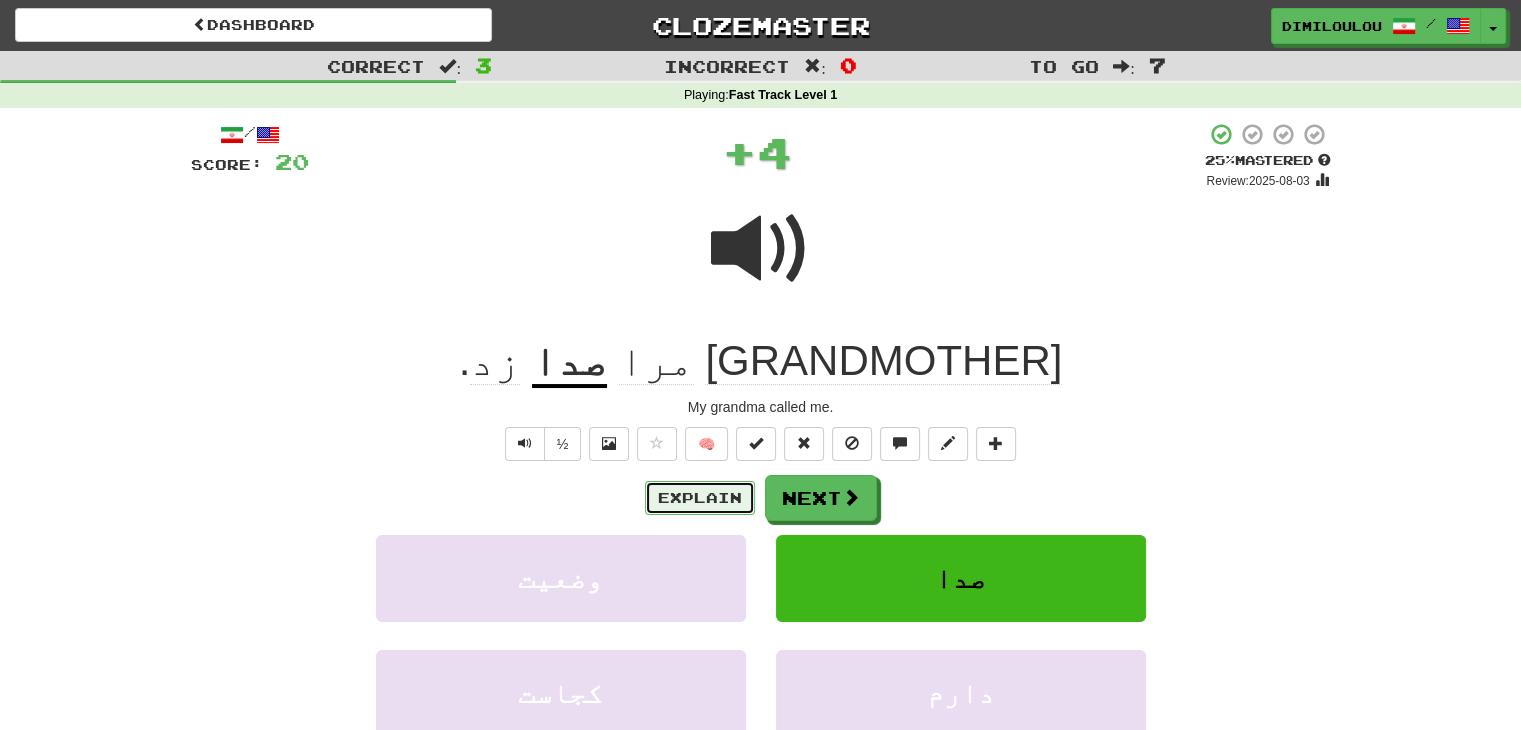 click on "Explain" at bounding box center [700, 498] 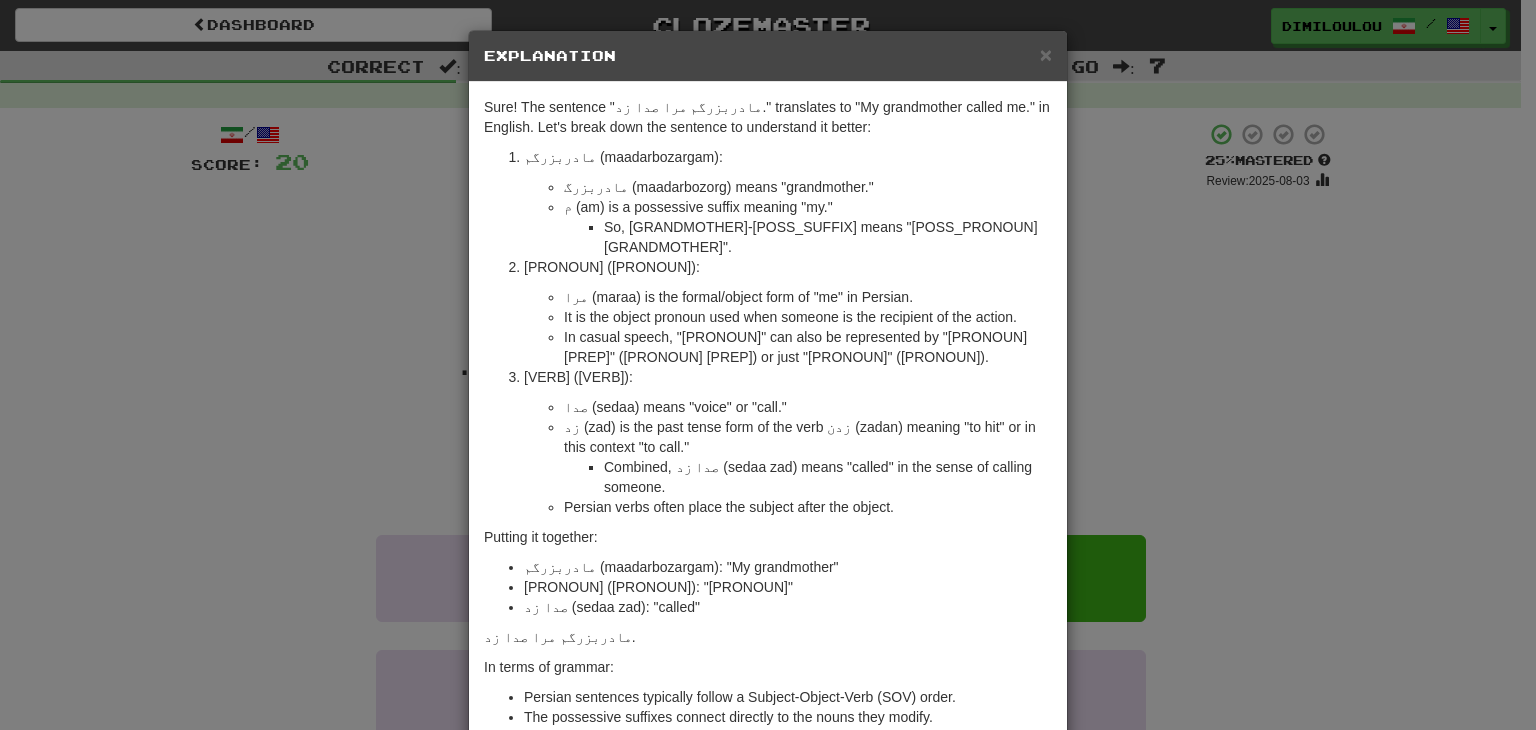 click on "× Explanation Sure! The sentence "مادربزرگم مرا صدا زد." translates to "My grandmother called me." in English. Let's break down the sentence to understand it better:
مادربزرگم (maadarbozargam):
مادربزرگ (maadarbozorg) means "grandmother."
م (am) is a possessive suffix meaning "my."
So, مادربزرگم (maadarbozargam) means "my grandmother."
مرا (maraa):
مرا (maraa) is the formal/object form of "me" in Persian.
It is the object pronoun used when someone is the recipient of the action.
In casual speech, "me" can also be represented by "من را" (man raa) or just "من" (man).
صدا زد (sedaa zad):
صدا (sedaa) means "voice" or "call."
زد (zad) is the past tense form of the verb زدن (zadan) meaning "to hit" or in this context "to call."
Combining these gives صدا زد (sedaa zad) which means "called" in the sense of calling someone.
Persian verbs often place the subject after the object." at bounding box center (768, 365) 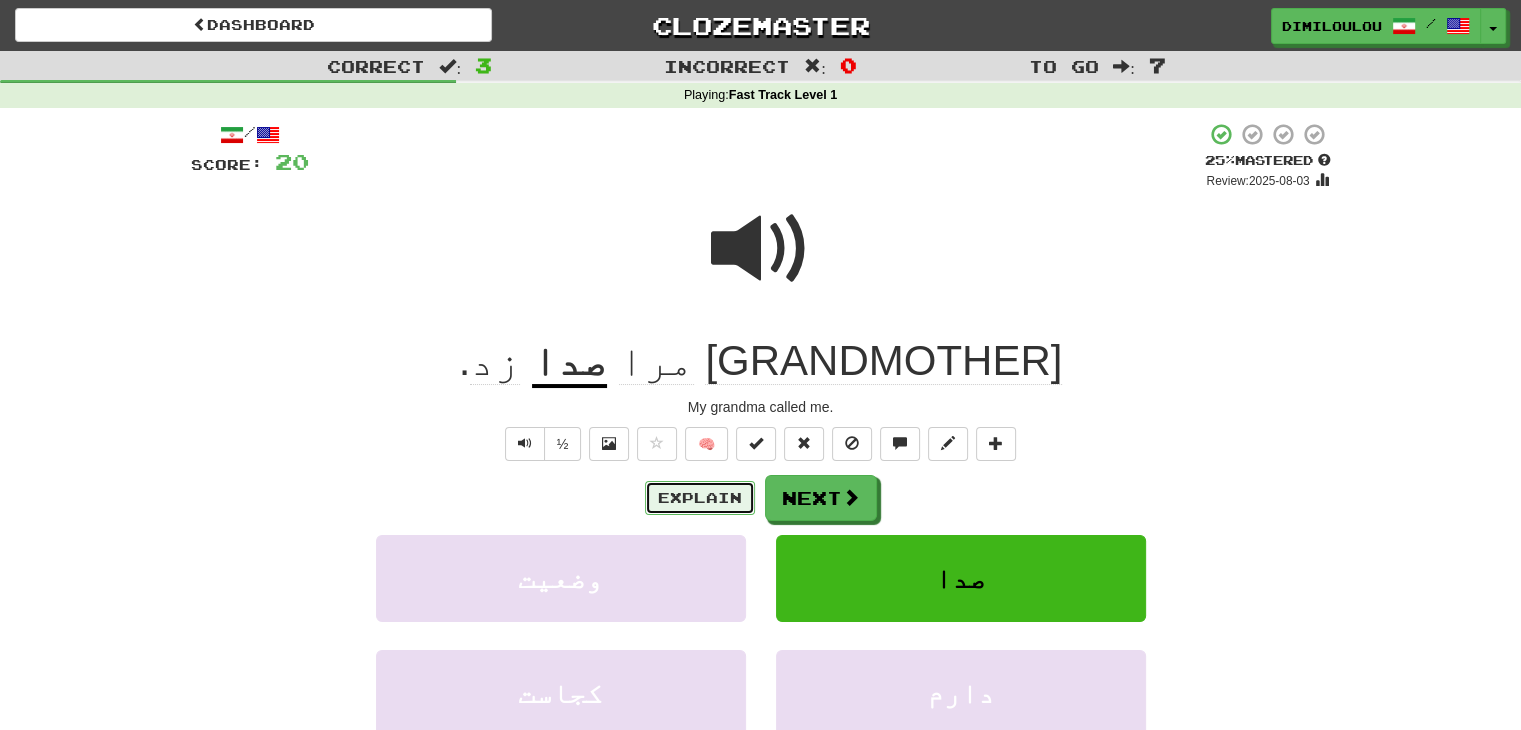 click on "Explain" at bounding box center [700, 498] 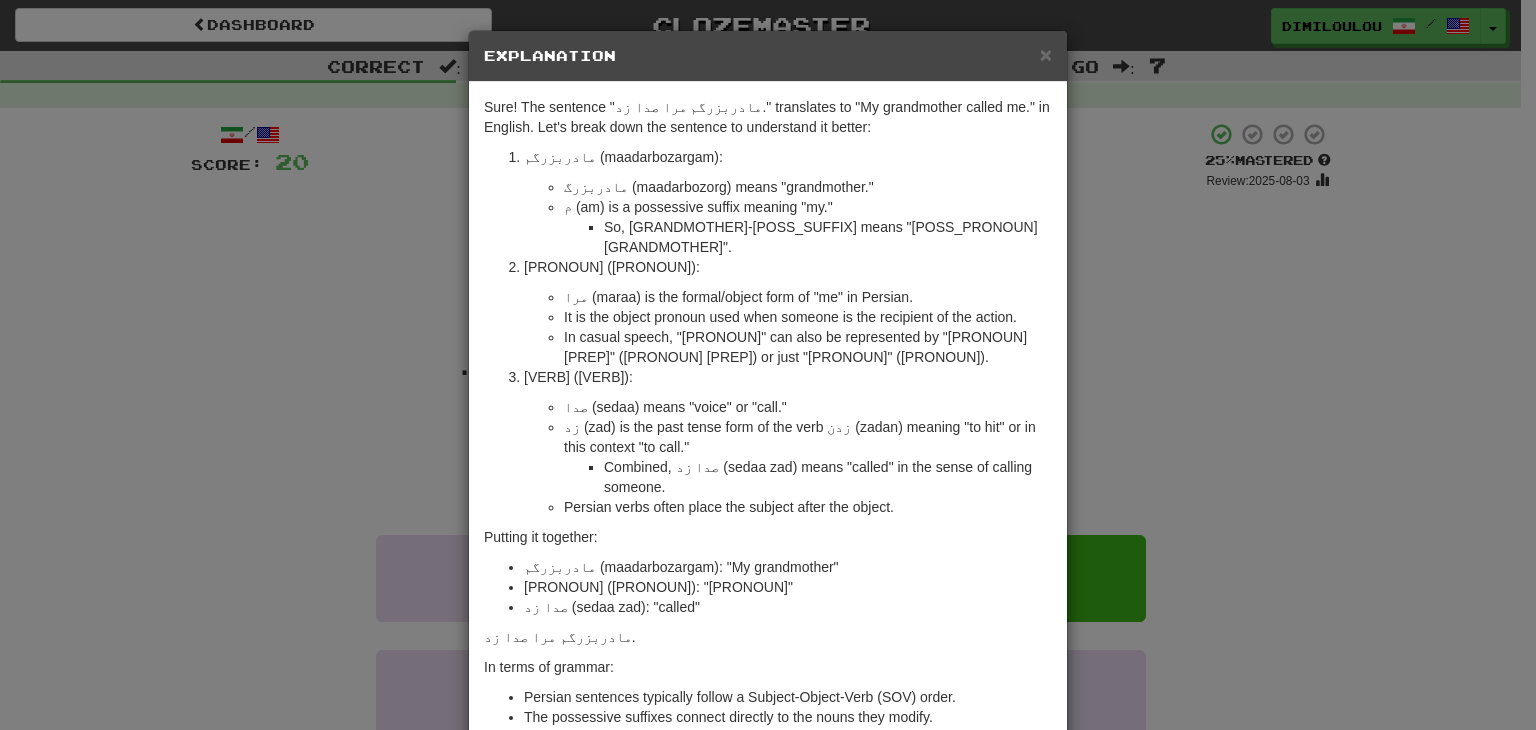 click on "× Explanation Sure! The sentence "مادربزرگم مرا صدا زد." translates to "My grandmother called me." in English. Let's break down the sentence to understand it better:
مادربزرگم (maadarbozargam):
مادربزرگ (maadarbozorg) means "grandmother."
م (am) is a possessive suffix meaning "my."
So, مادربزرگم (maadarbozargam) means "my grandmother."
مرا (maraa):
مرا (maraa) is the formal/object form of "me" in Persian.
It is the object pronoun used when someone is the recipient of the action.
In casual speech, "me" can also be represented by "من را" (man raa) or just "من" (man).
صدا زد (sedaa zad):
صدا (sedaa) means "voice" or "call."
زد (zad) is the past tense form of the verb زدن (zadan) meaning "to hit" or in this context "to call."
Combining these gives صدا زد (sedaa zad) which means "called" in the sense of calling someone.
Persian verbs often place the subject after the object." at bounding box center [768, 365] 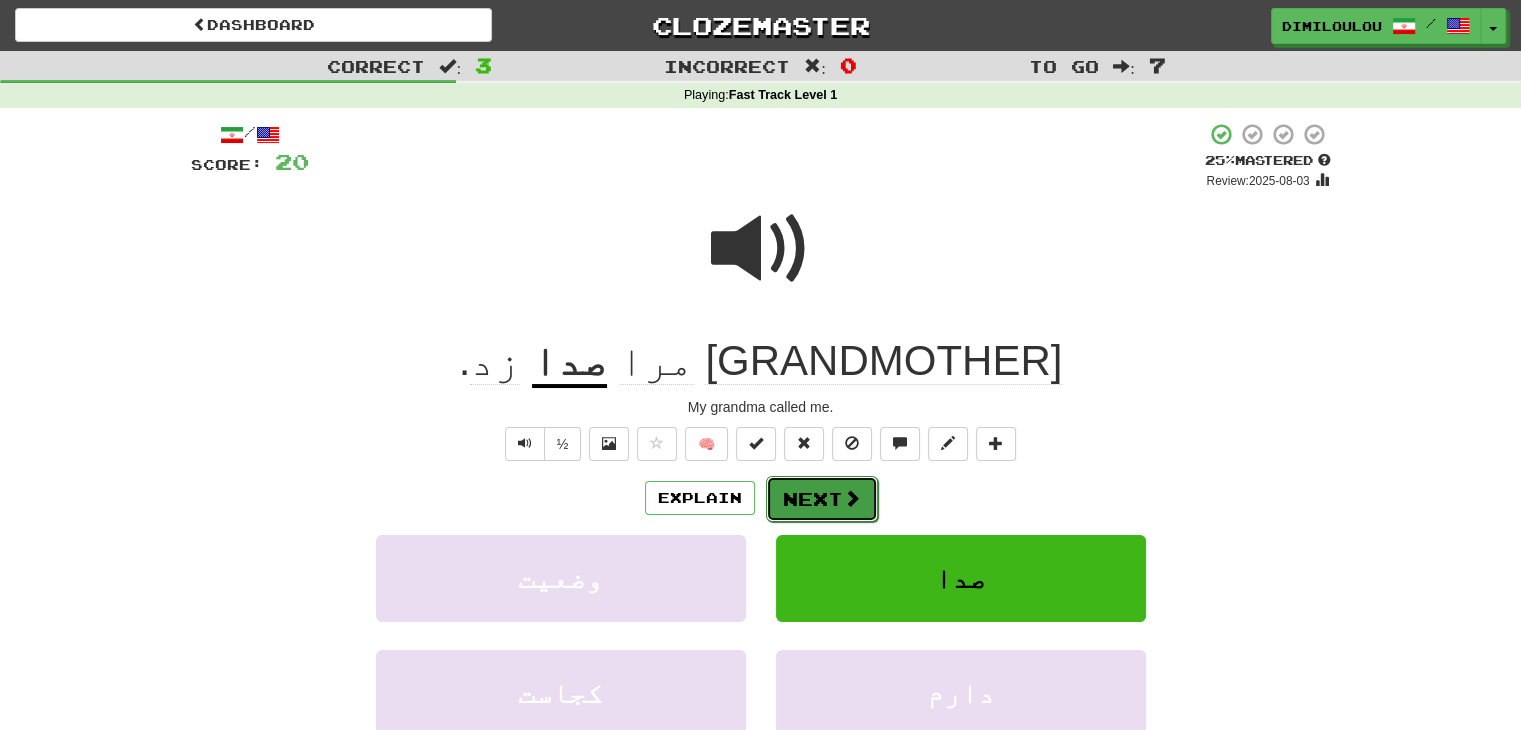 click on "Next" at bounding box center (822, 499) 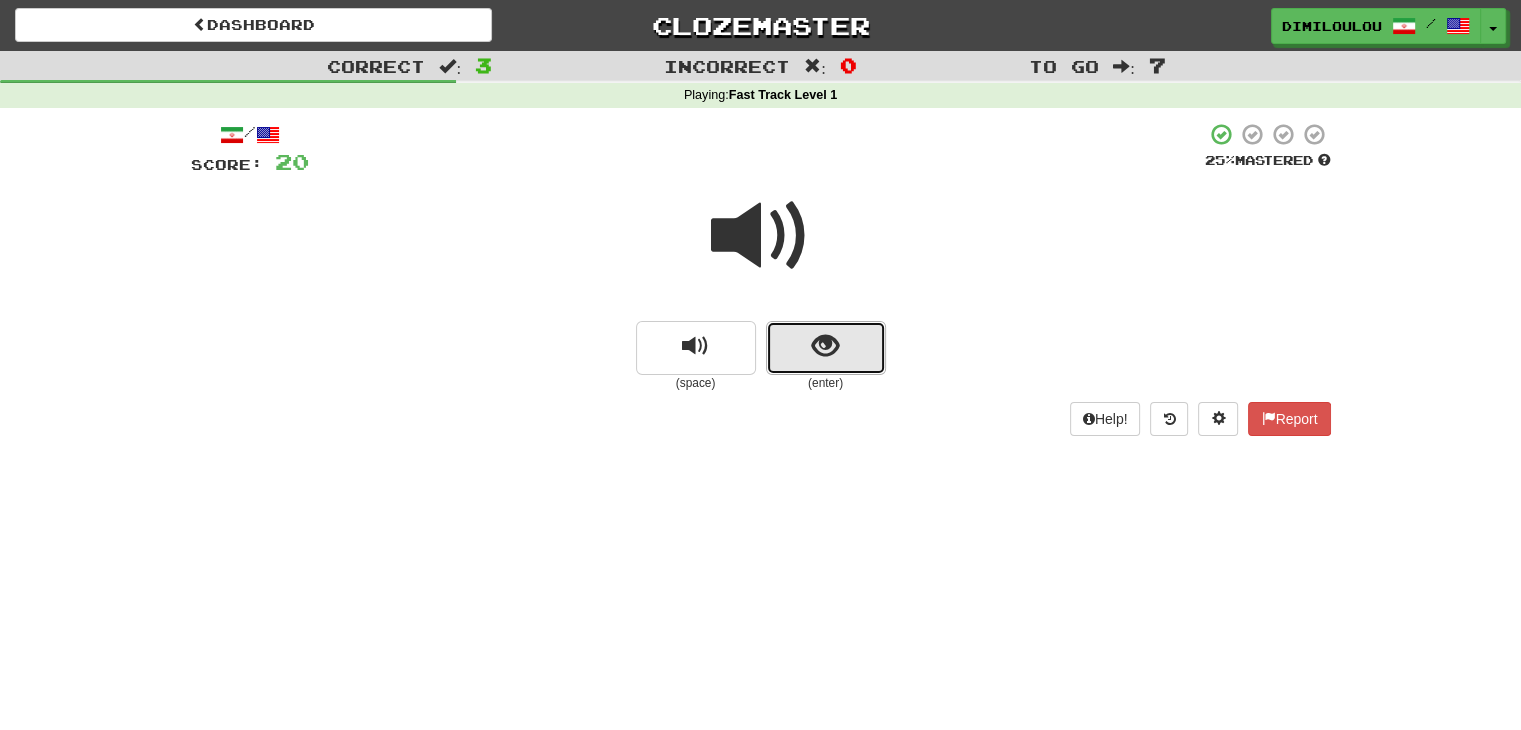 click at bounding box center (826, 348) 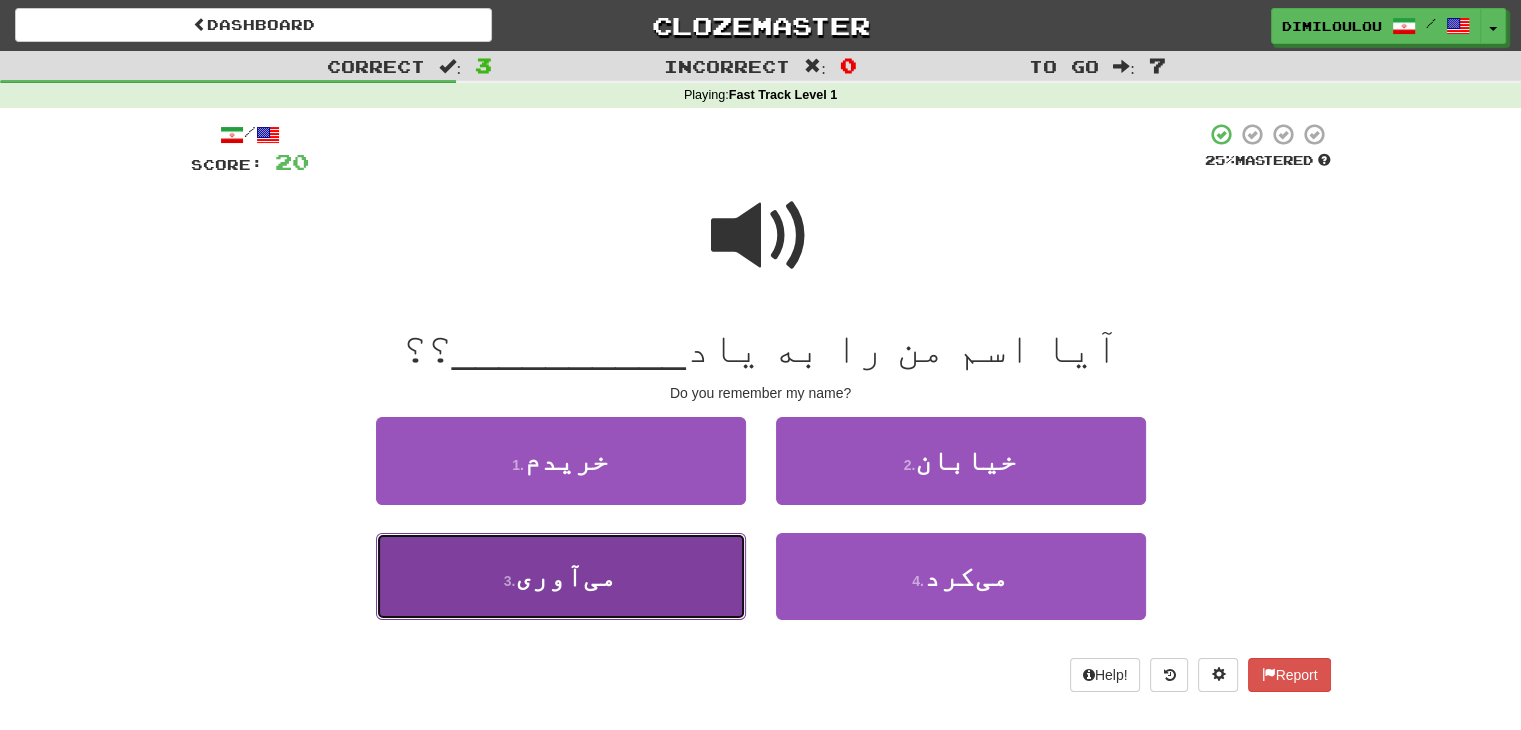 click on "3 .  می‌آوری" at bounding box center (561, 576) 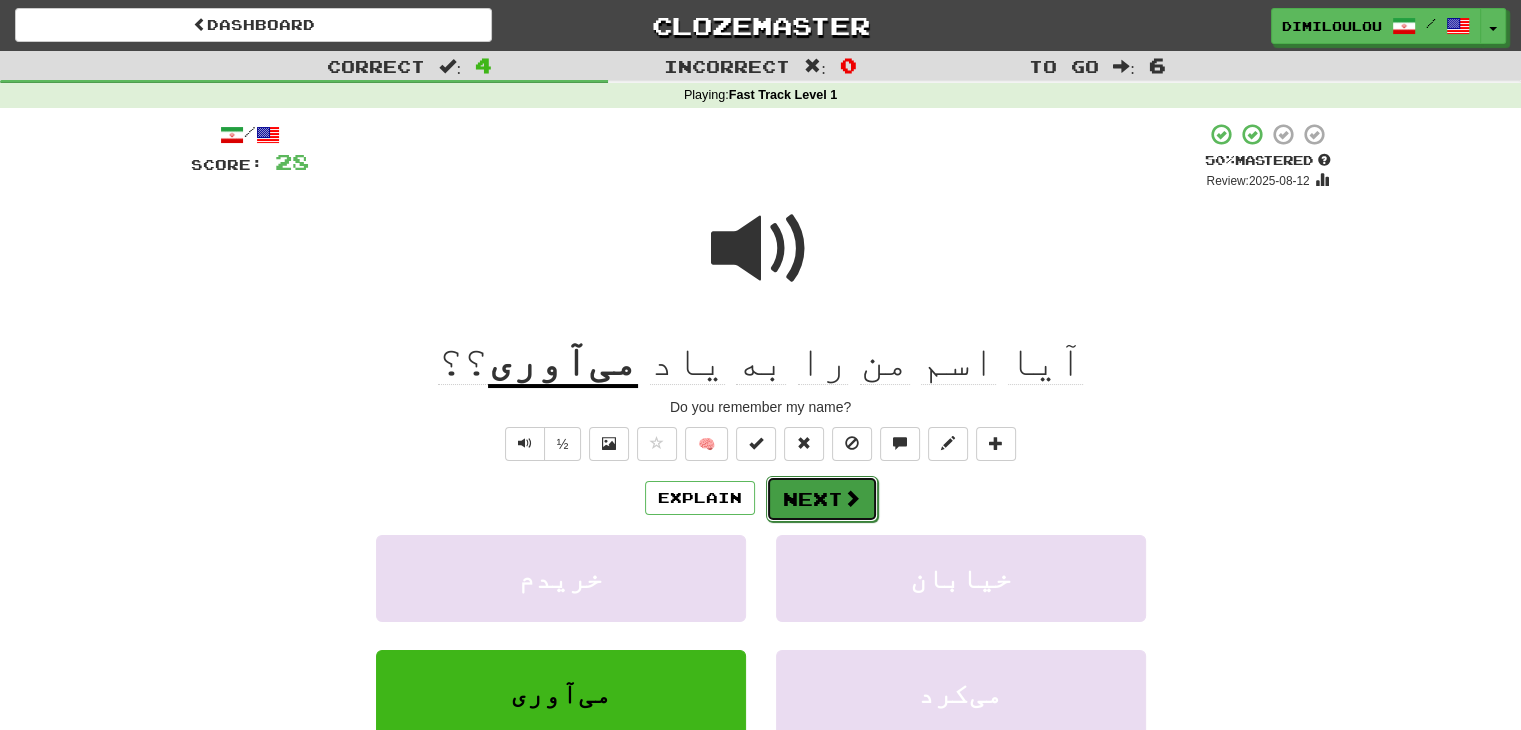 click on "Next" at bounding box center [822, 499] 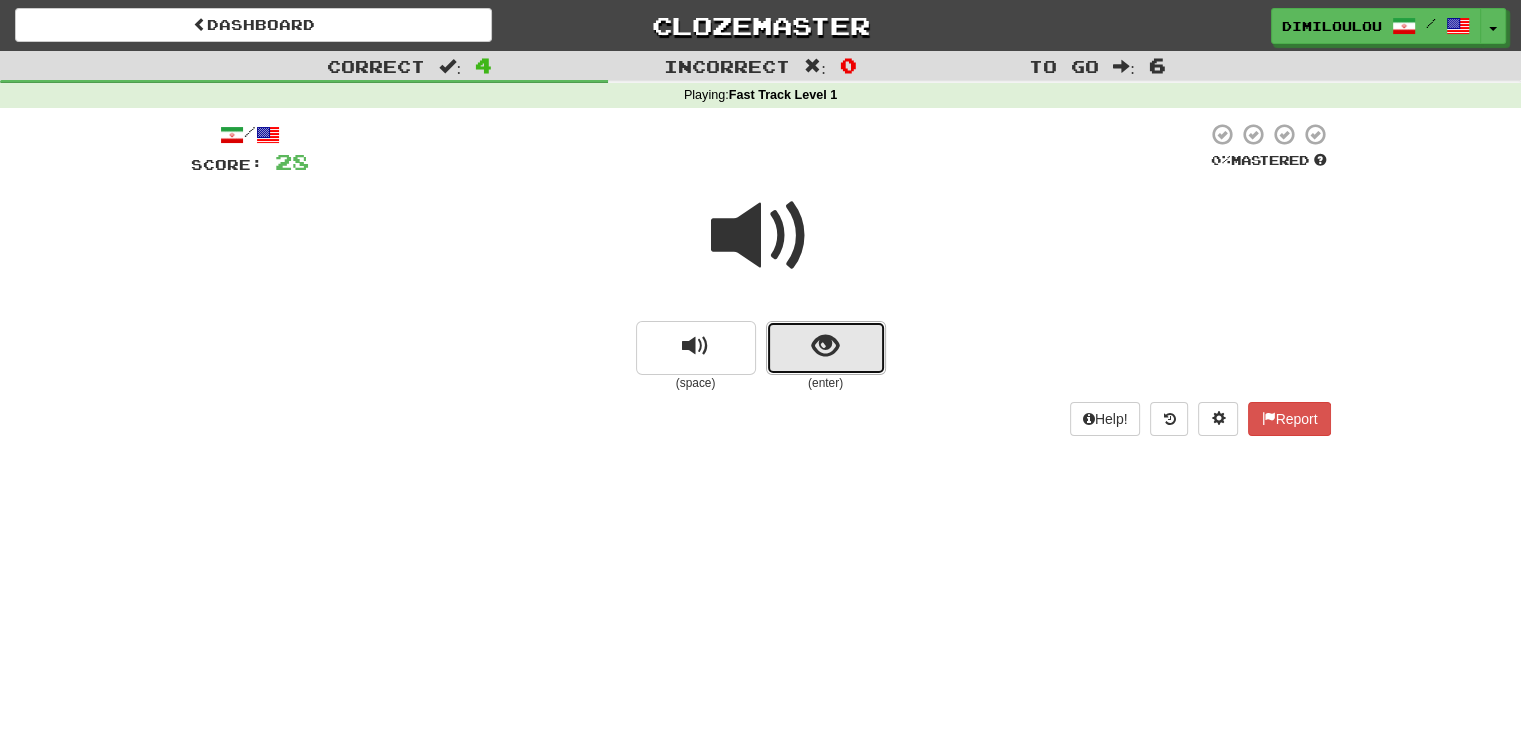 click at bounding box center (826, 348) 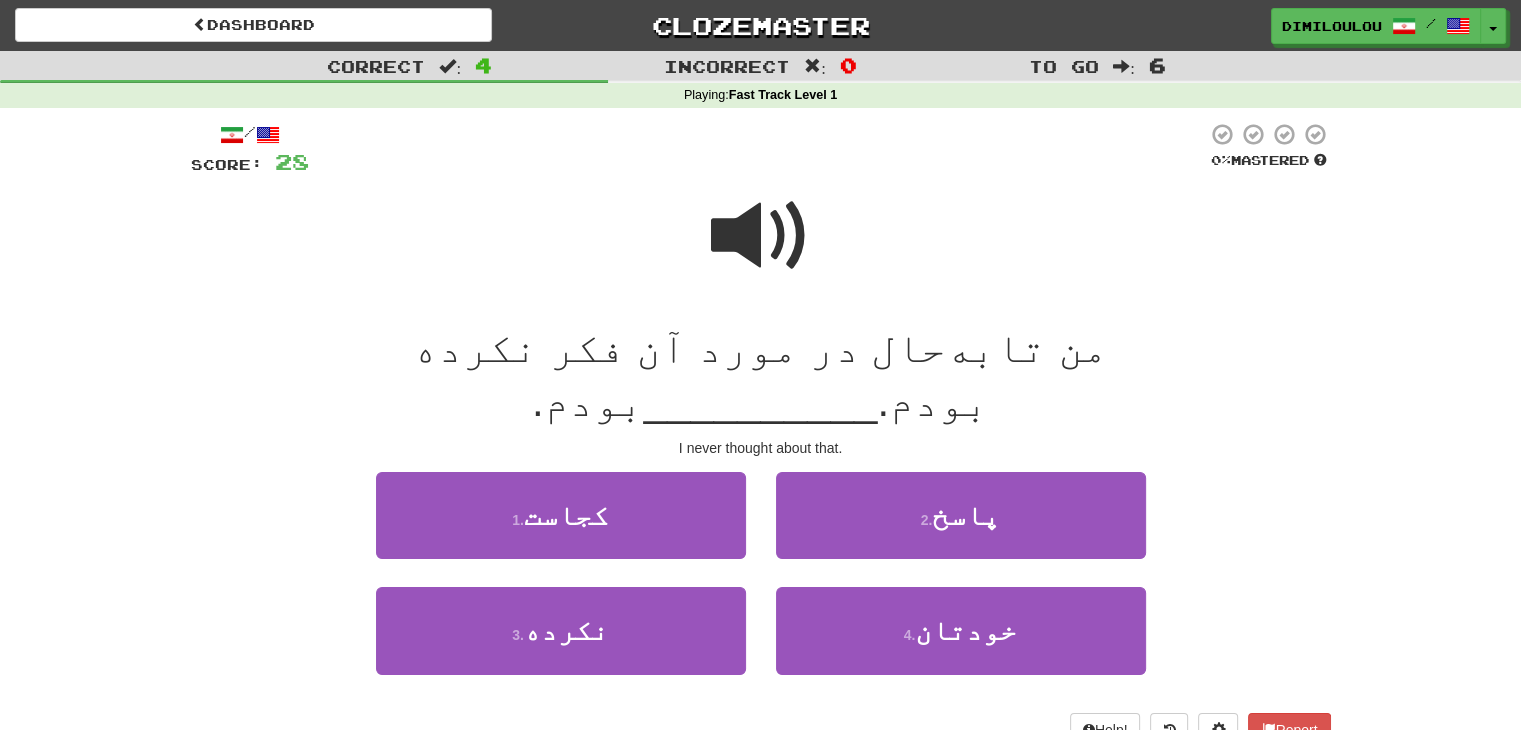 click at bounding box center (761, 236) 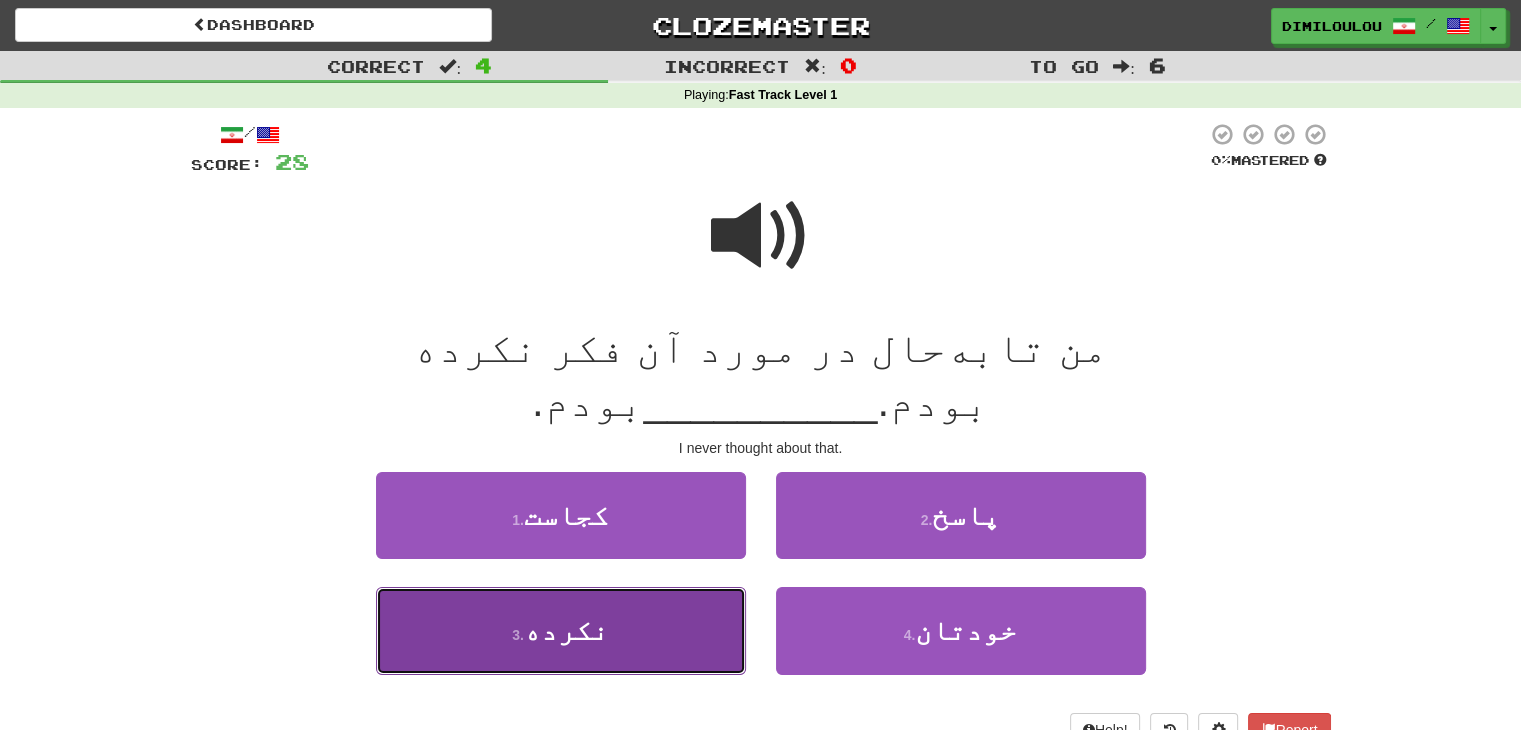 click on "3 .  نکرده" at bounding box center [561, 630] 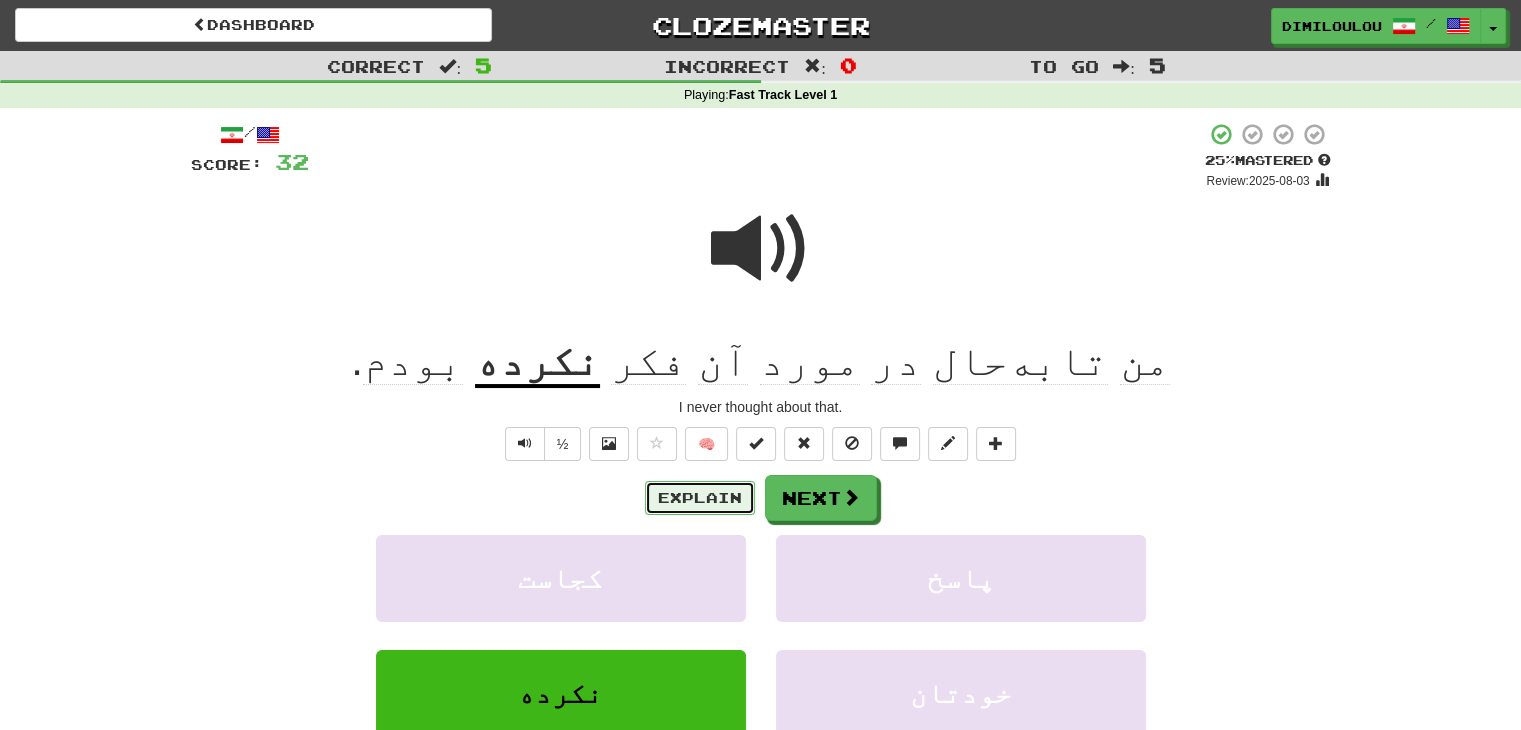click on "Explain" at bounding box center [700, 498] 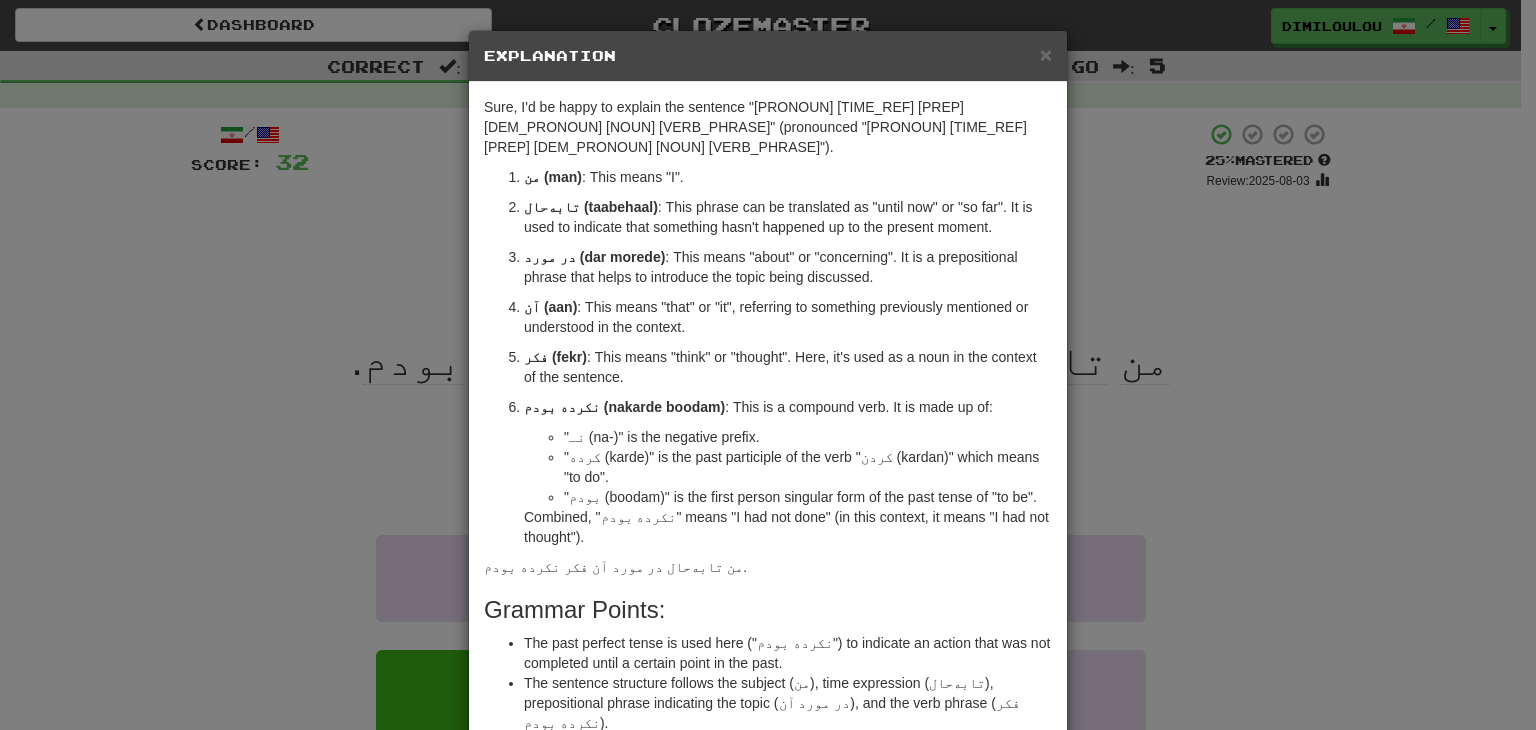 click on "× Explanation Sure, I'd be happy to explain the sentence "من تابه‌حال در مورد آن فکر نکرده بودم" (pronounced "man taabehaal dar morede aan fekr nakarde boodam").
من (man) : This means "I".
تابه‌حال (taabehaal) : This phrase can be translated as "until now" or "so far". It is used to indicate that something hasn't happened up to the present moment.
در مورد (dar morede) : This means "about" or "concerning". It is a prepositional phrase that helps to introduce the topic being discussed.
آن (aan) : This means "that" or "it", referring to something previously mentioned or understood in the context.
فکر (fekr) : This means "think" or "thought". Here, it's used as a noun in the context of the sentence.
نکرده بودم (nakarde boodam) : This is a compound verb. It is made up of:
"نـ (na-)" is the negative prefix.
"کرده (karde)" is the past participle of the verb "کردن (kardan)" which means "to do"." at bounding box center (768, 365) 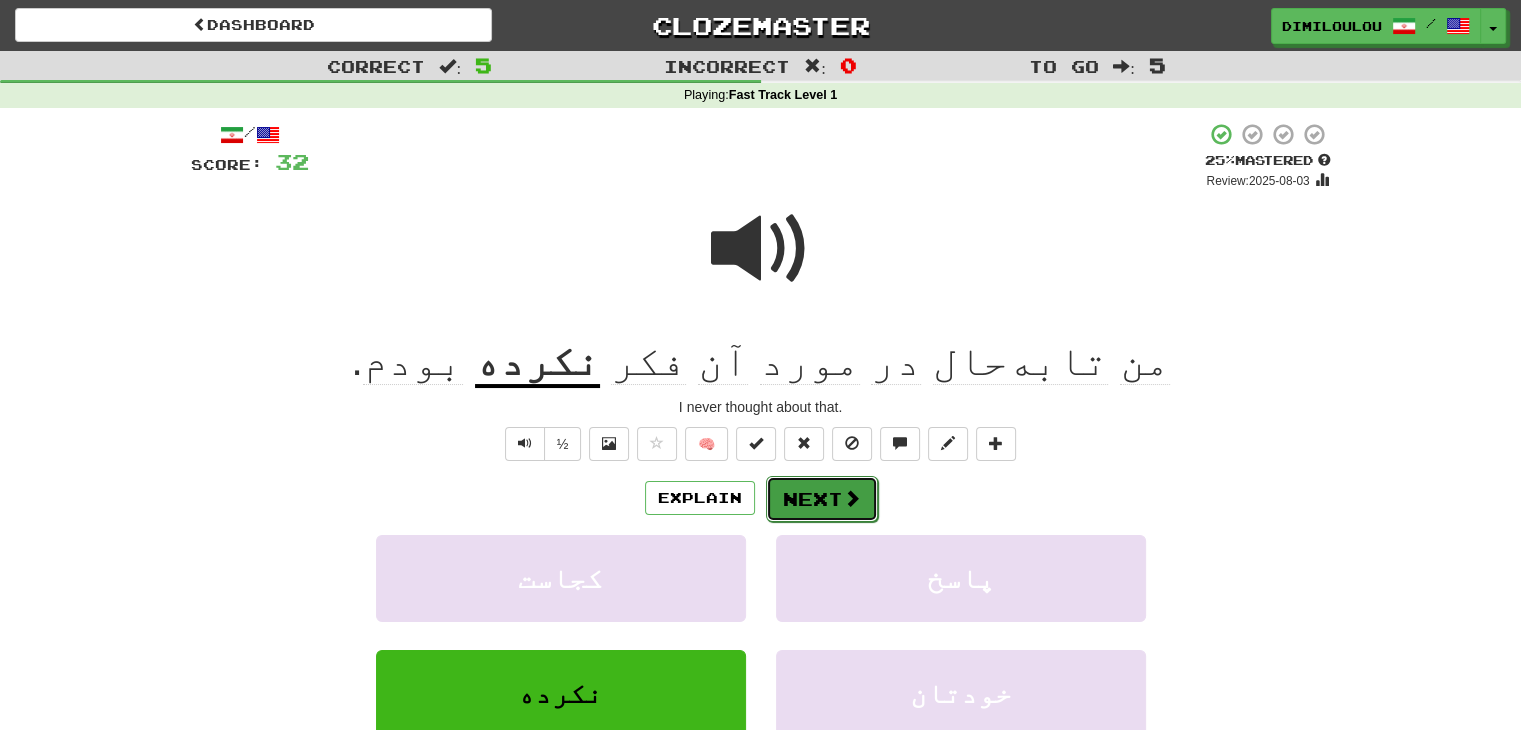 click at bounding box center (852, 498) 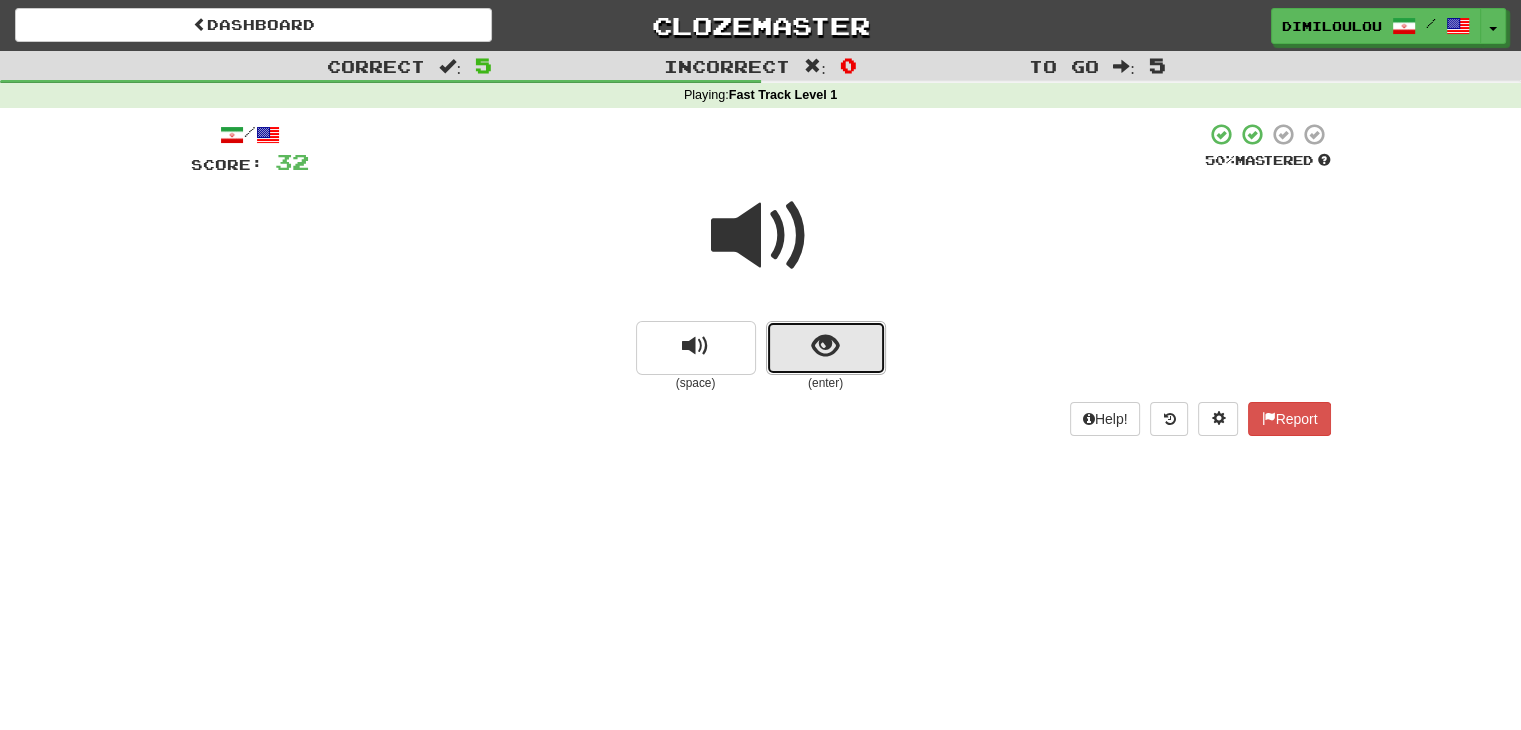 click at bounding box center [826, 348] 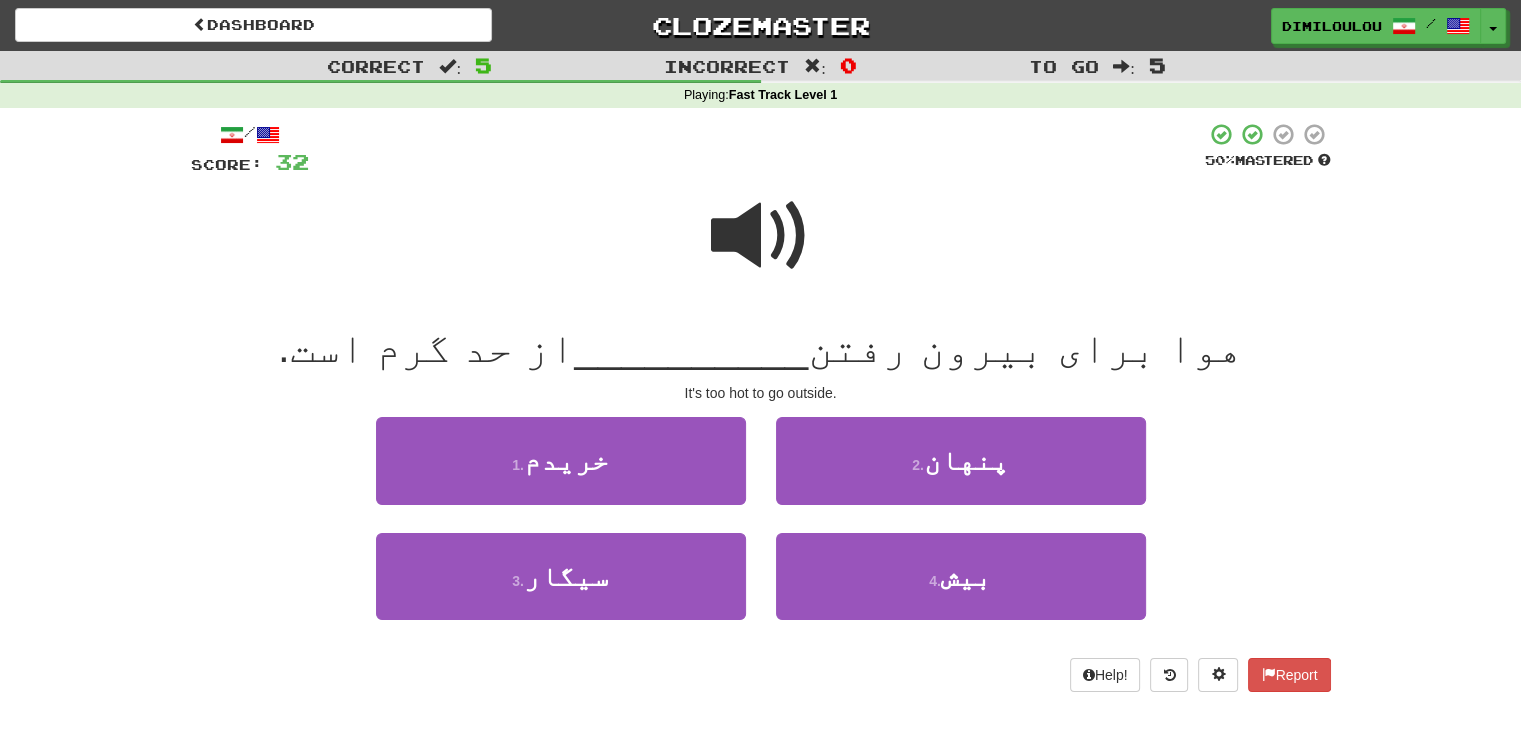 click at bounding box center [761, 236] 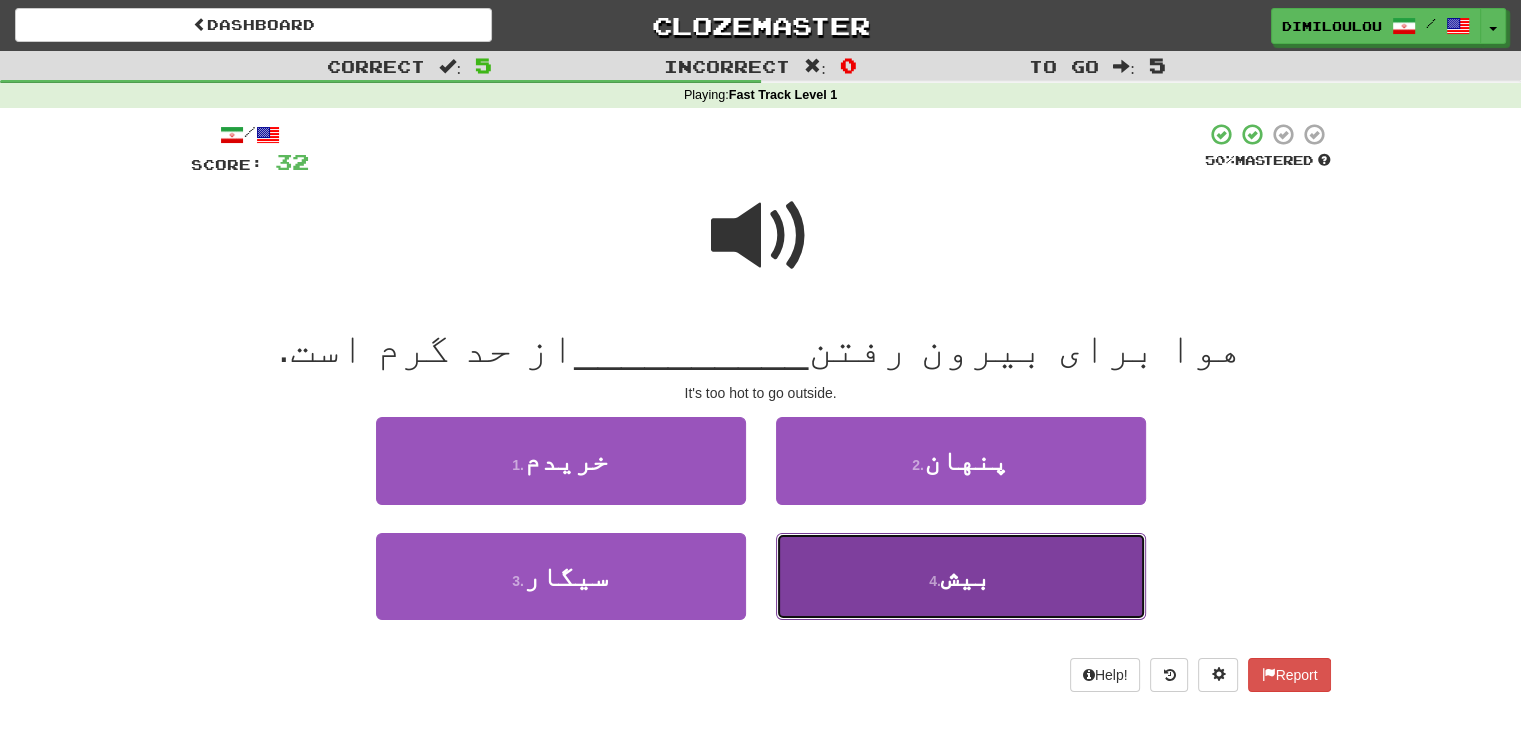 click on "4 .  بیش" at bounding box center [961, 576] 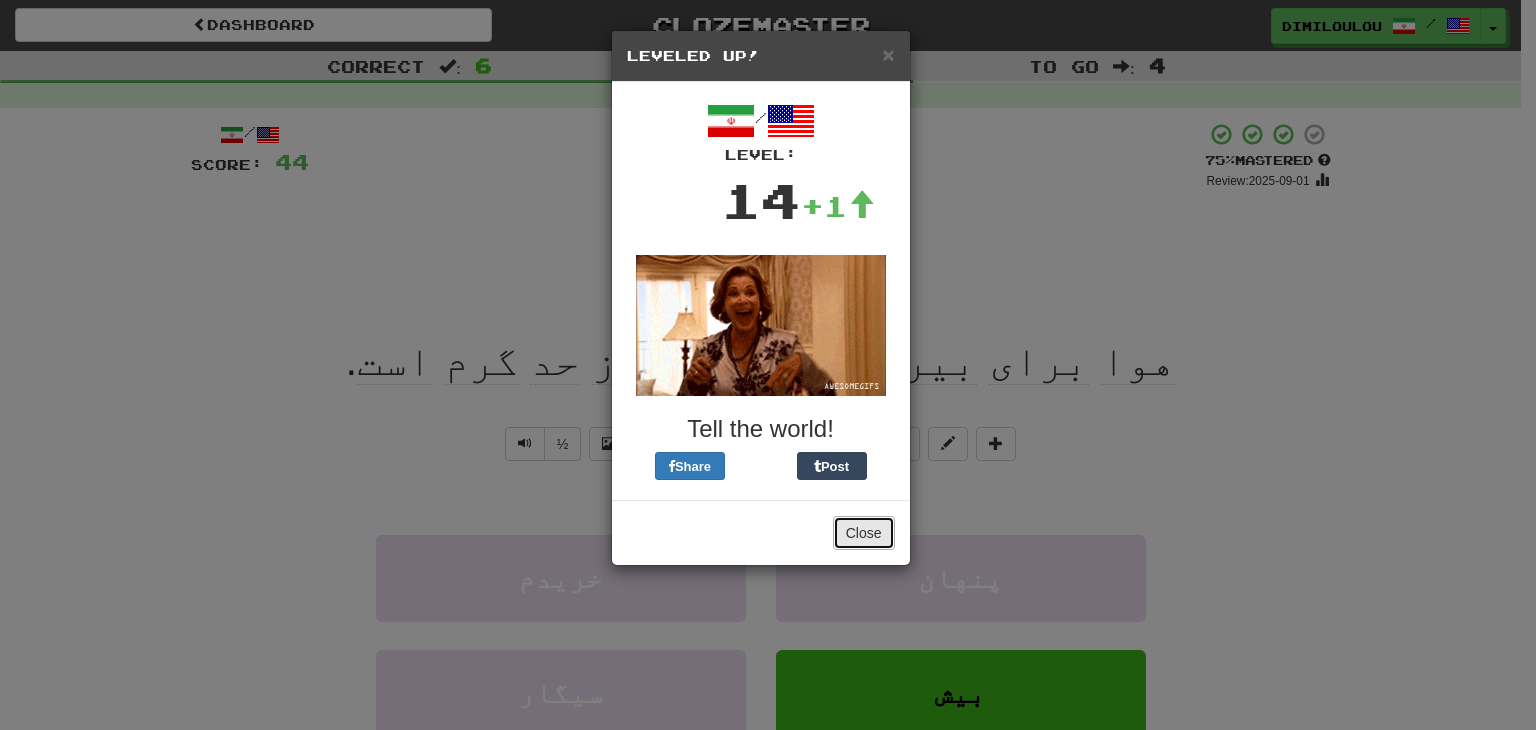 click on "Close" at bounding box center [864, 533] 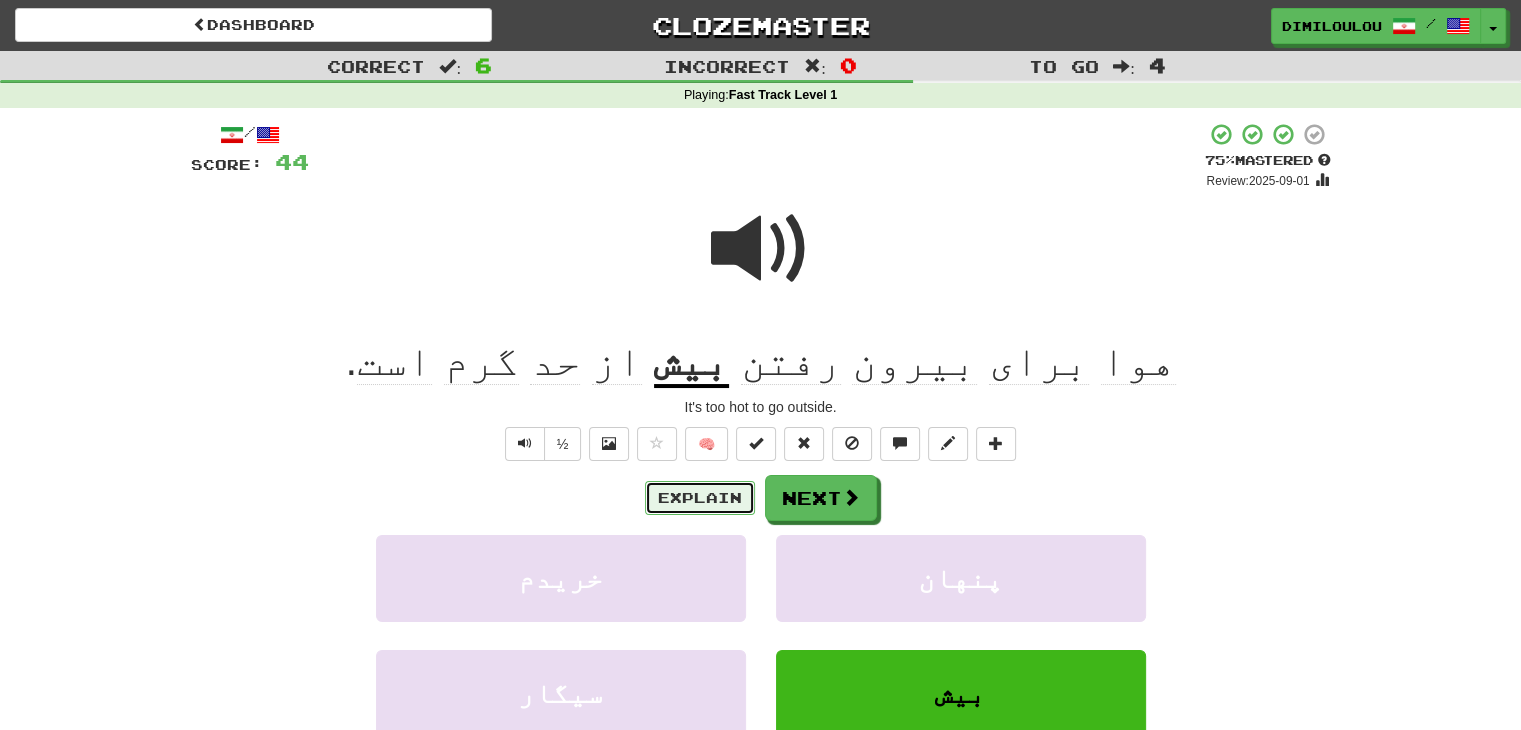 click on "Explain" at bounding box center [700, 498] 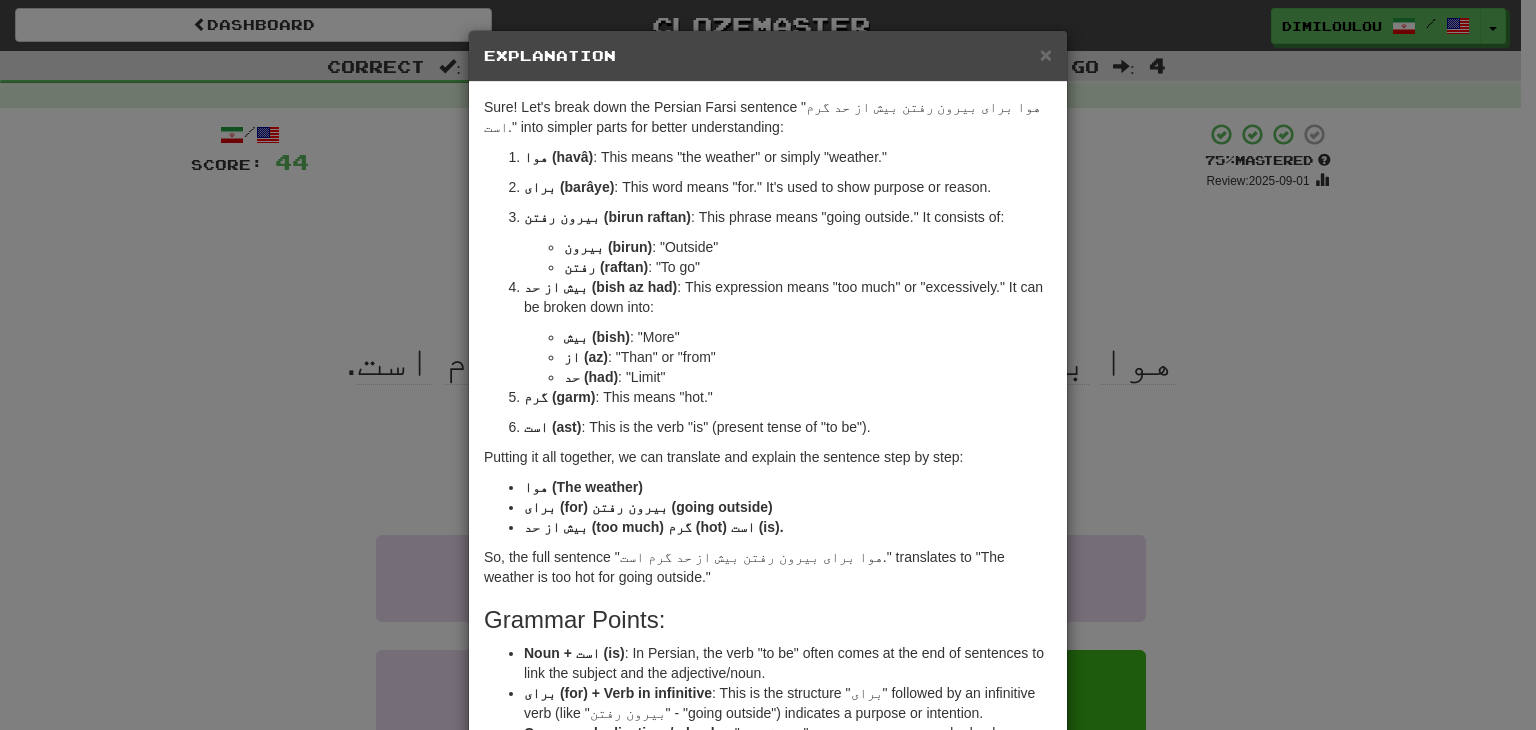 click on "× Explanation Sure! Let's break down the Persian Farsi sentence "هوا برای بیرون رفتن بیش از حد گرم است." into simpler parts for better understanding:
هوا (havâ) : This means "the weather" or simply "weather."
برای (barâye) : This word means "for." It's used to show purpose or reason.
بیرون رفتن (birun raftan) : This phrase means "going outside." It consists of:
بیرون (birun) : "Outside"
رفتن (raftan) : "To go"
بیش از حد (bish az had) : This expression means "too much" or "excessively." It can be broken down into:
بیش (bish) : "More"
از (az) : "Than" or "from"
حد (had) : "Limit"
گرم (garm) : This means "hot."
است (ast) : This is the verb "is" (present tense of "to be").
Putting it all together, we can translate and explain the sentence step by step:
هوا (The weather)
برای (for) بیرون رفتن (going outside)
Grammar Points:
Noun + است (is)" at bounding box center (768, 365) 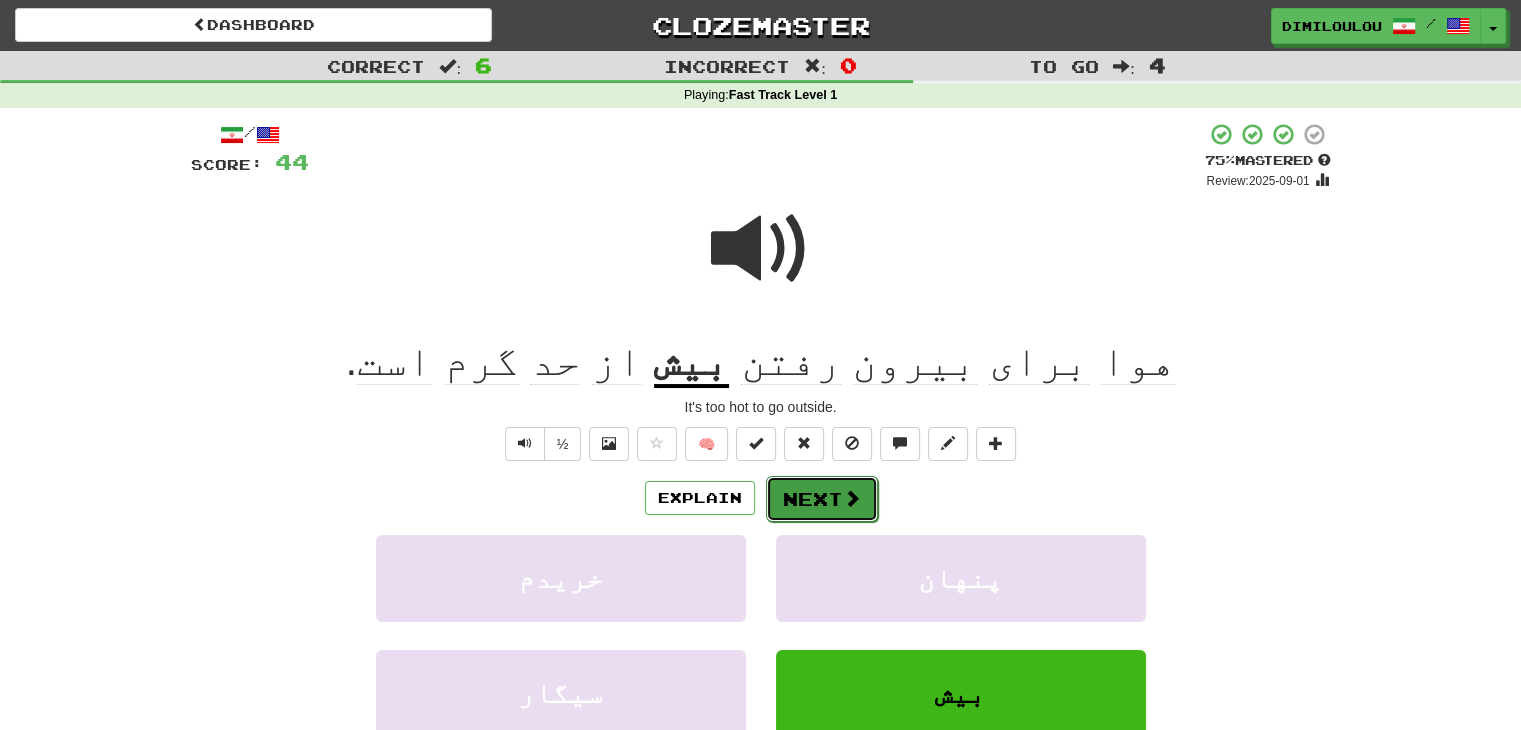 click on "Next" at bounding box center (822, 499) 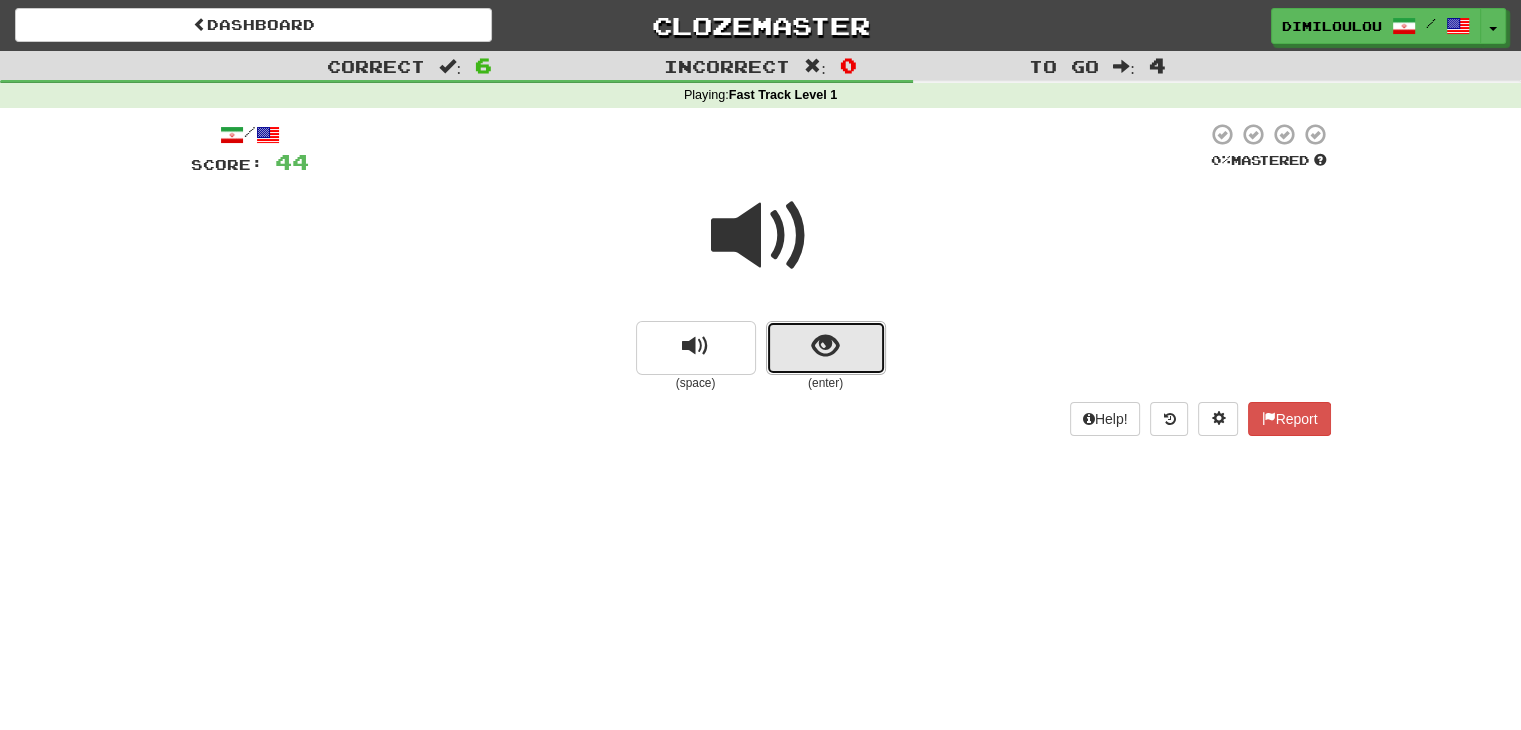 click at bounding box center (825, 346) 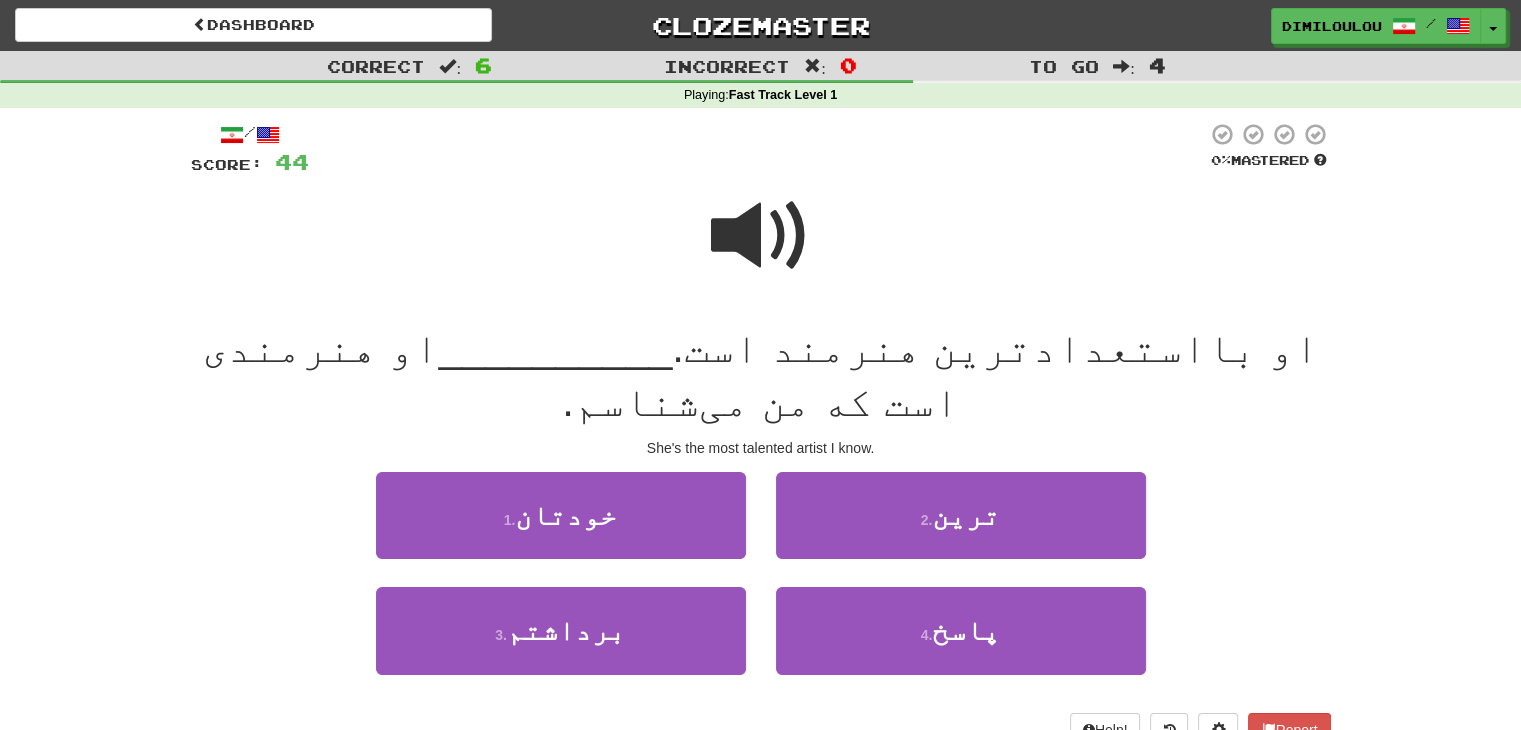 click at bounding box center (761, 236) 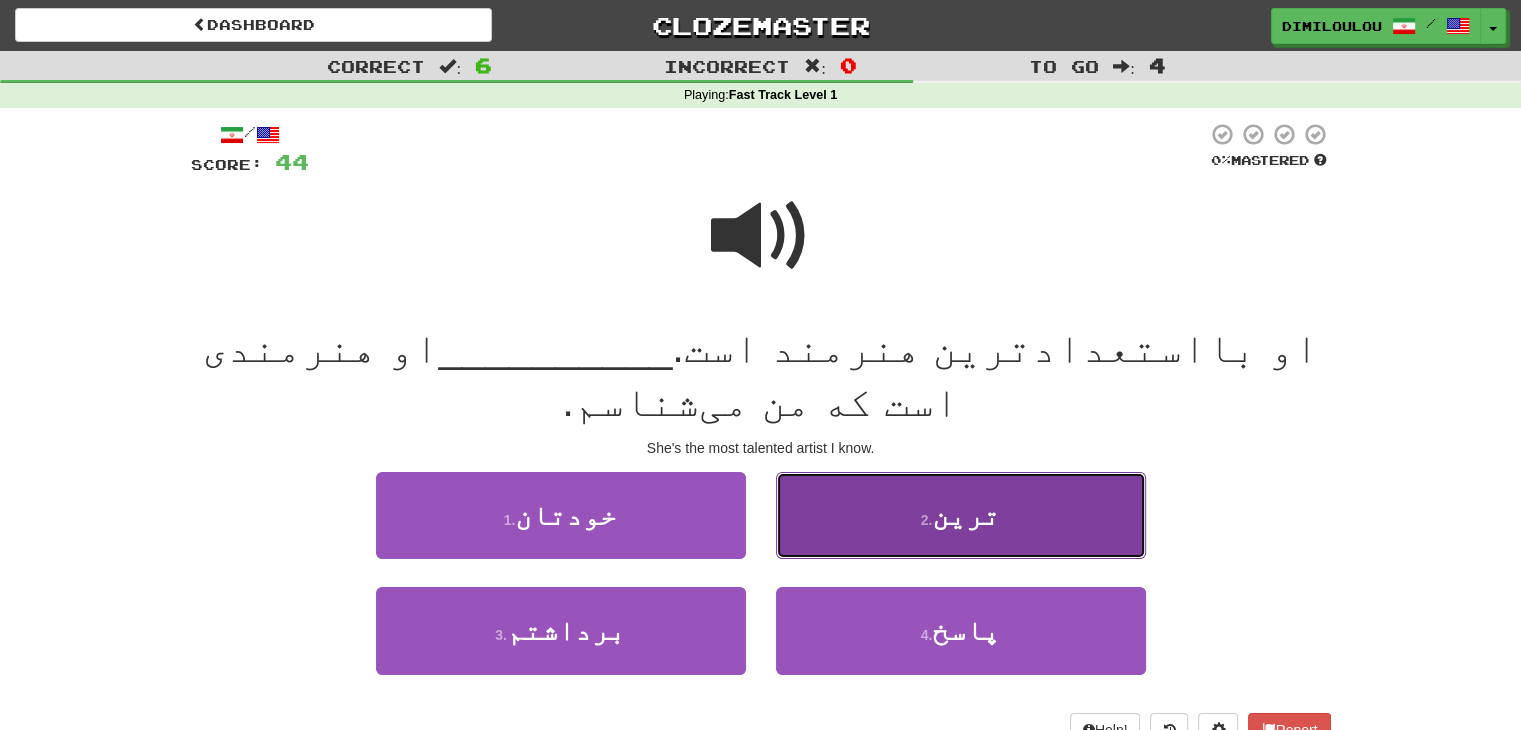 click on "2 .  ترین" at bounding box center [961, 515] 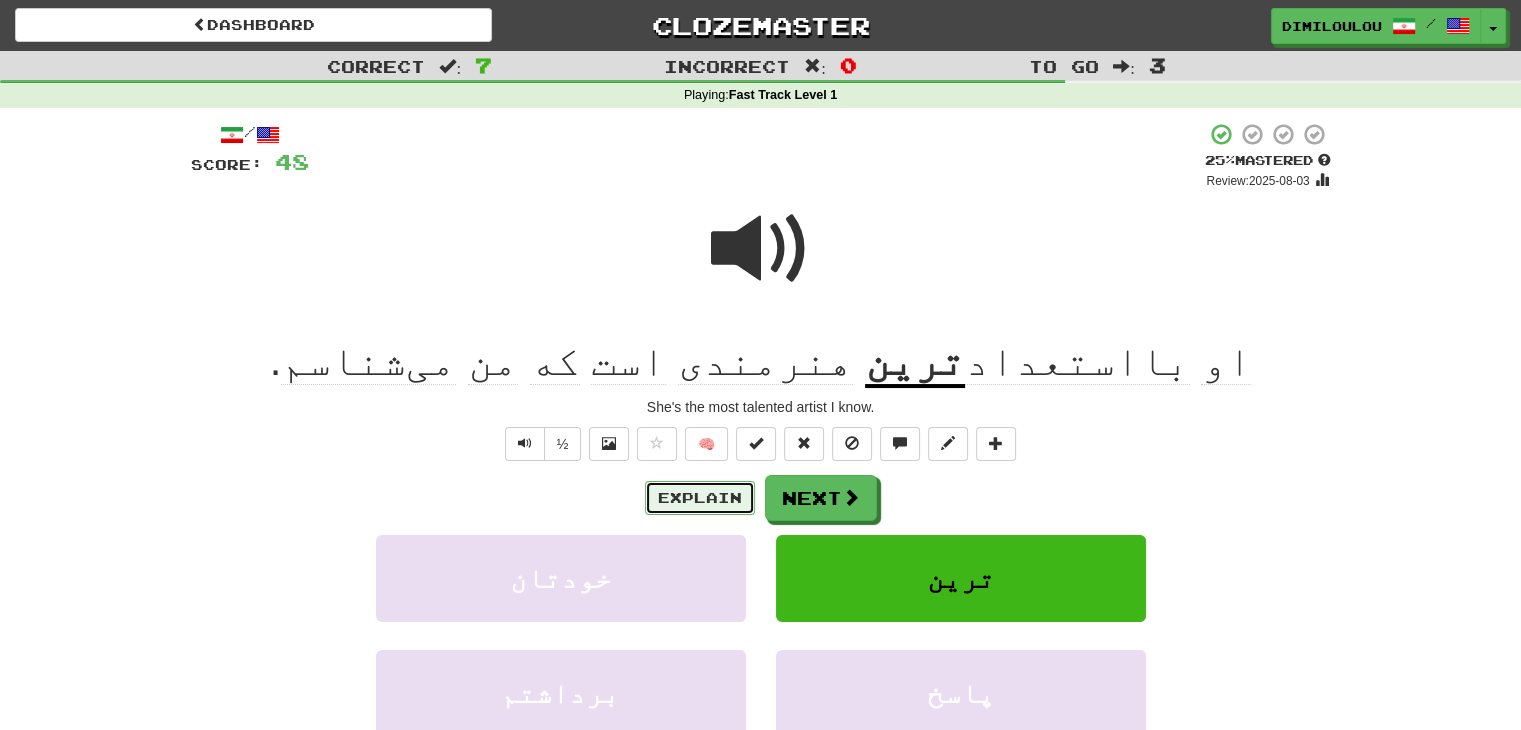 click on "Explain" at bounding box center [700, 498] 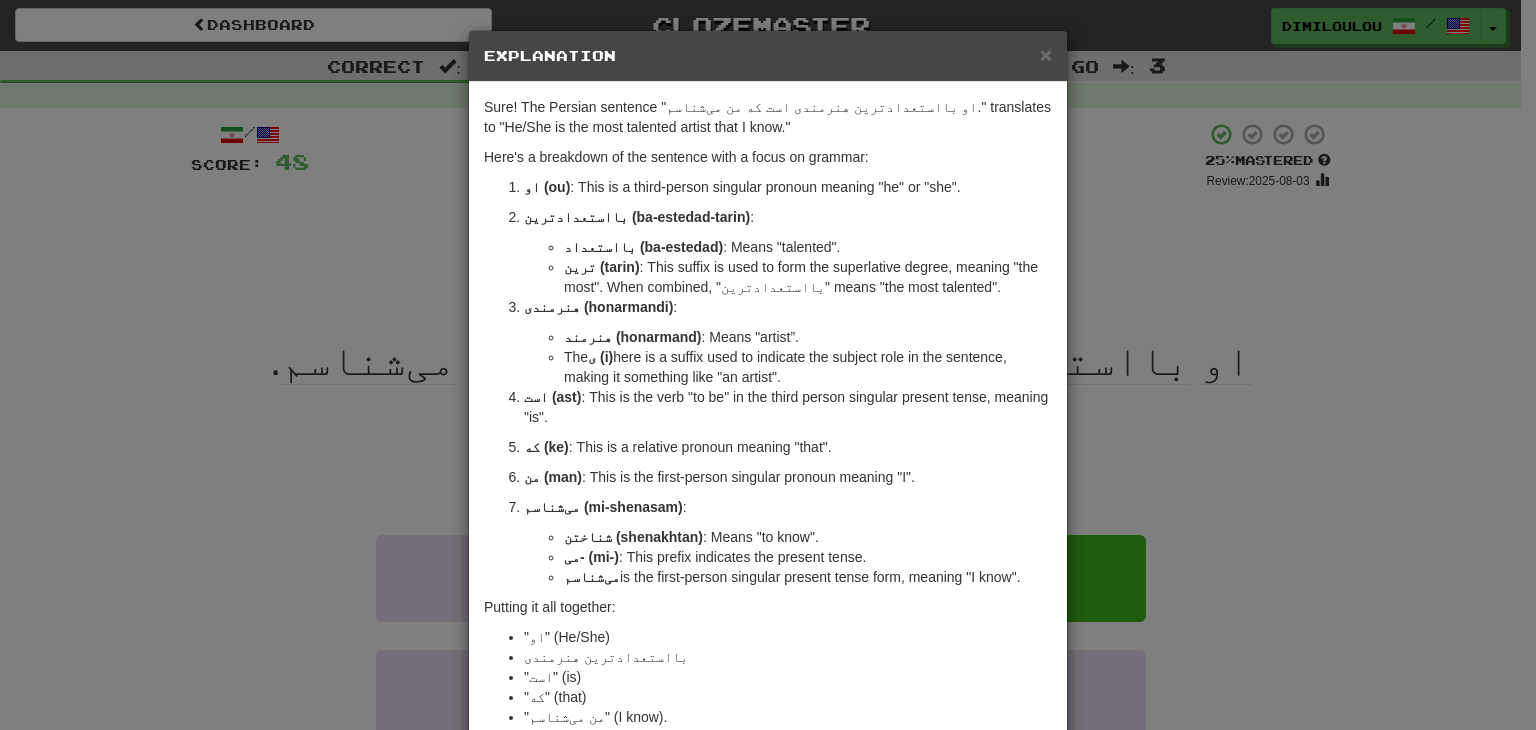 drag, startPoint x: 679, startPoint y: 502, endPoint x: 714, endPoint y: 317, distance: 188.28171 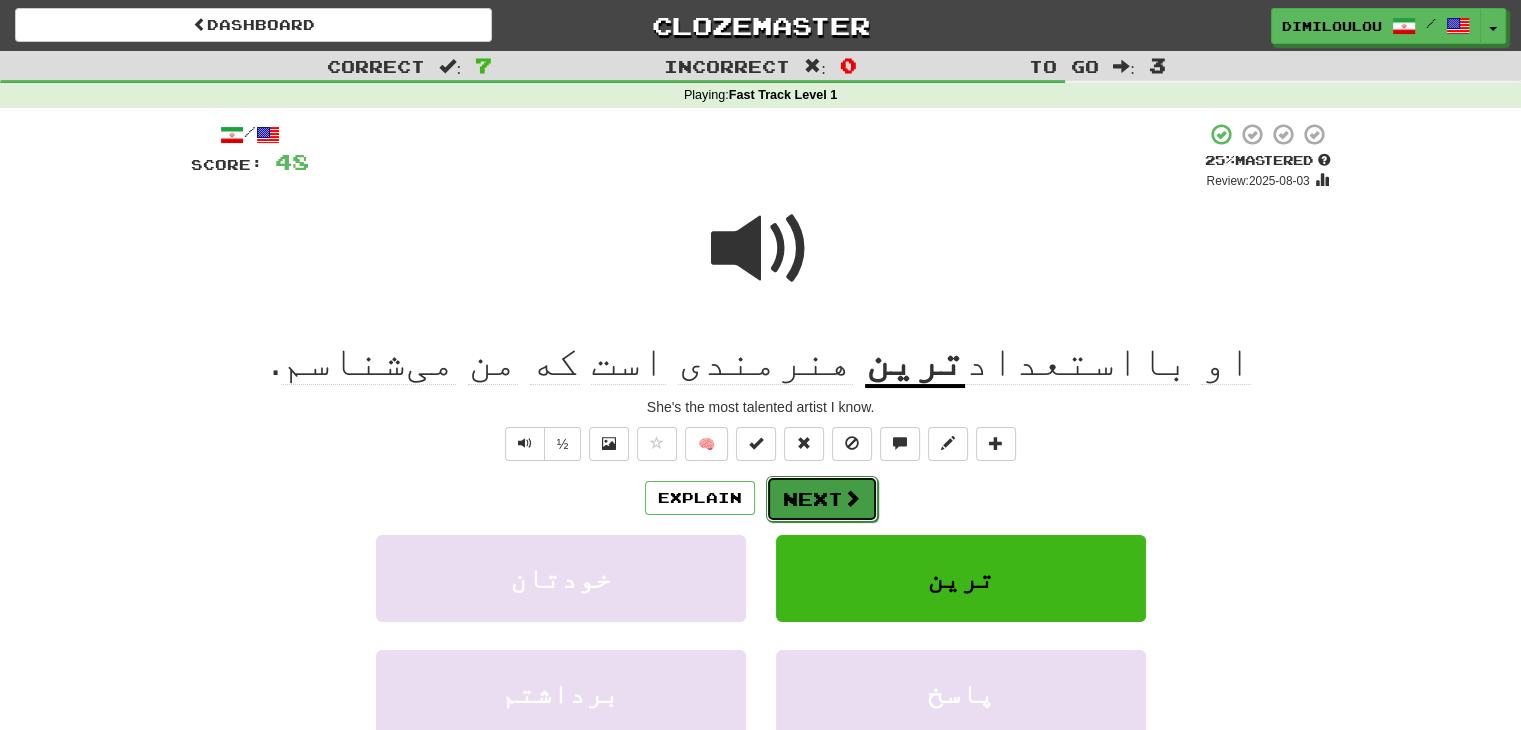 click on "Next" at bounding box center (822, 499) 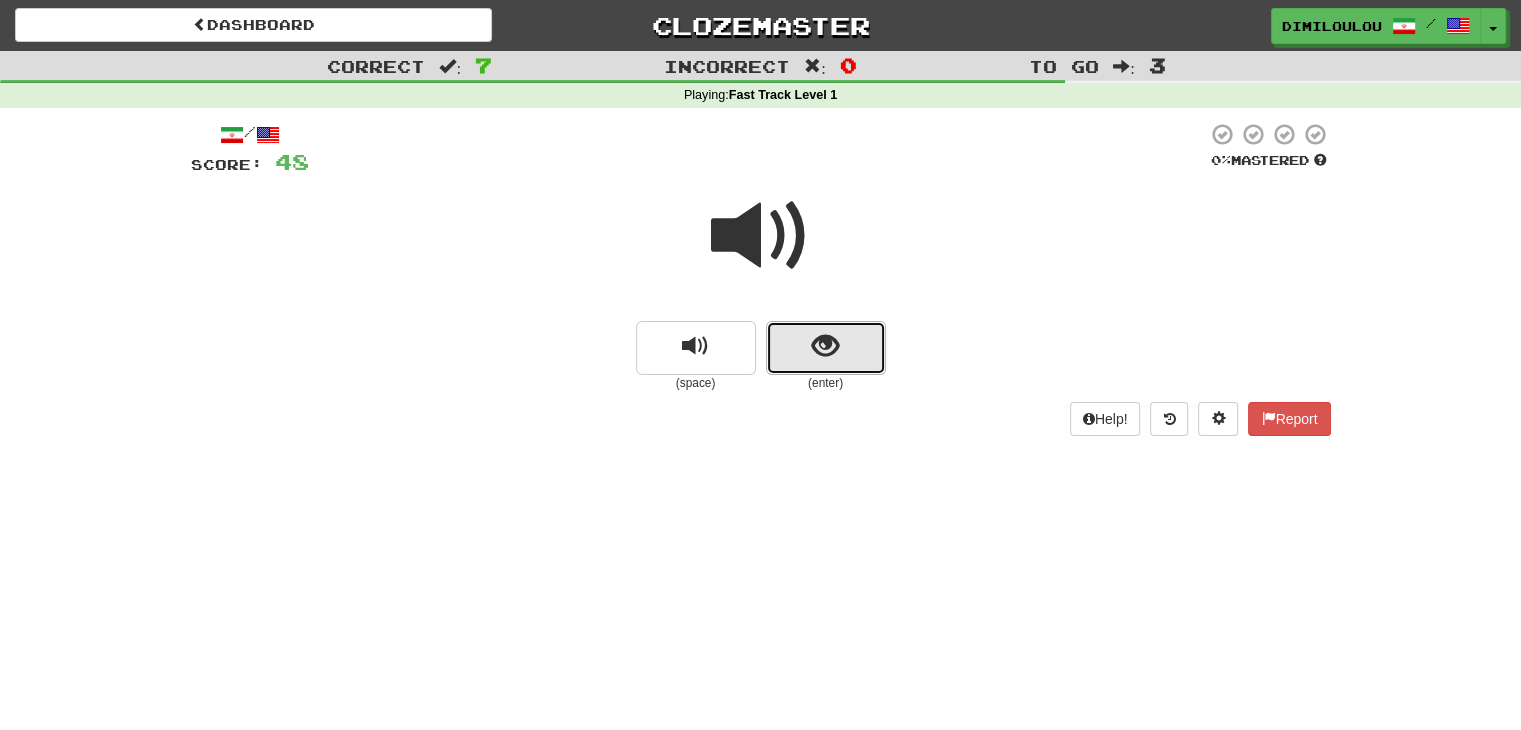click at bounding box center [825, 346] 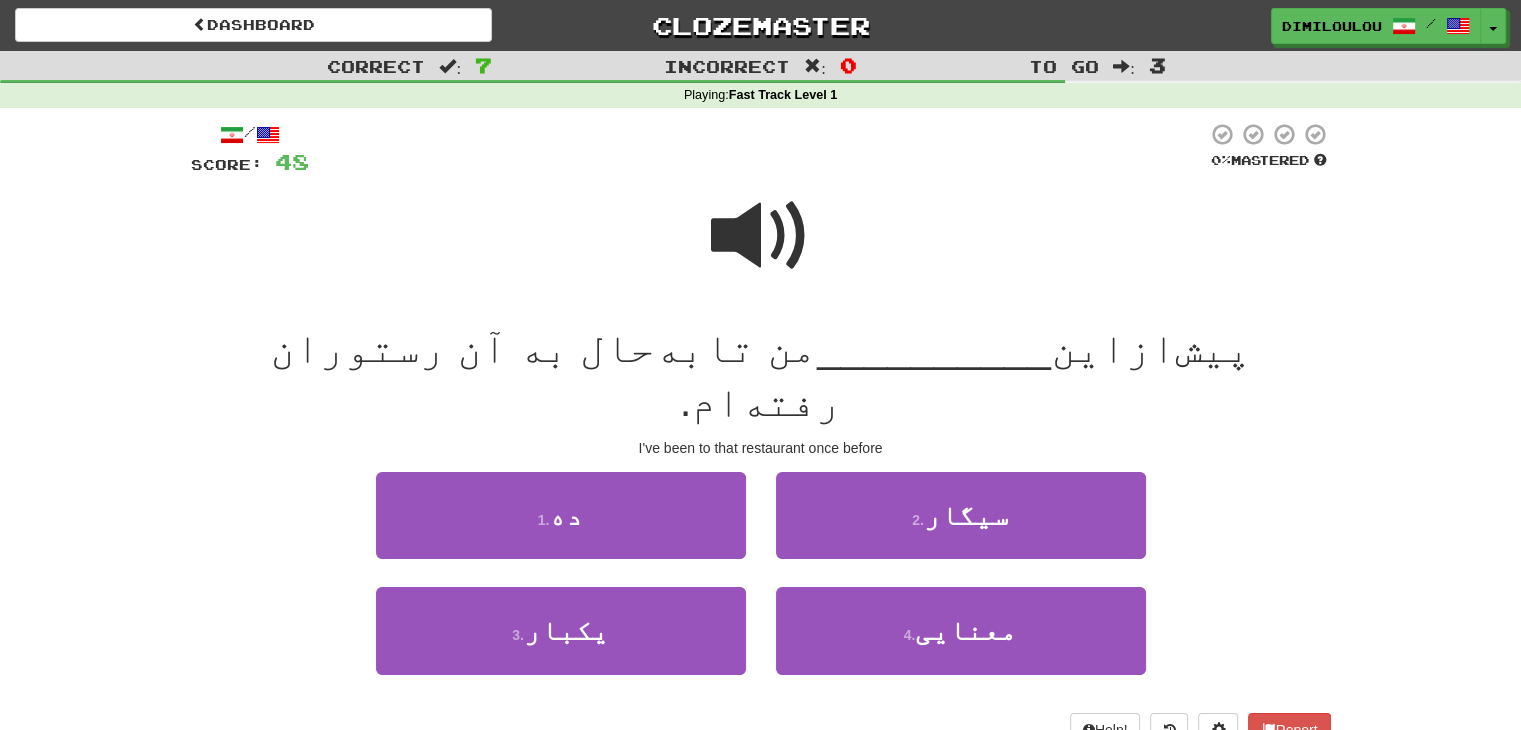 click at bounding box center (761, 236) 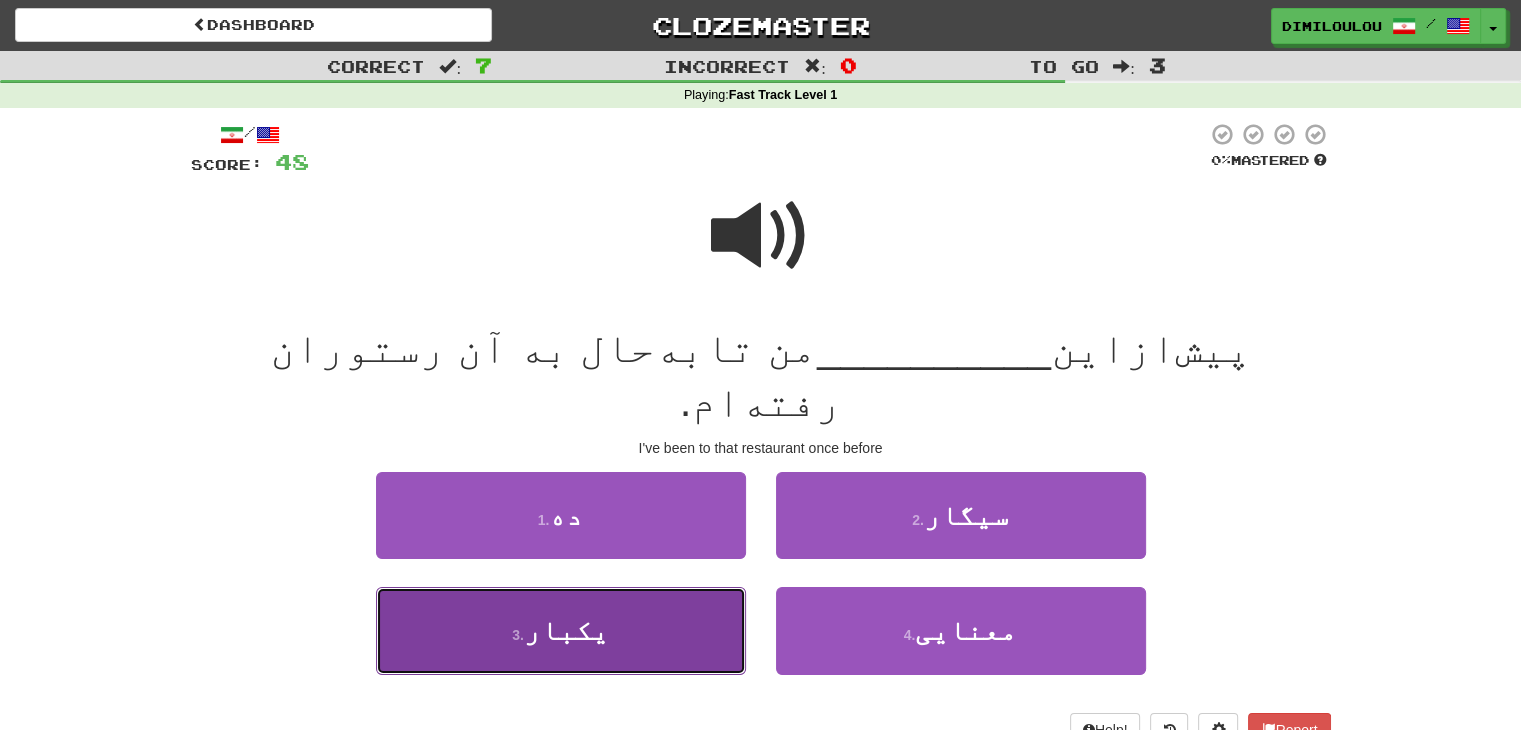 click on "3 .  یکبار" at bounding box center (561, 630) 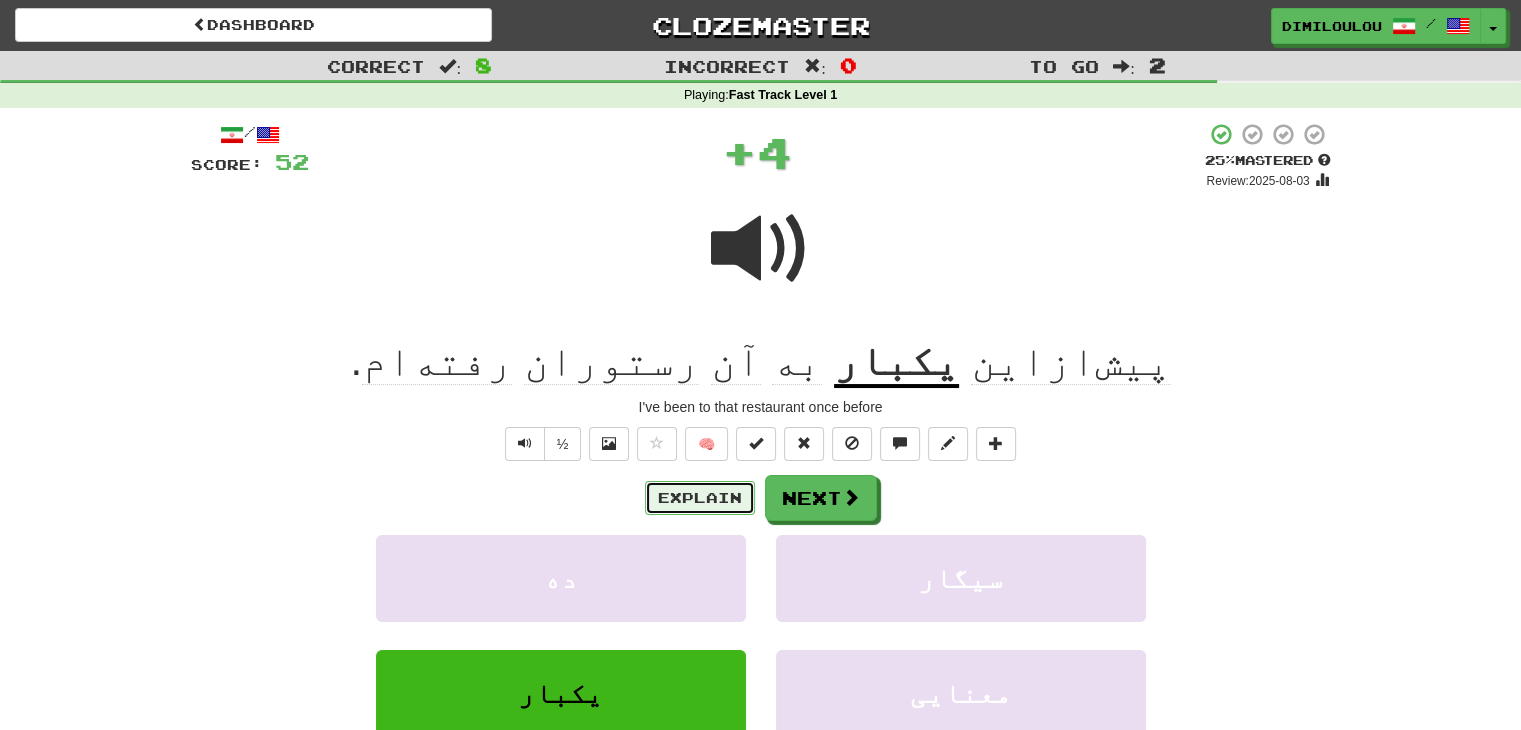 click on "Explain" at bounding box center [700, 498] 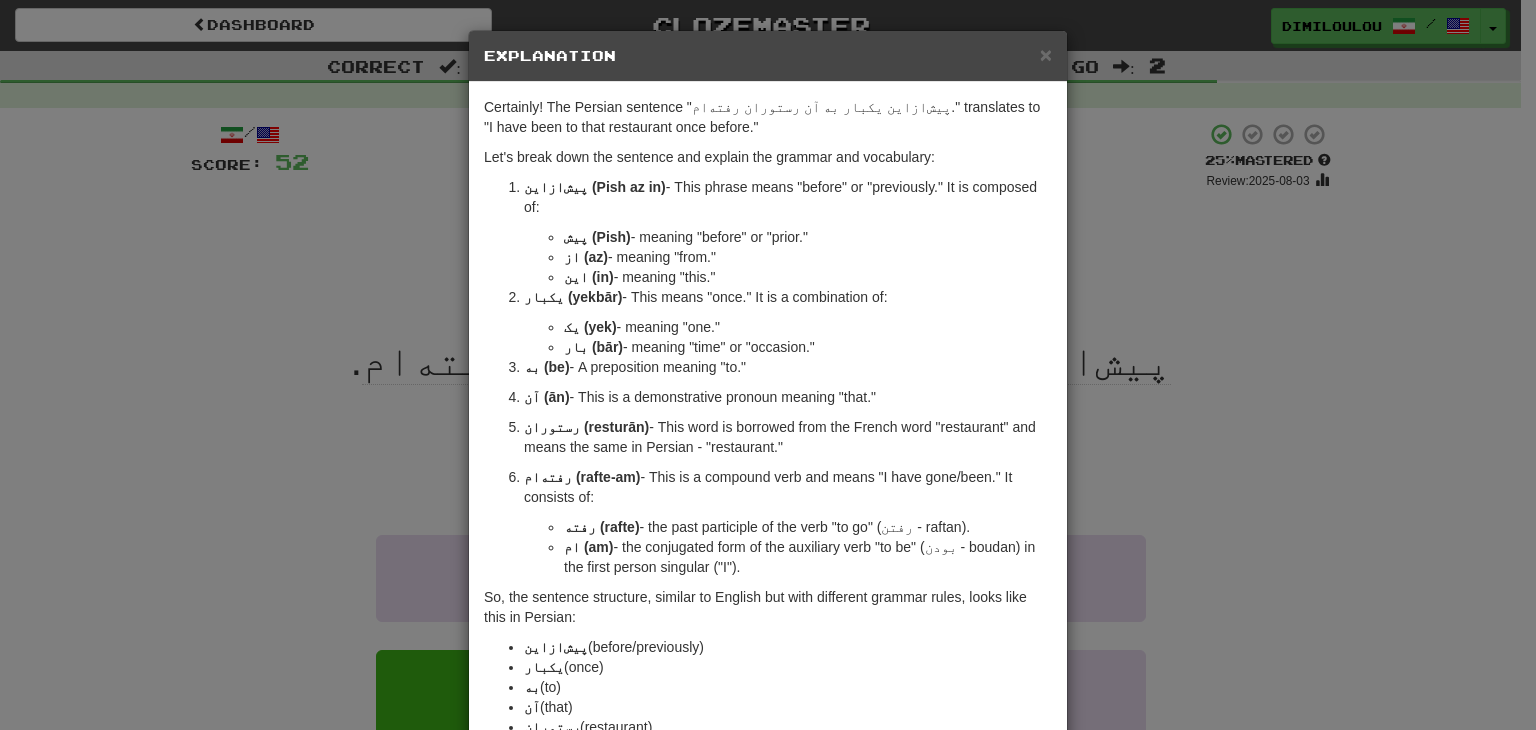 click on "× Explanation Certainly! The Persian sentence "پیش‌ازاین یکبار به آن رستوران رفته‌ام." translates to "I have been to that restaurant once before."
Let's break down the sentence and explain the grammar and vocabulary:
پیش‌ازاین (Pish az in)  - This phrase means "before" or "previously." It is composed of:
پیش (Pish)  - meaning "before" or "prior."
از (az)  - meaning "from."
این (in)  - meaning "this."
یکبار (yekbār)  - This means "once." It is a combination of:
یک (yek)  - meaning "one."
بار (bār)  - meaning "time" or "occasion."
به (be)  - A preposition meaning "to."
آن (ān)  - This is a demonstrative pronoun meaning "that."
رستوران (resturān)  - This word is borrowed from the French word "restaurant" and means the same in Persian - "restaurant."
رفته‌ام (rafte-am)  - This is a compound verb and means "I have gone/been." It consists of:
رفته (rafte)
ام (am)" at bounding box center [768, 365] 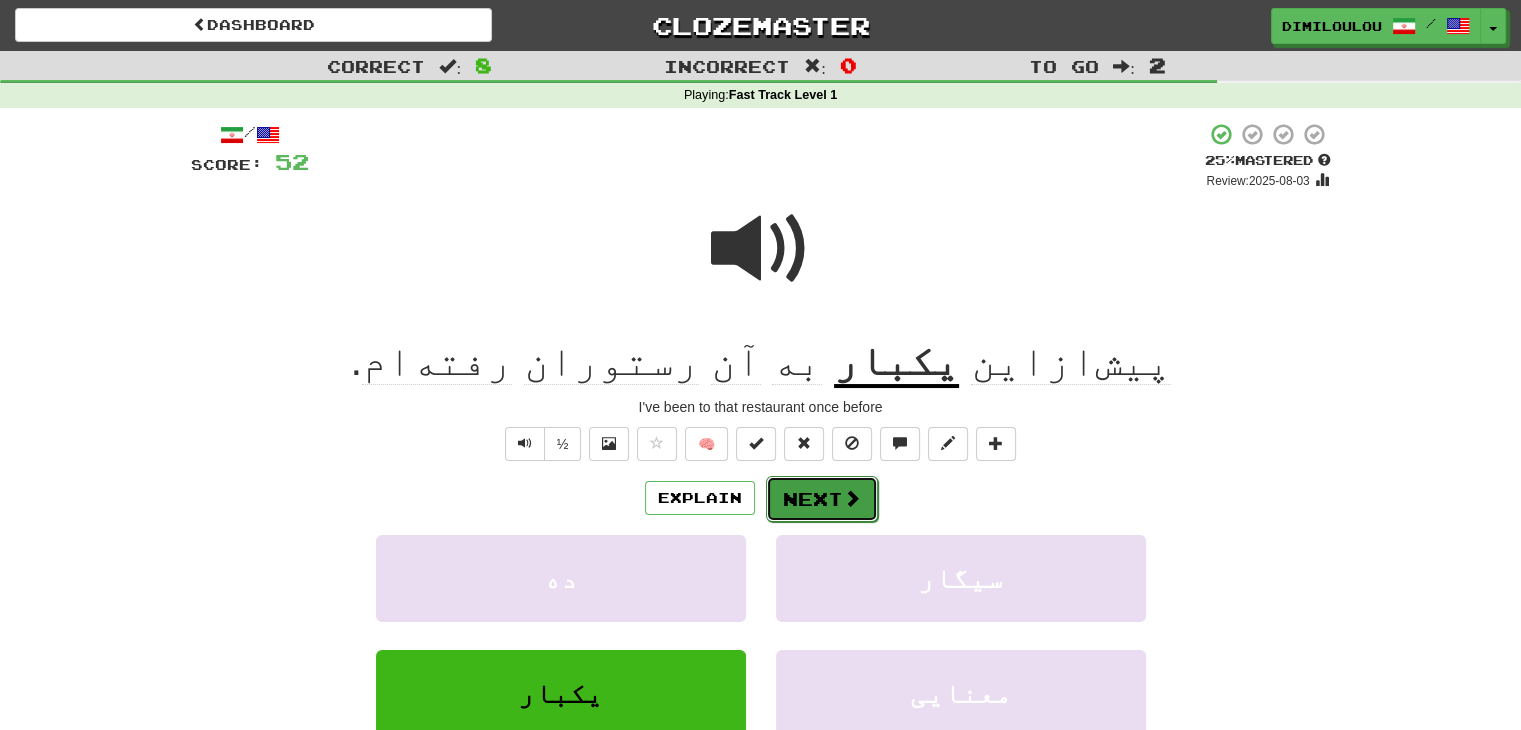 click on "Next" at bounding box center [822, 499] 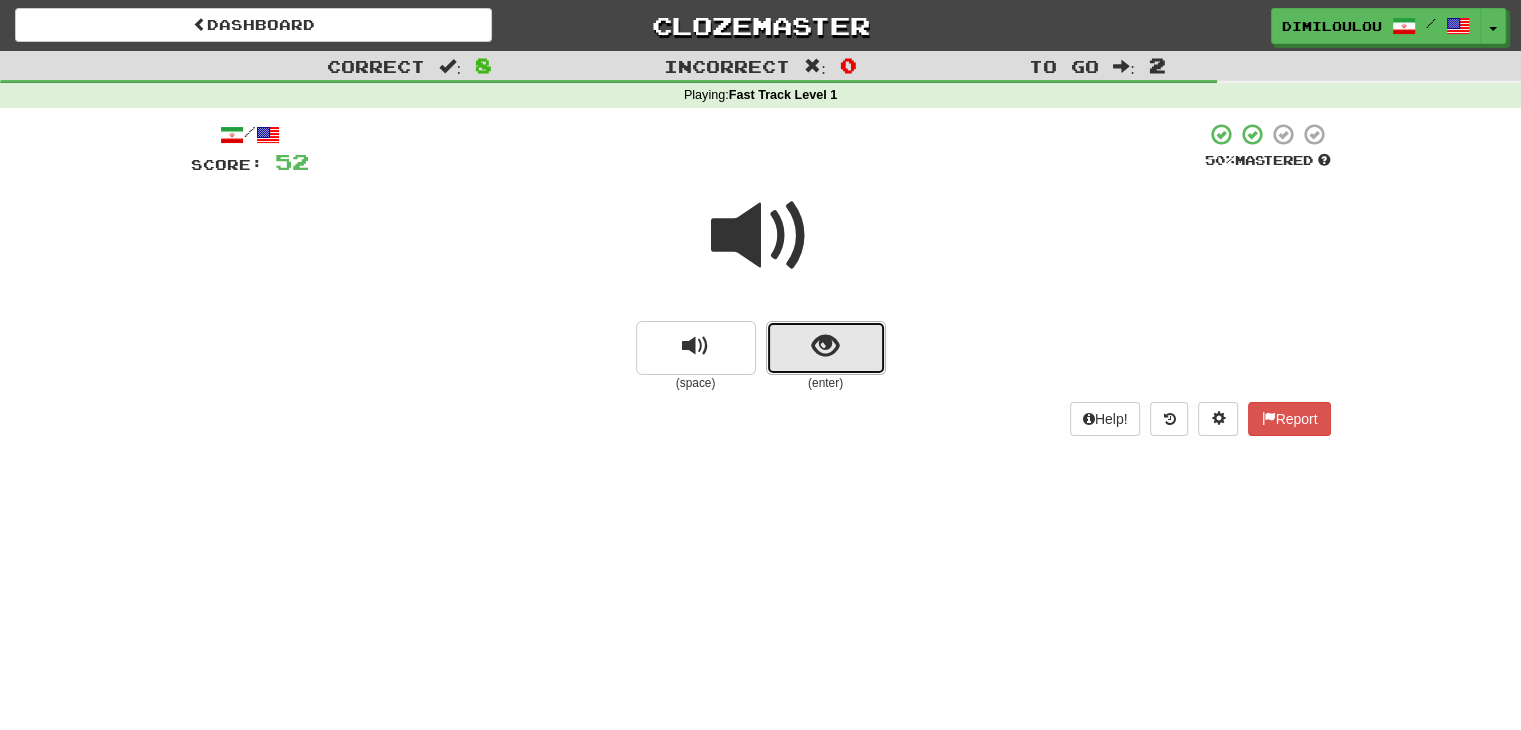 click at bounding box center (826, 348) 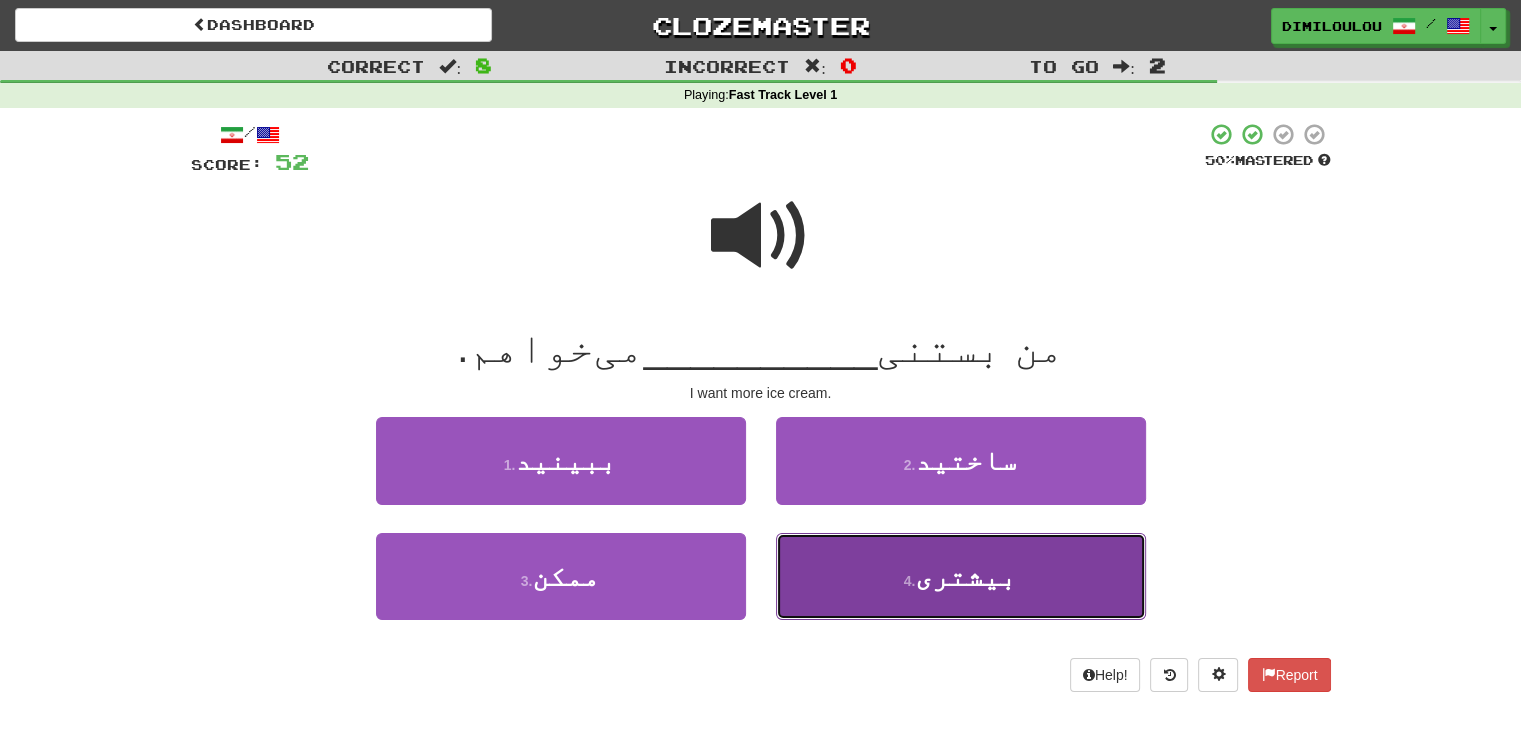 click on "4 .  بیشتری" at bounding box center (961, 576) 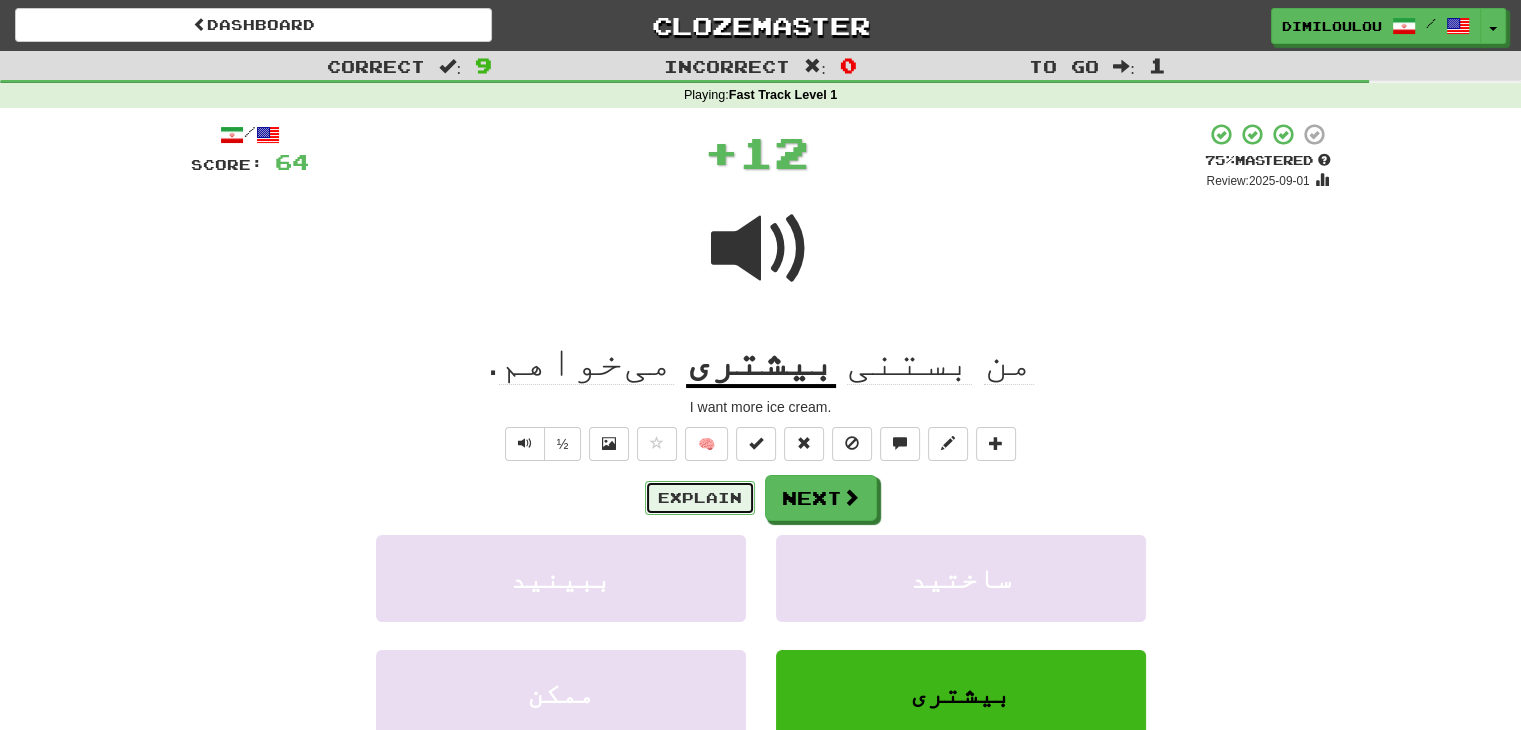 click on "Explain" at bounding box center (700, 498) 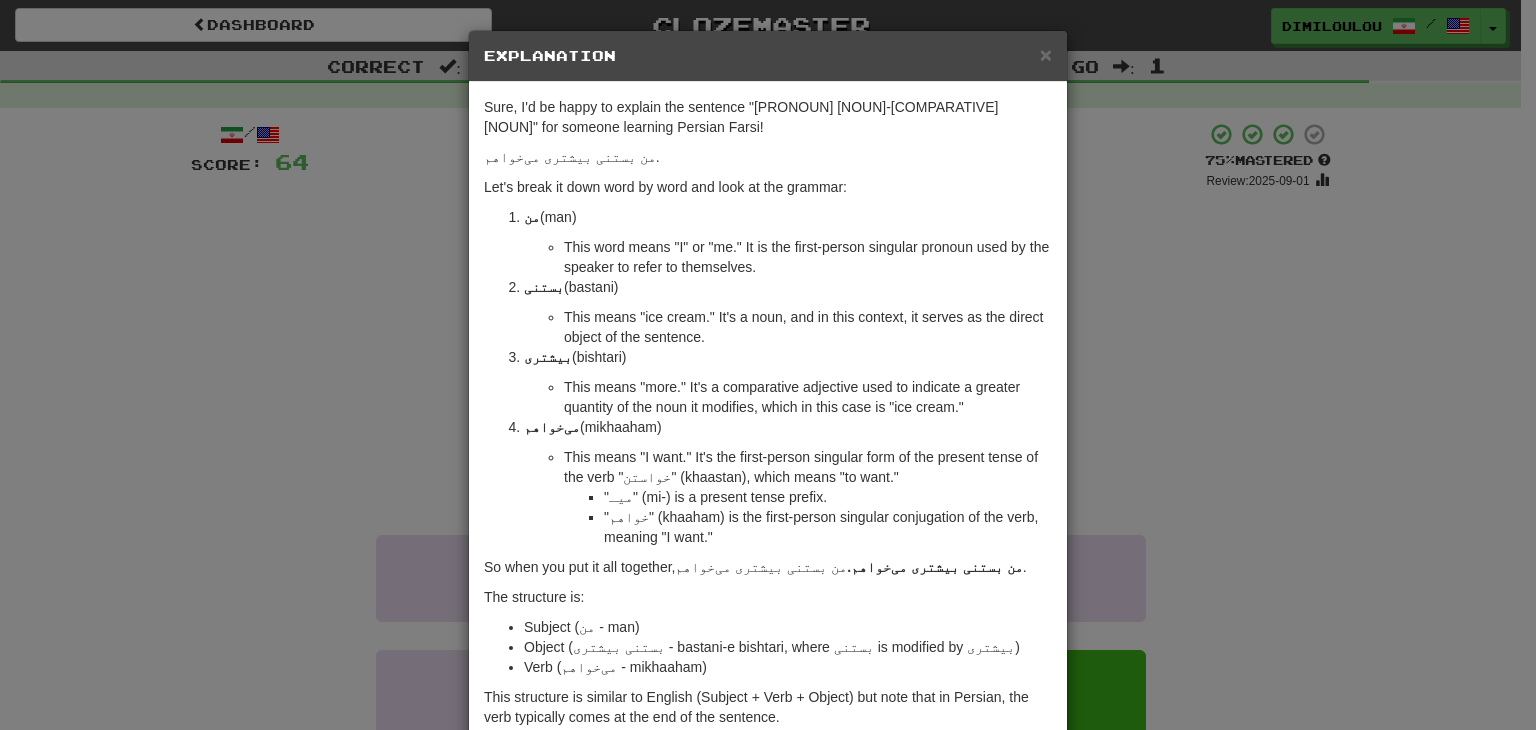 click on "× Explanation Sure, I'd be happy to explain the sentence "من بستنی بیشتری می‌خواهم." for someone learning Persian Farsi!
This sentence translates to "I want more ice cream."
Let's break it down word by word and look at the grammar:
من  (man)
This word means "I" or "me." It is the first-person singular pronoun used by the speaker to refer to themselves.
بستنی  (bastani)
This means "ice cream." It's a noun, and in this context, it serves as the direct object of the sentence.
بیشتری  (bishtari)
This means "more." It's a comparative adjective used to indicate a greater quantity of the noun it modifies, which in this case is "ice cream."
می‌خواهم  (mikhaaham)
This means "I want." It's the first-person singular form of the present tense of the verb "خواستن" (khaastan), which means "to want."
"میـ" (mi-) is a present tense prefix.
So when you put it all together,
The structure is:" at bounding box center (768, 365) 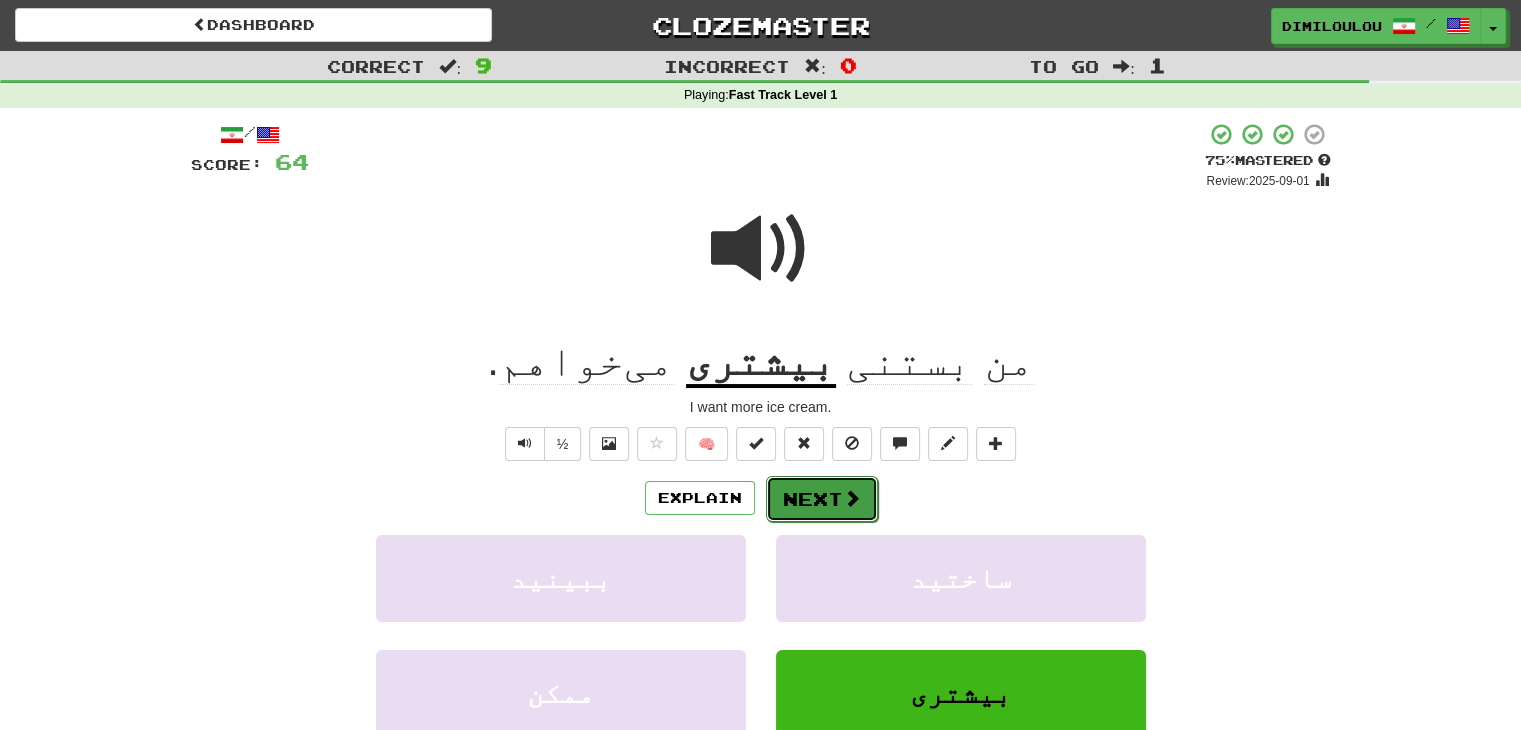 click at bounding box center (852, 498) 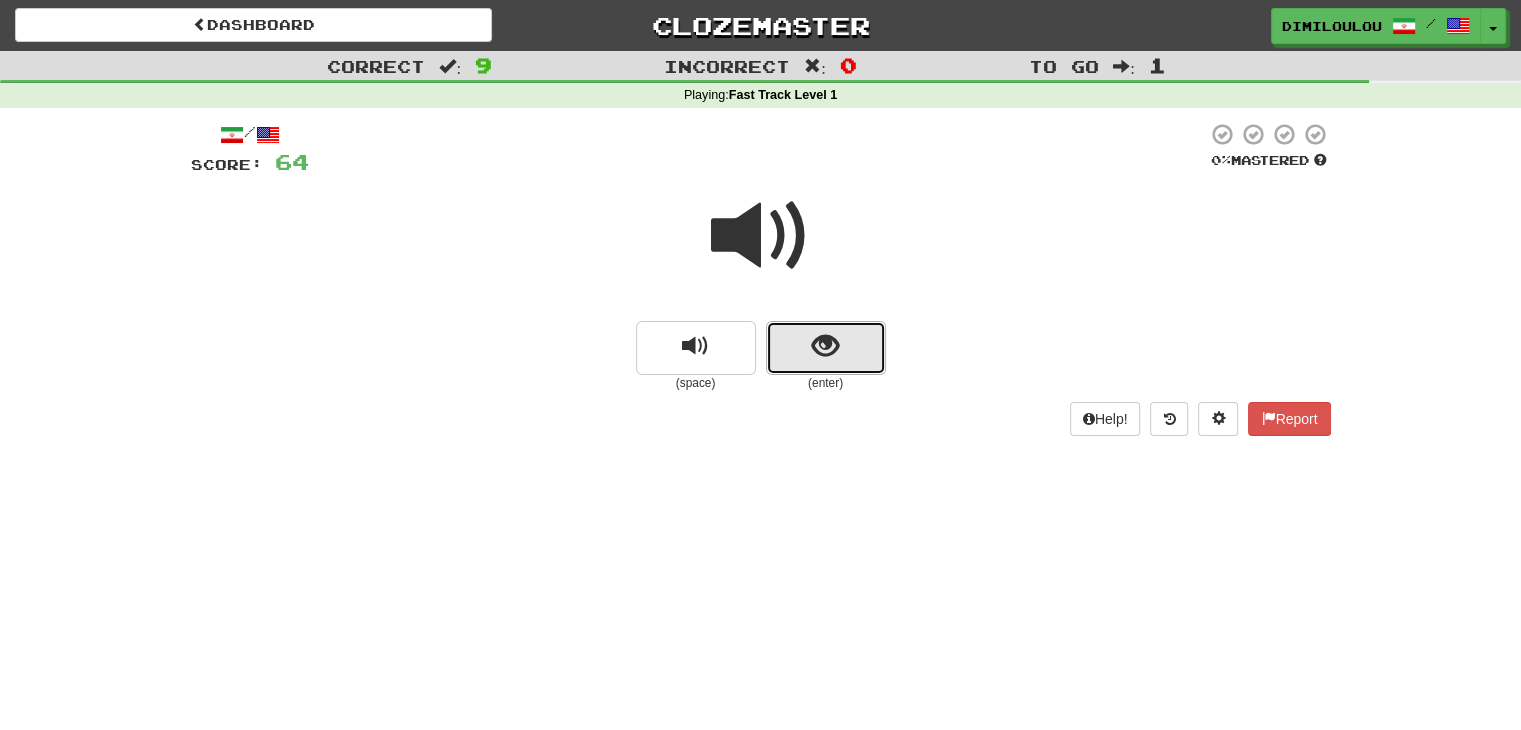 click at bounding box center (825, 346) 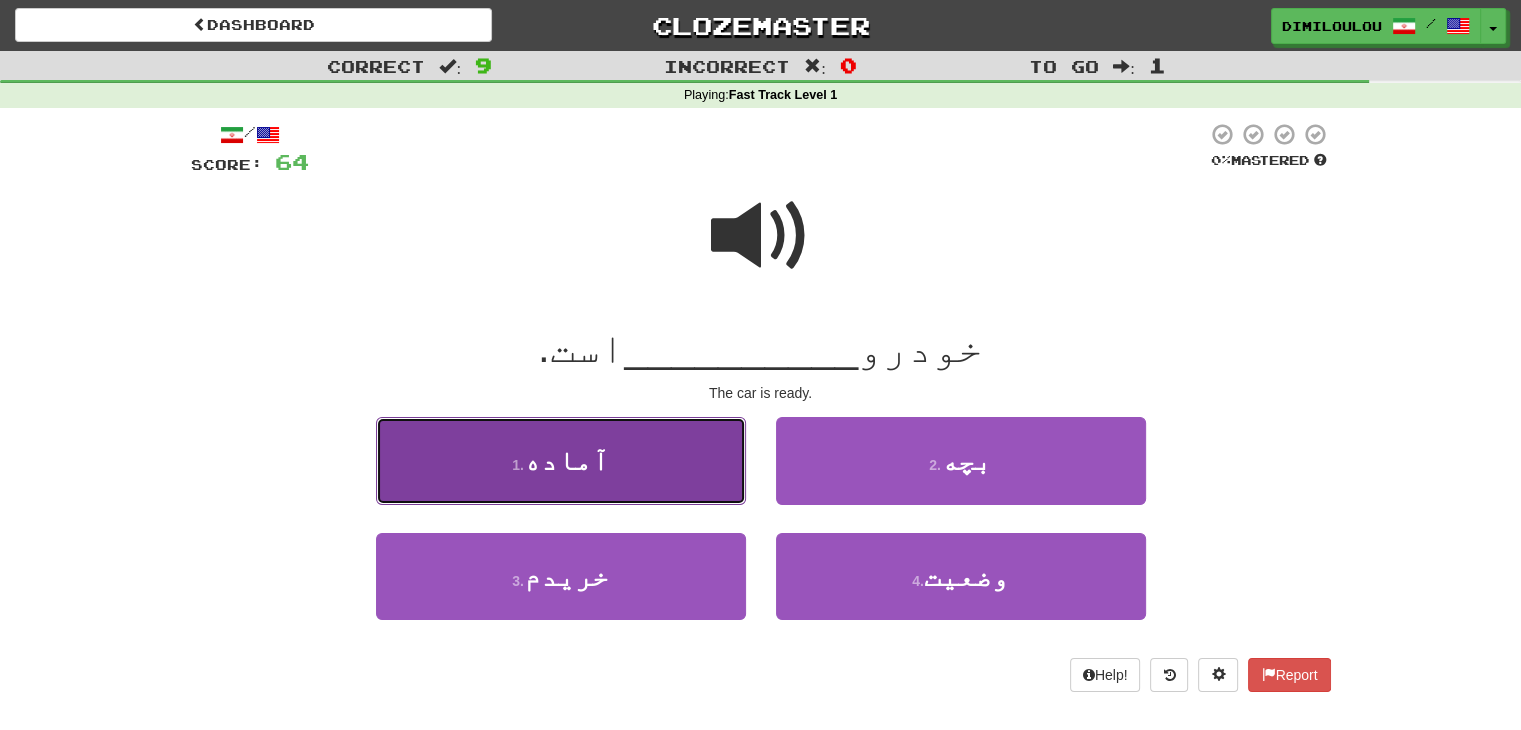 click on "1 .  آماده" at bounding box center (561, 460) 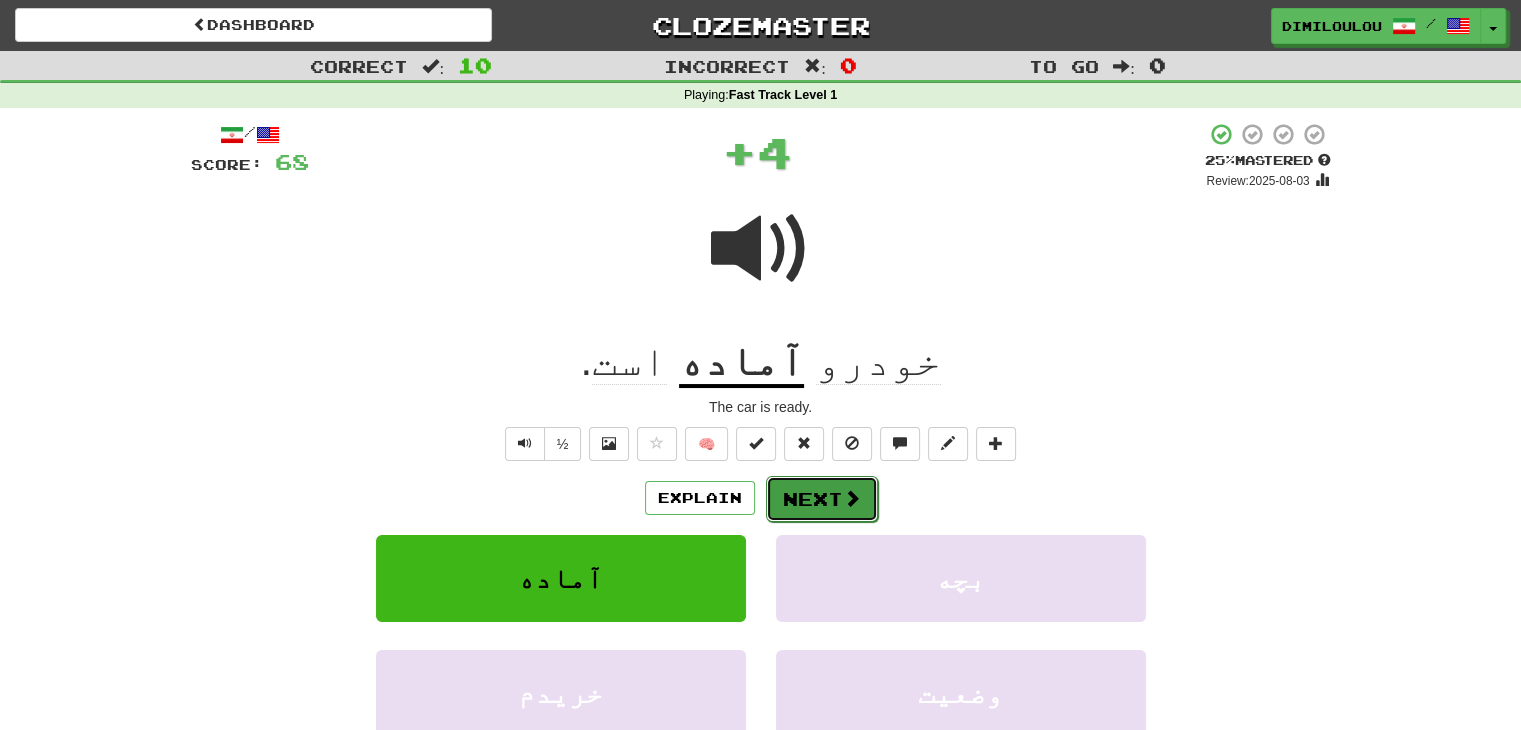click on "Next" at bounding box center (822, 499) 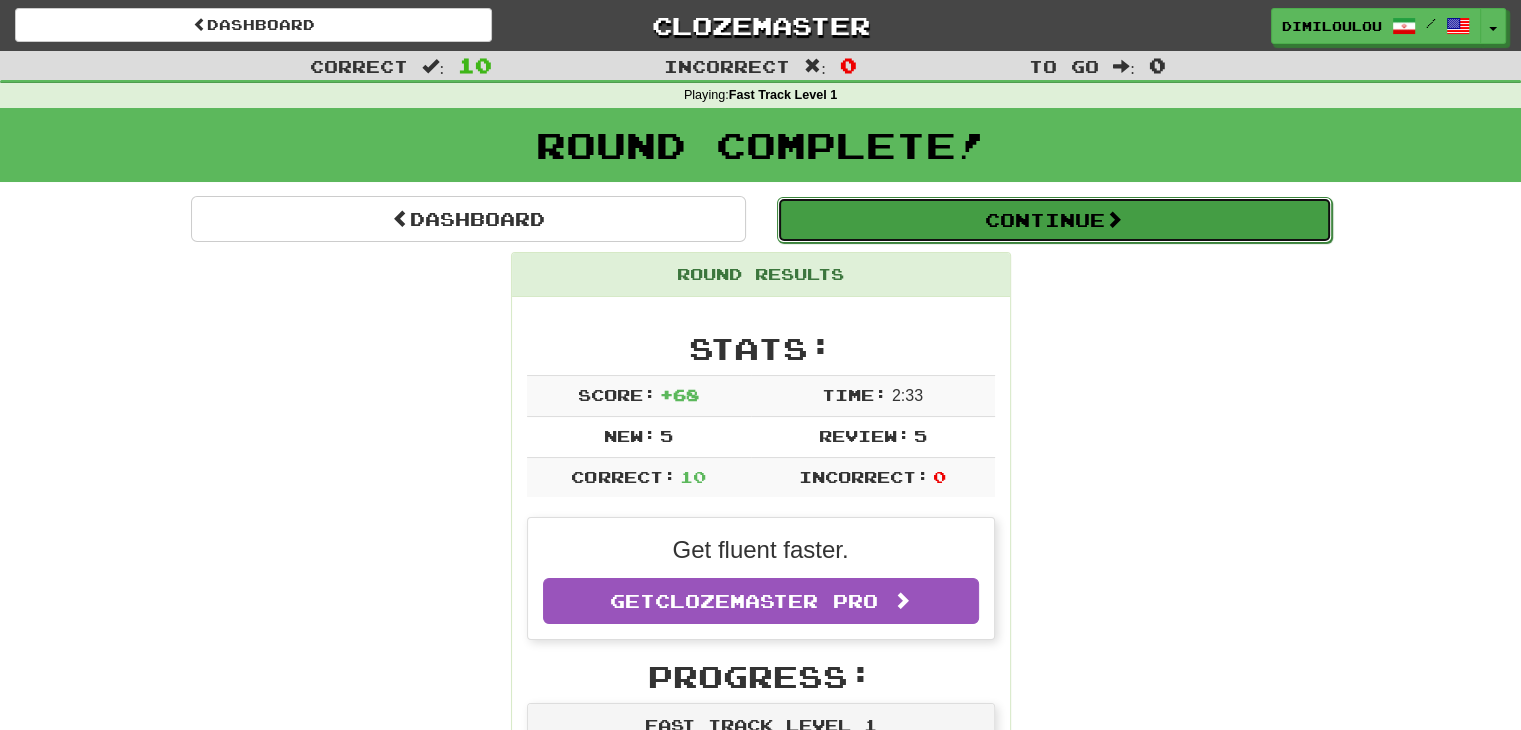 click on "Continue" at bounding box center [1054, 220] 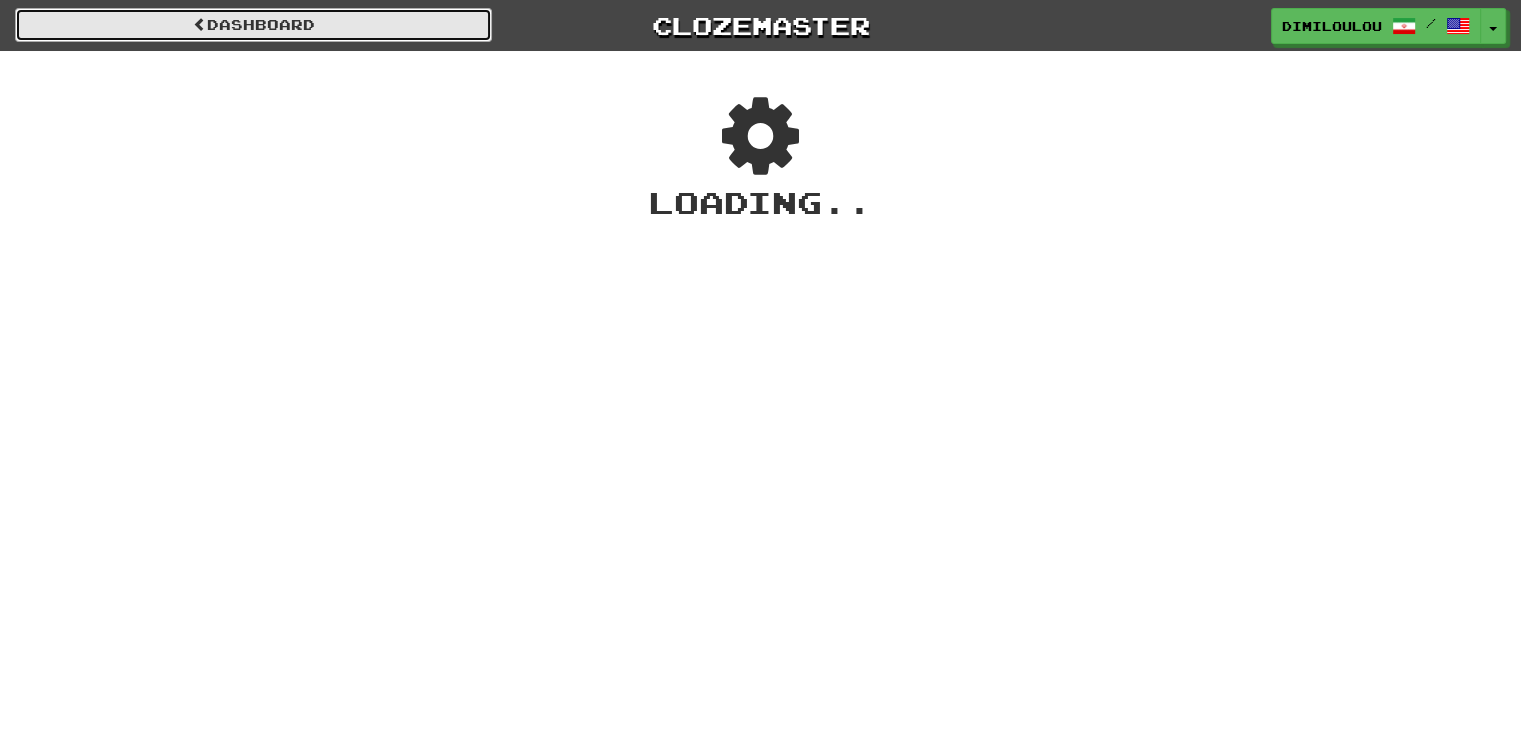 click on "Dashboard" at bounding box center (253, 25) 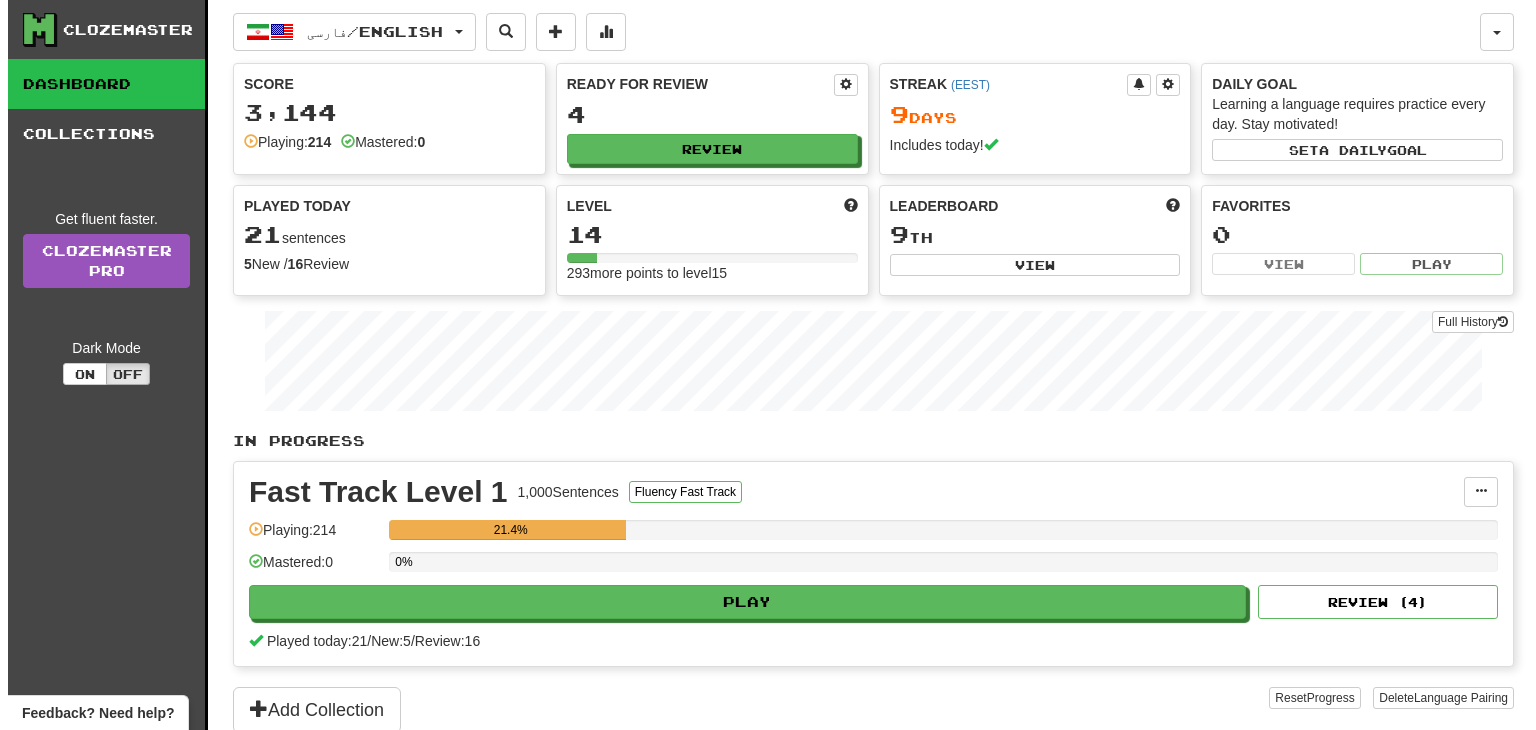 scroll, scrollTop: 0, scrollLeft: 0, axis: both 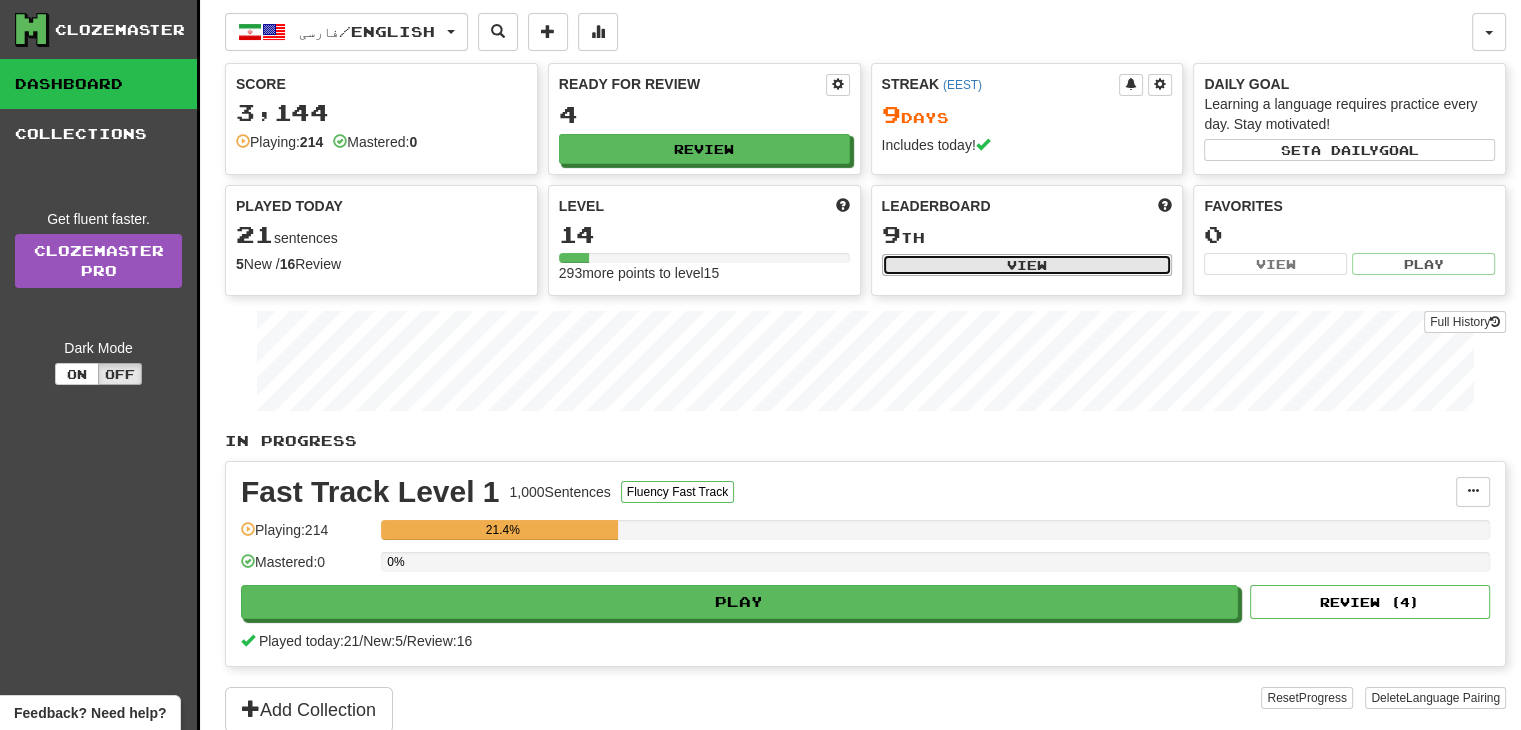 click on "View" at bounding box center (1027, 265) 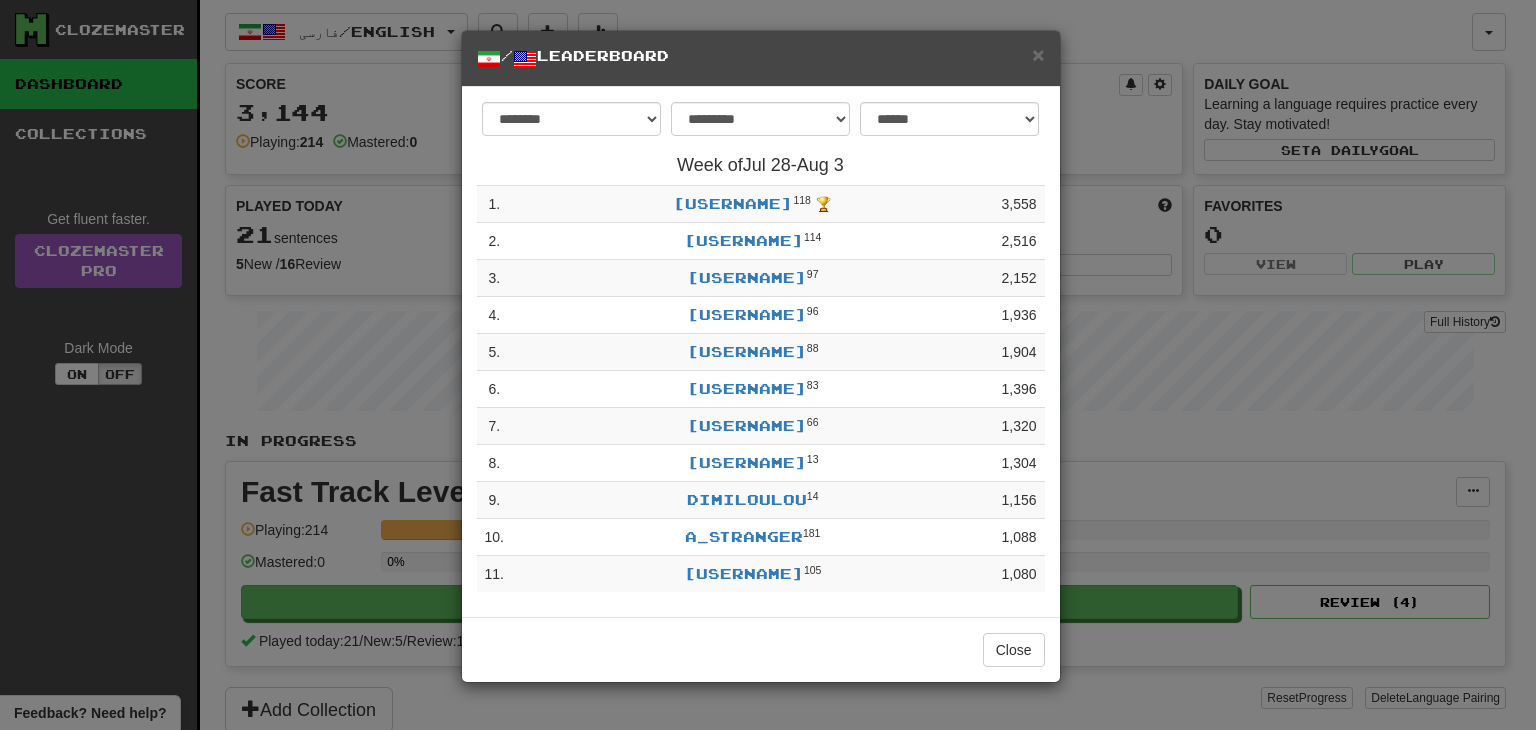 click on "**********" at bounding box center (768, 365) 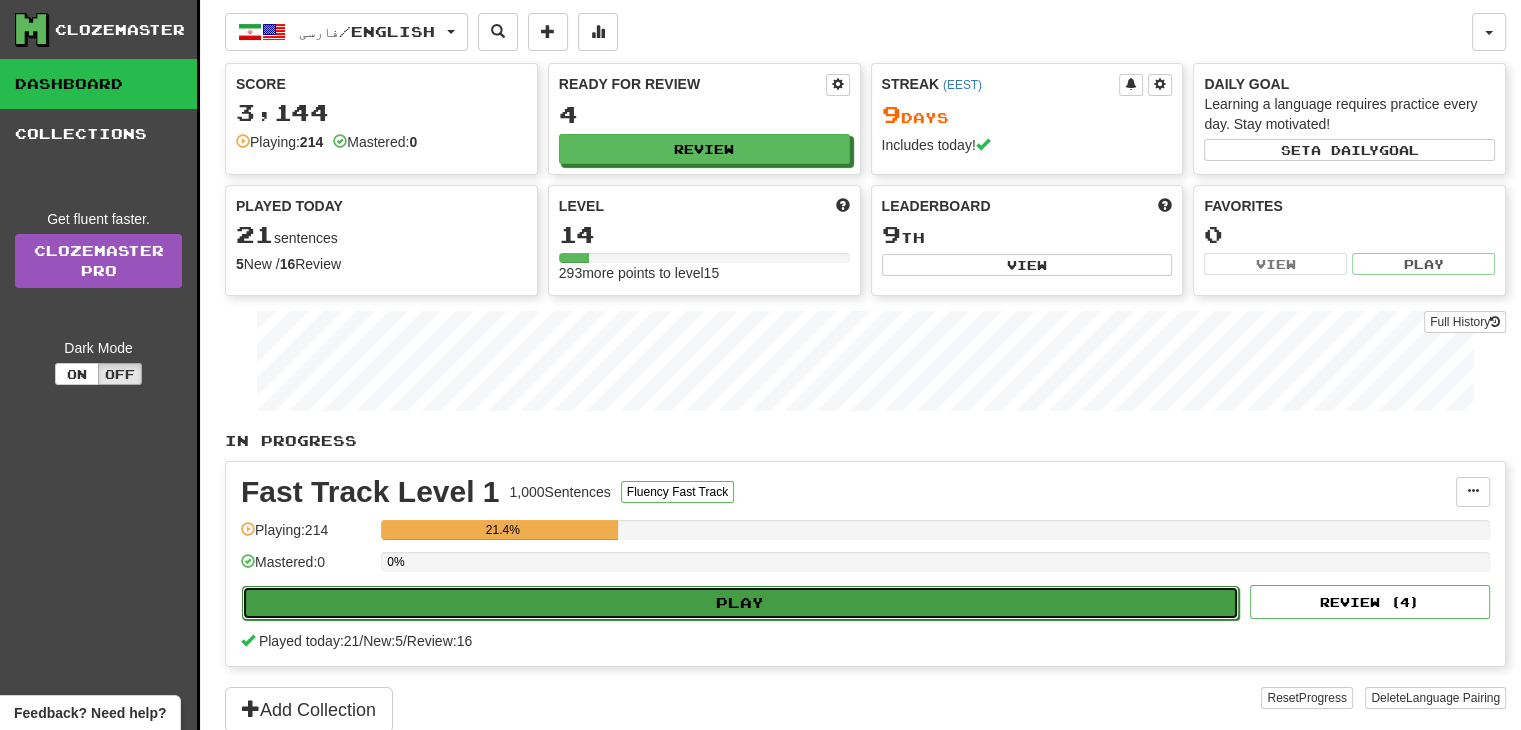 click on "Play" at bounding box center [740, 603] 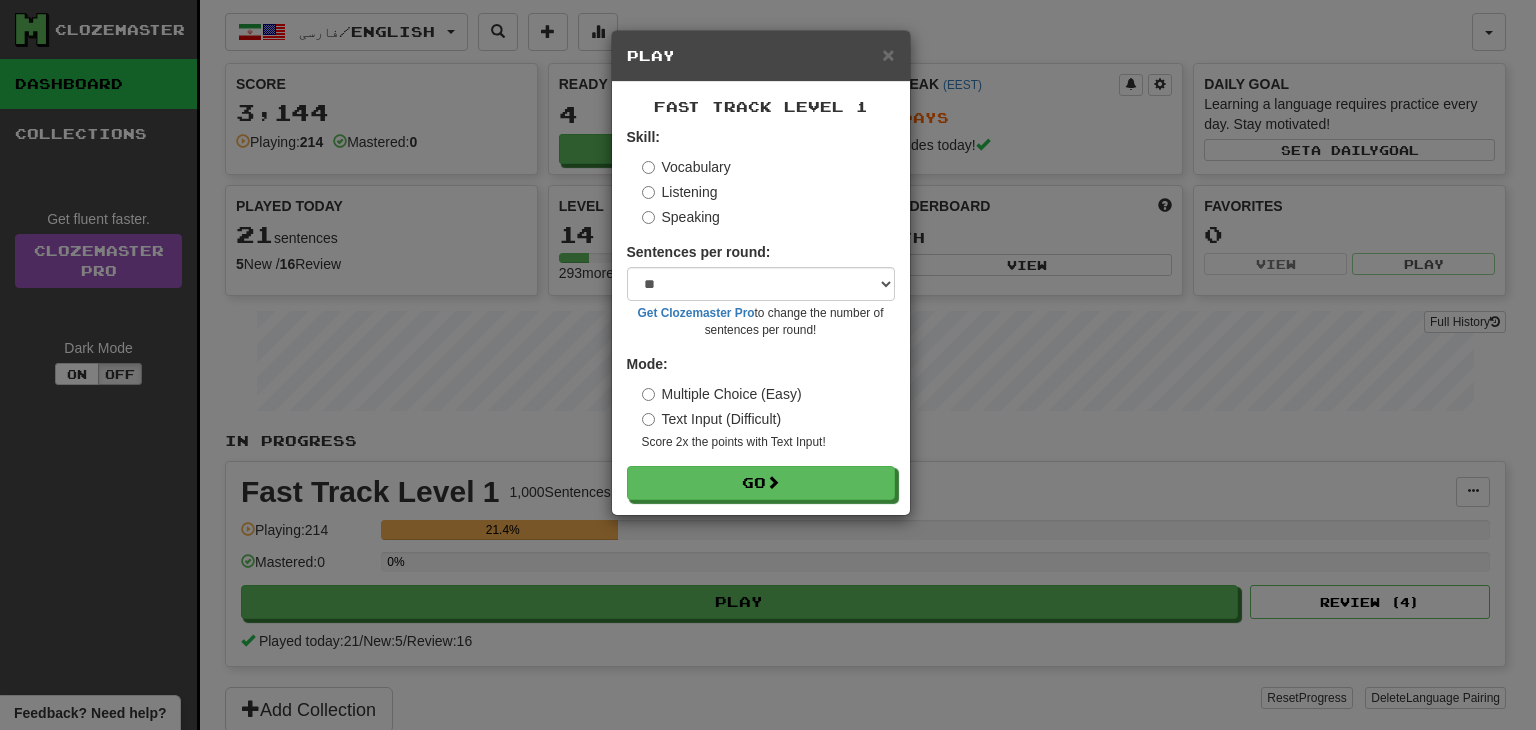 click on "Speaking" at bounding box center [681, 217] 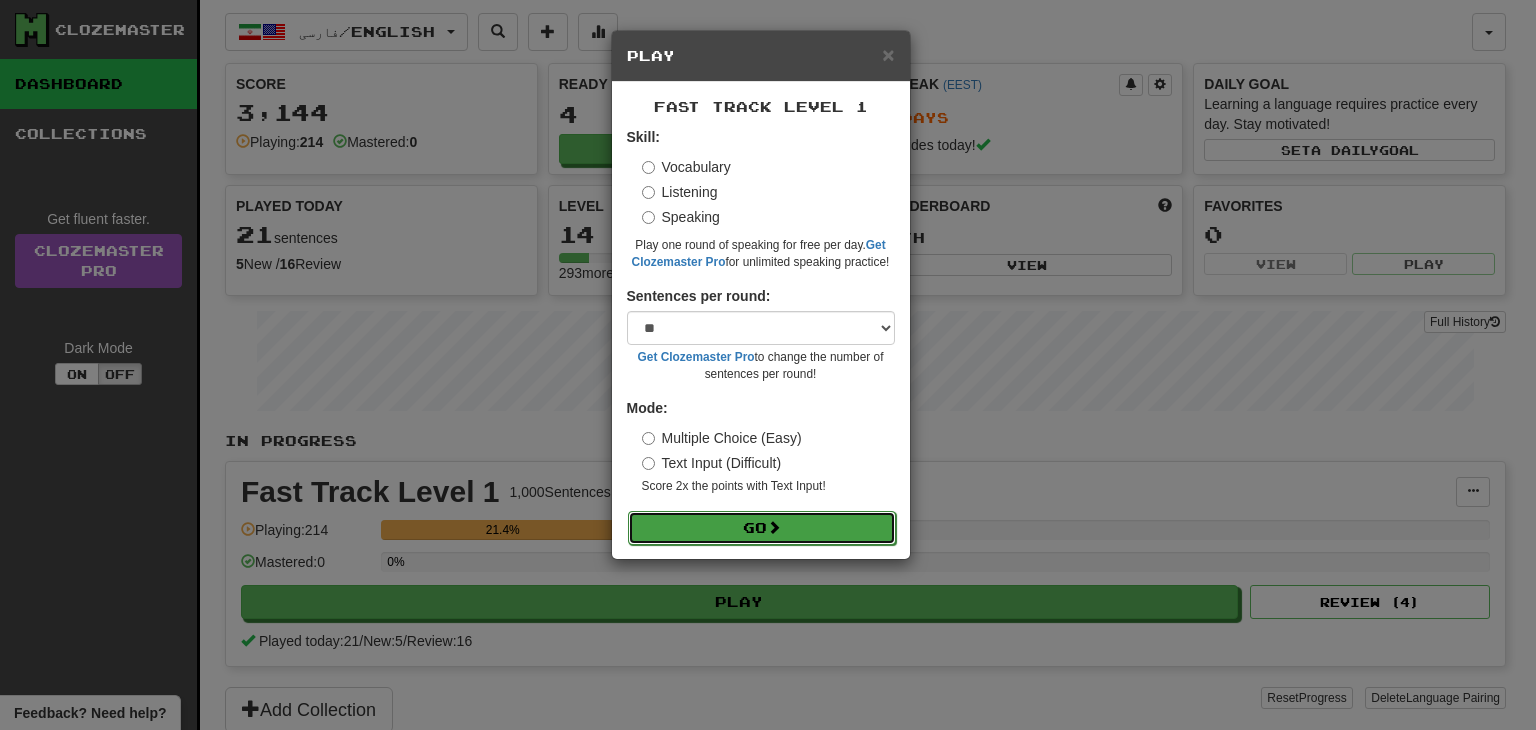 click on "Go" at bounding box center [762, 528] 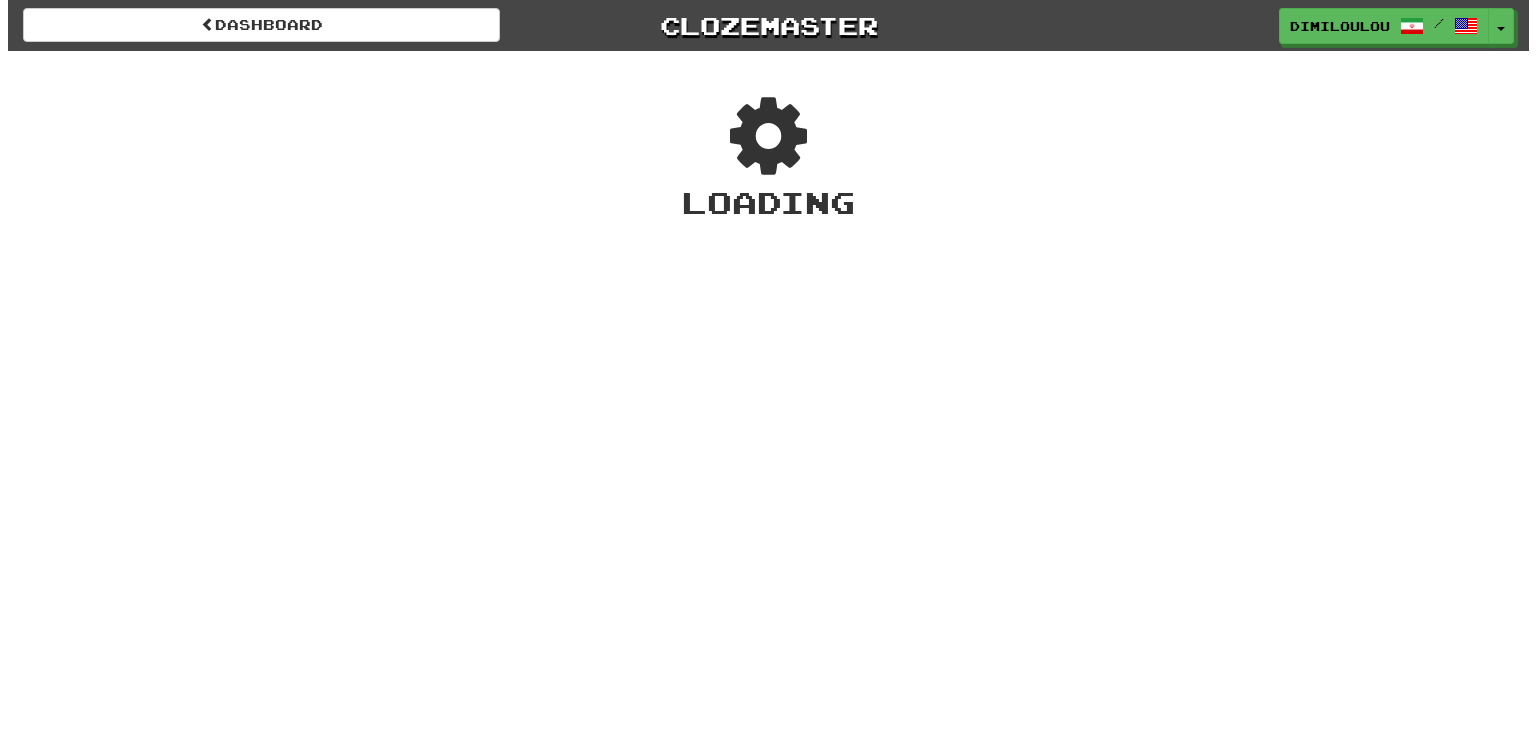 scroll, scrollTop: 0, scrollLeft: 0, axis: both 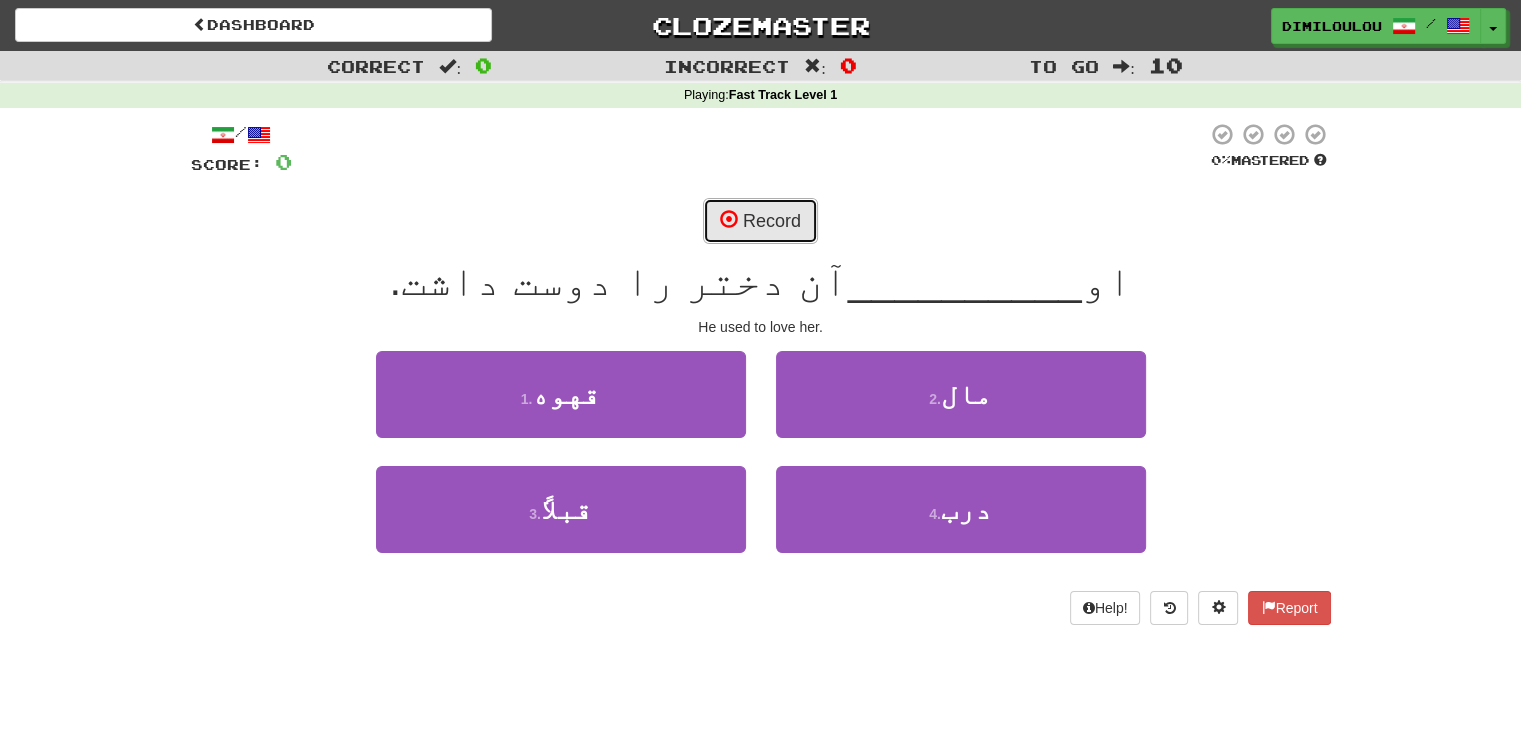 click on "Record" at bounding box center [760, 221] 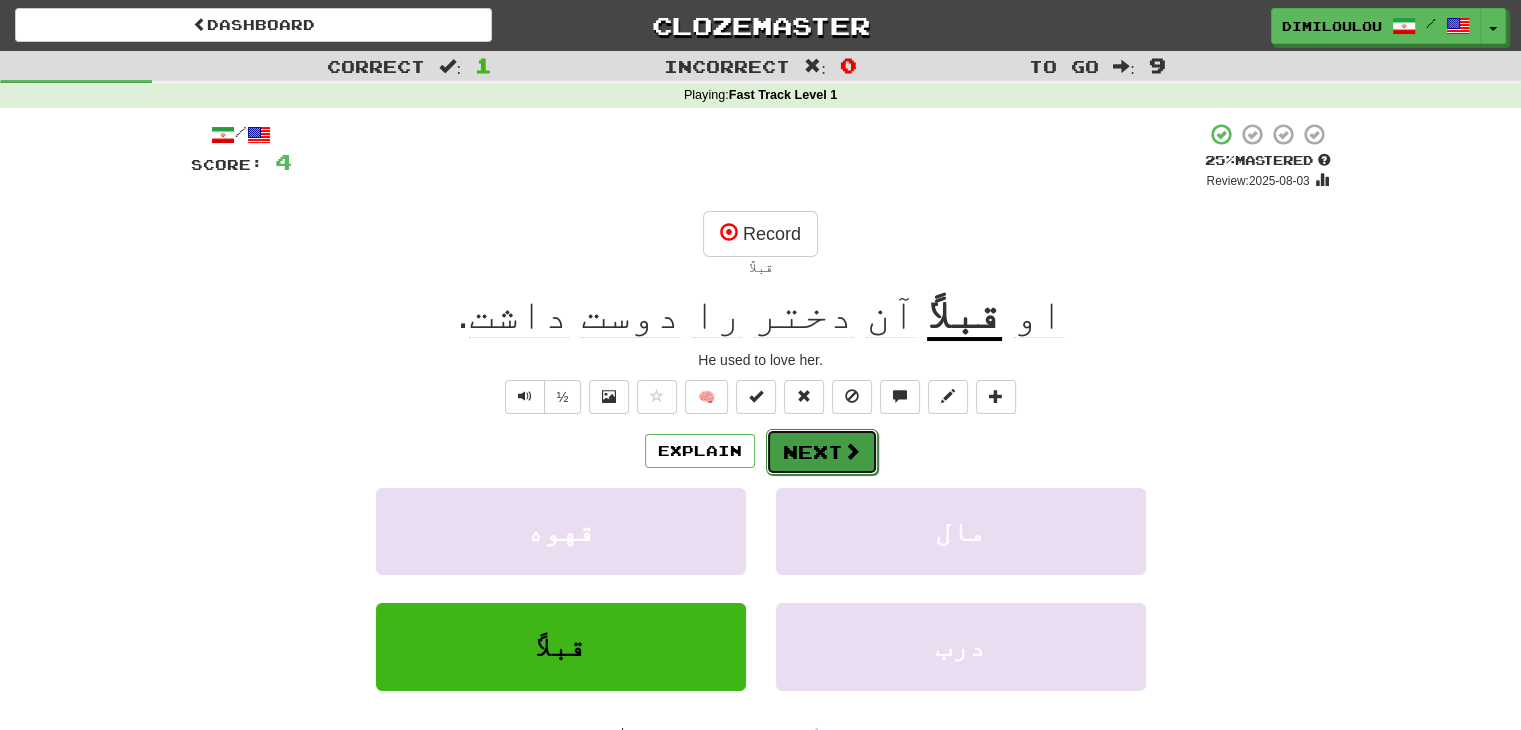 click on "Next" at bounding box center [822, 452] 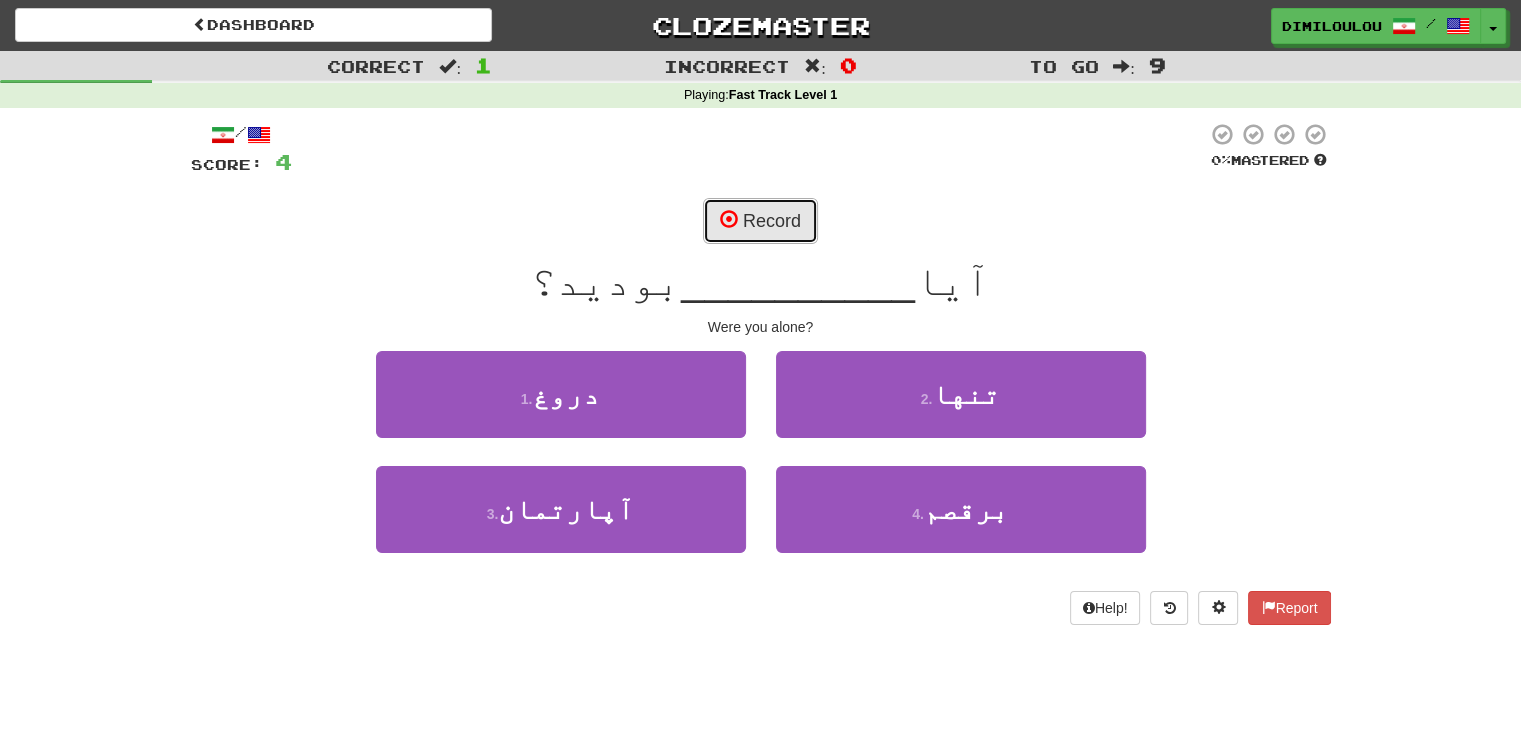 click on "Record" at bounding box center (760, 221) 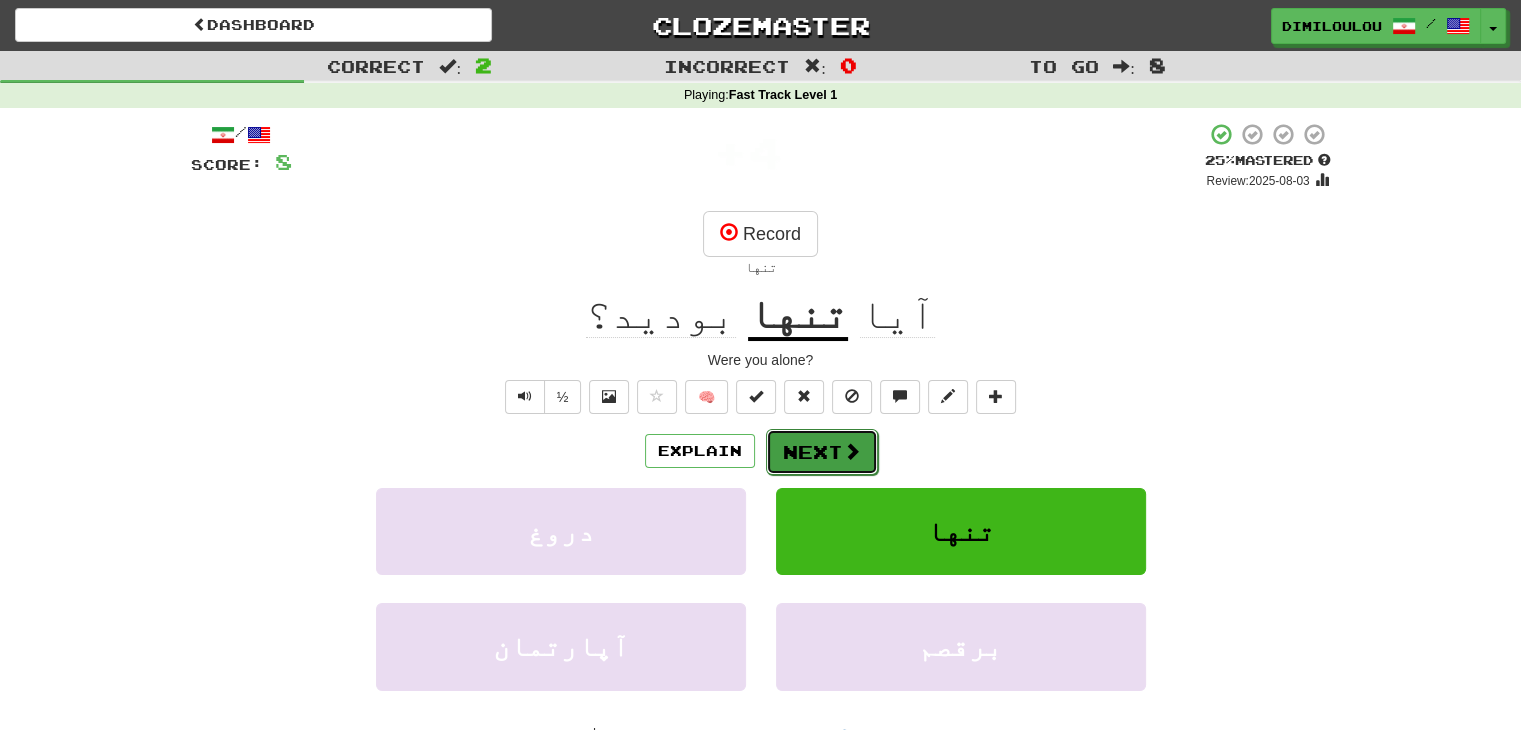 click on "Next" at bounding box center [822, 452] 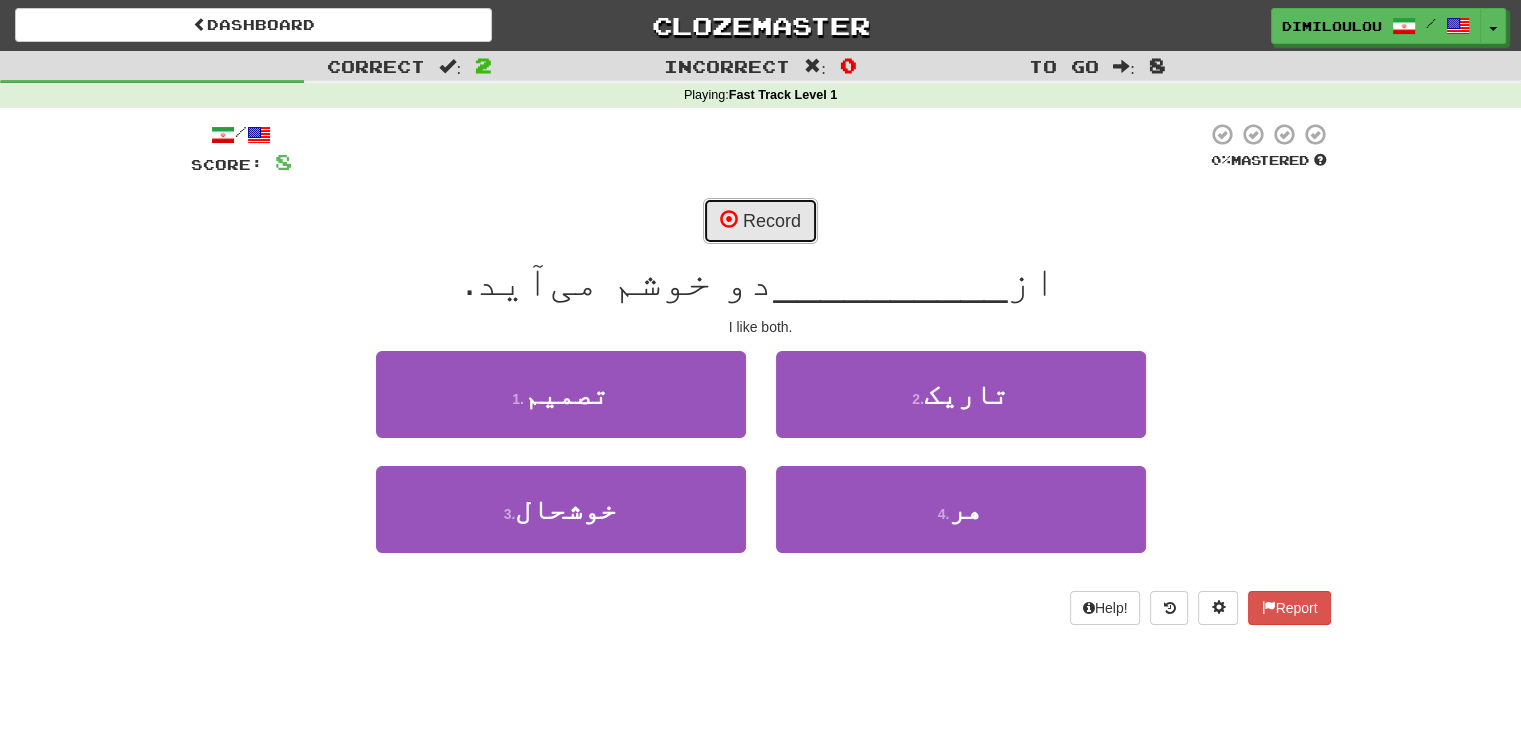 click on "Record" at bounding box center (760, 221) 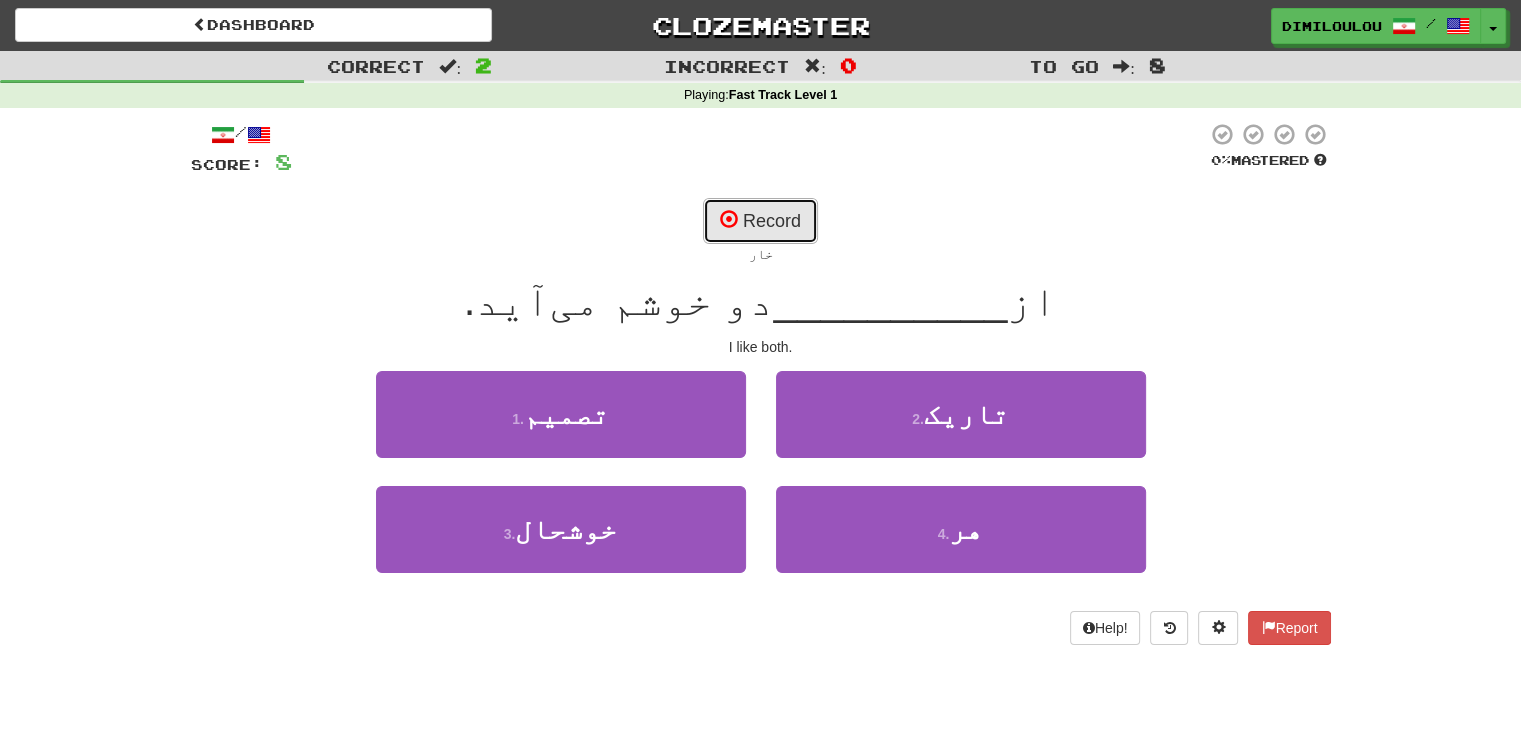 click on "Record" at bounding box center [760, 221] 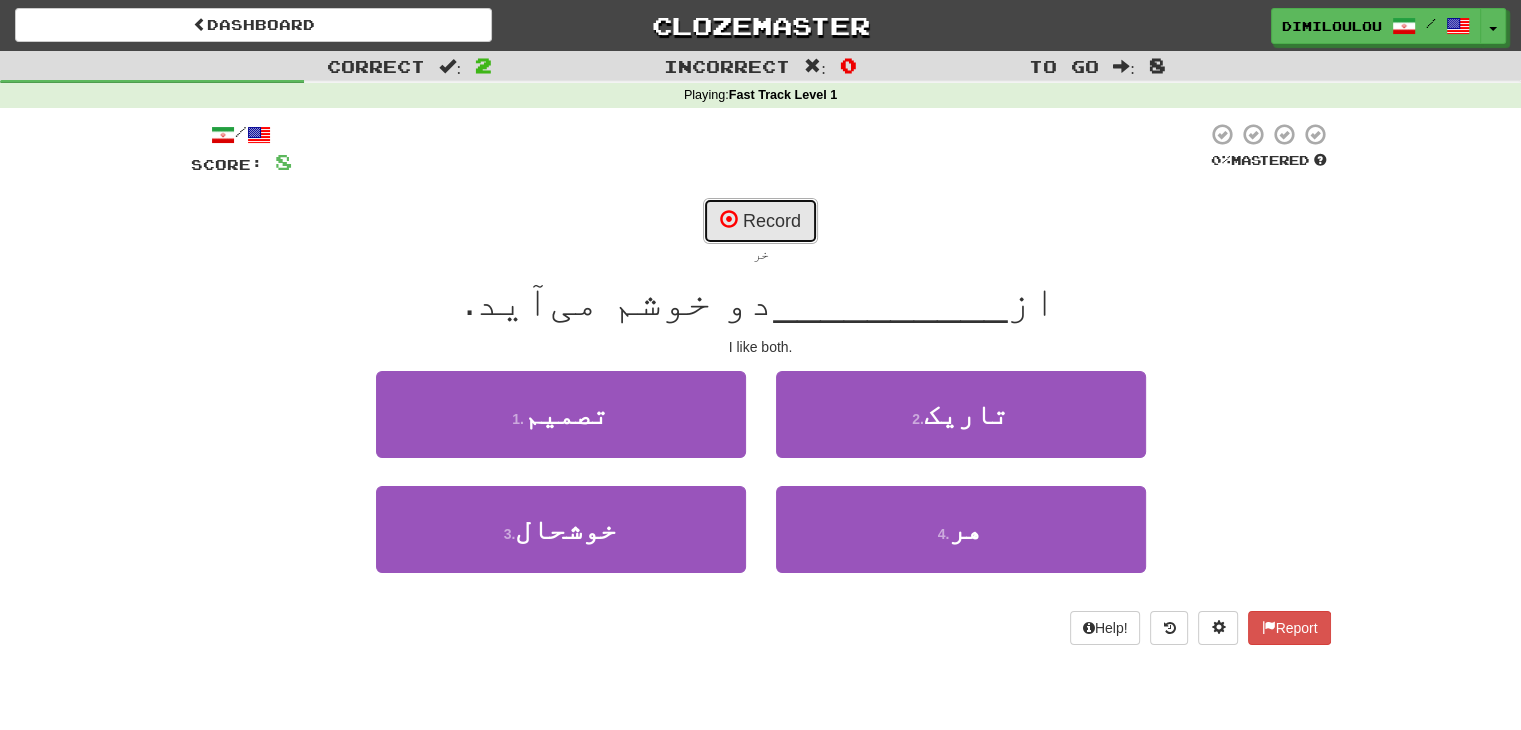 click on "Record" at bounding box center [760, 221] 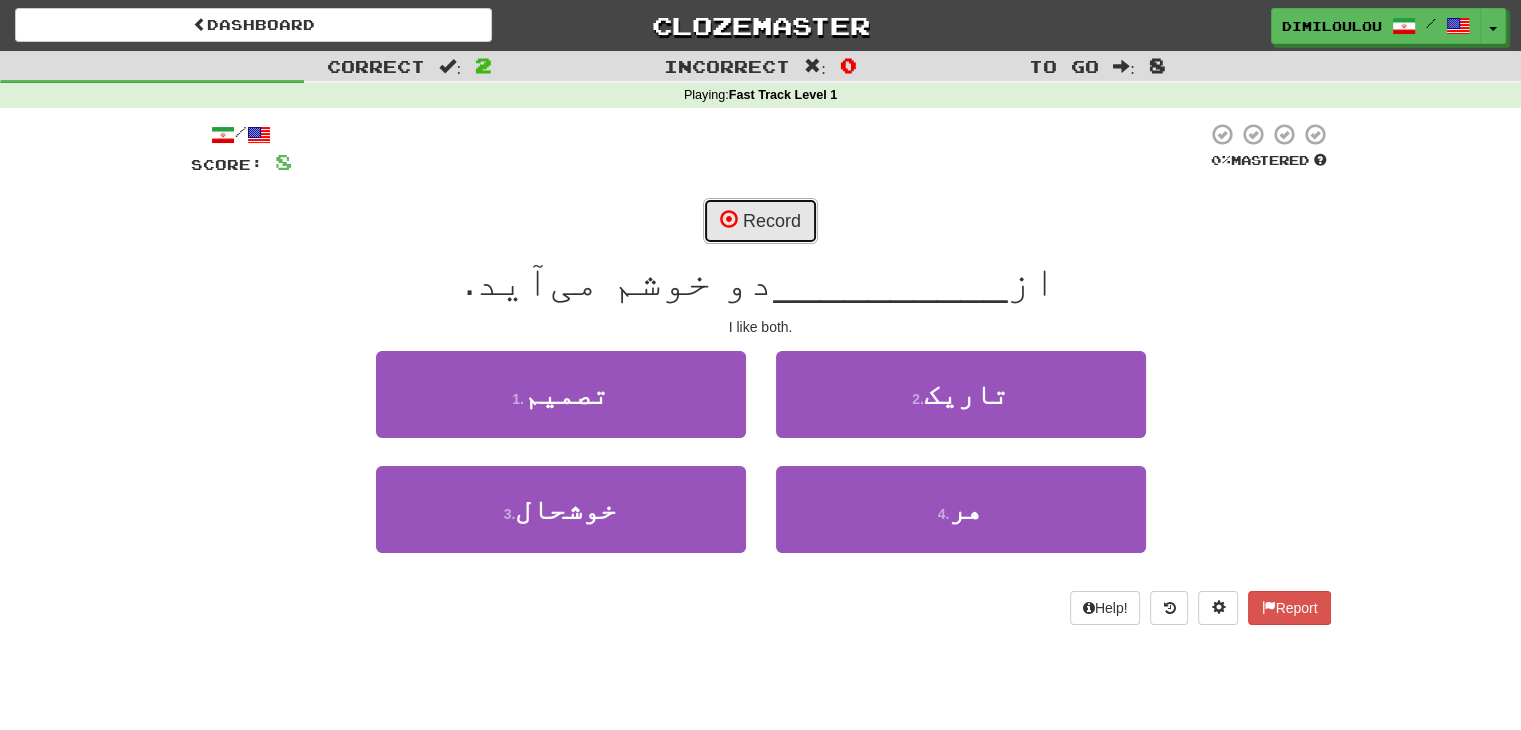 click on "Record" at bounding box center (760, 221) 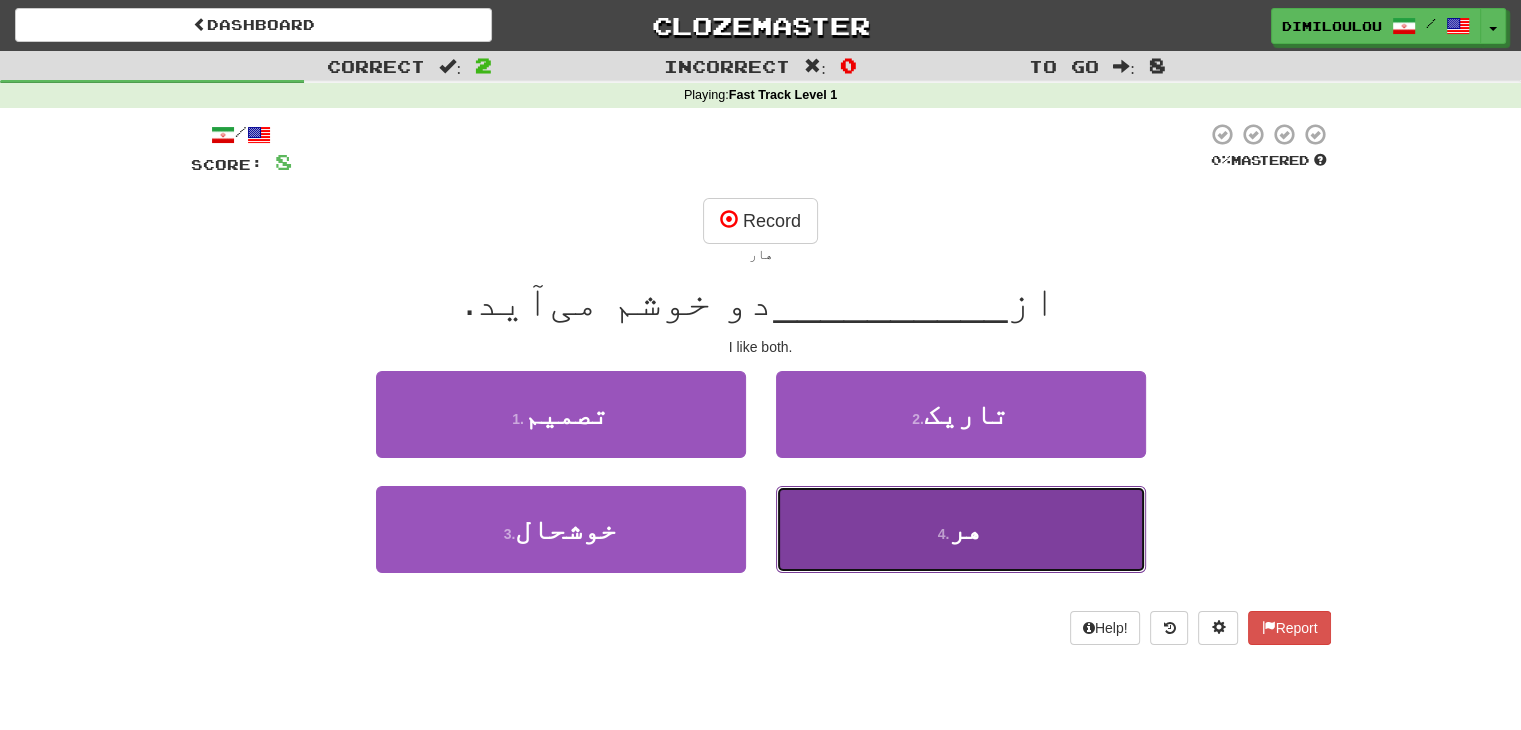 click on "4 .  هر" at bounding box center [961, 529] 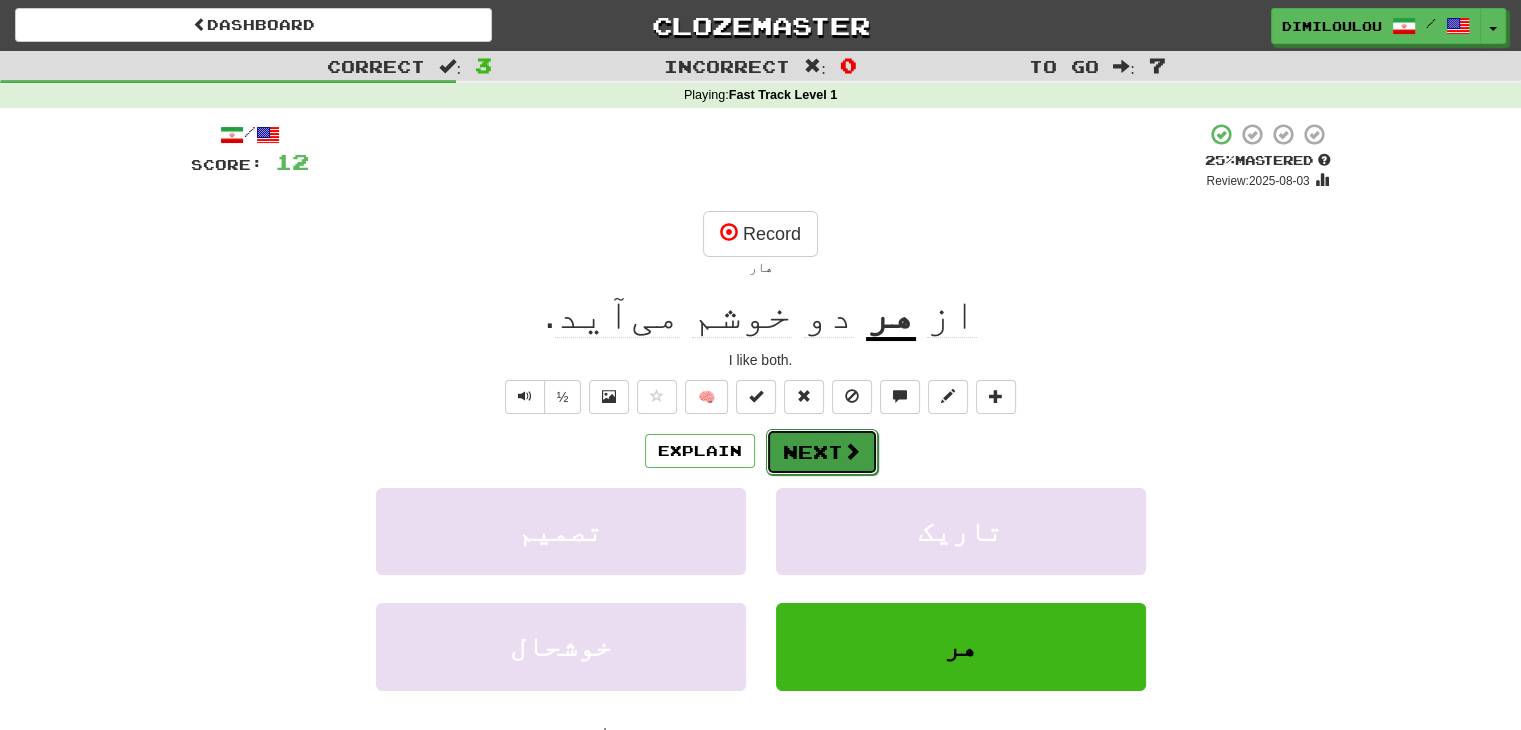 click on "Next" at bounding box center (822, 452) 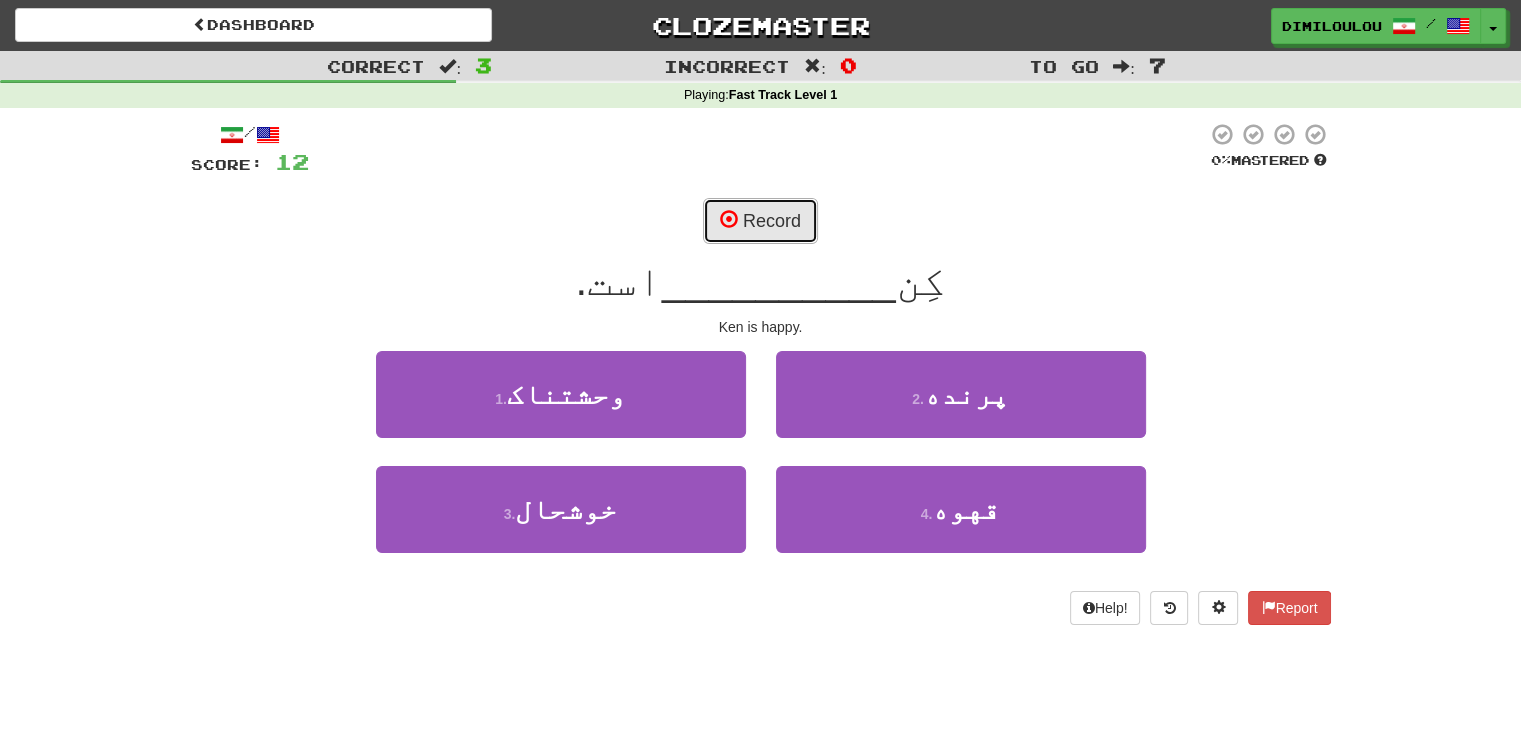 click on "Record" at bounding box center [760, 221] 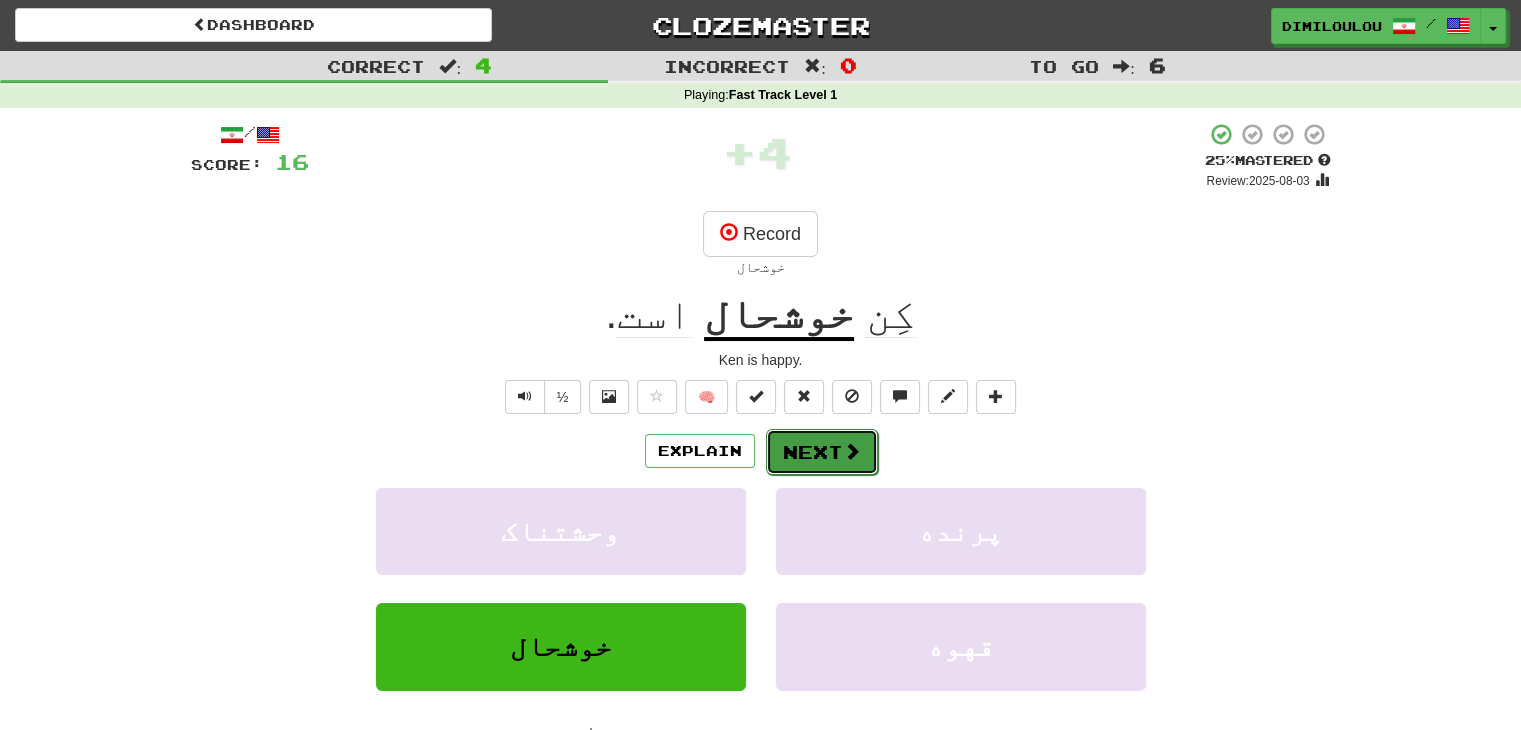 click on "Next" at bounding box center [822, 452] 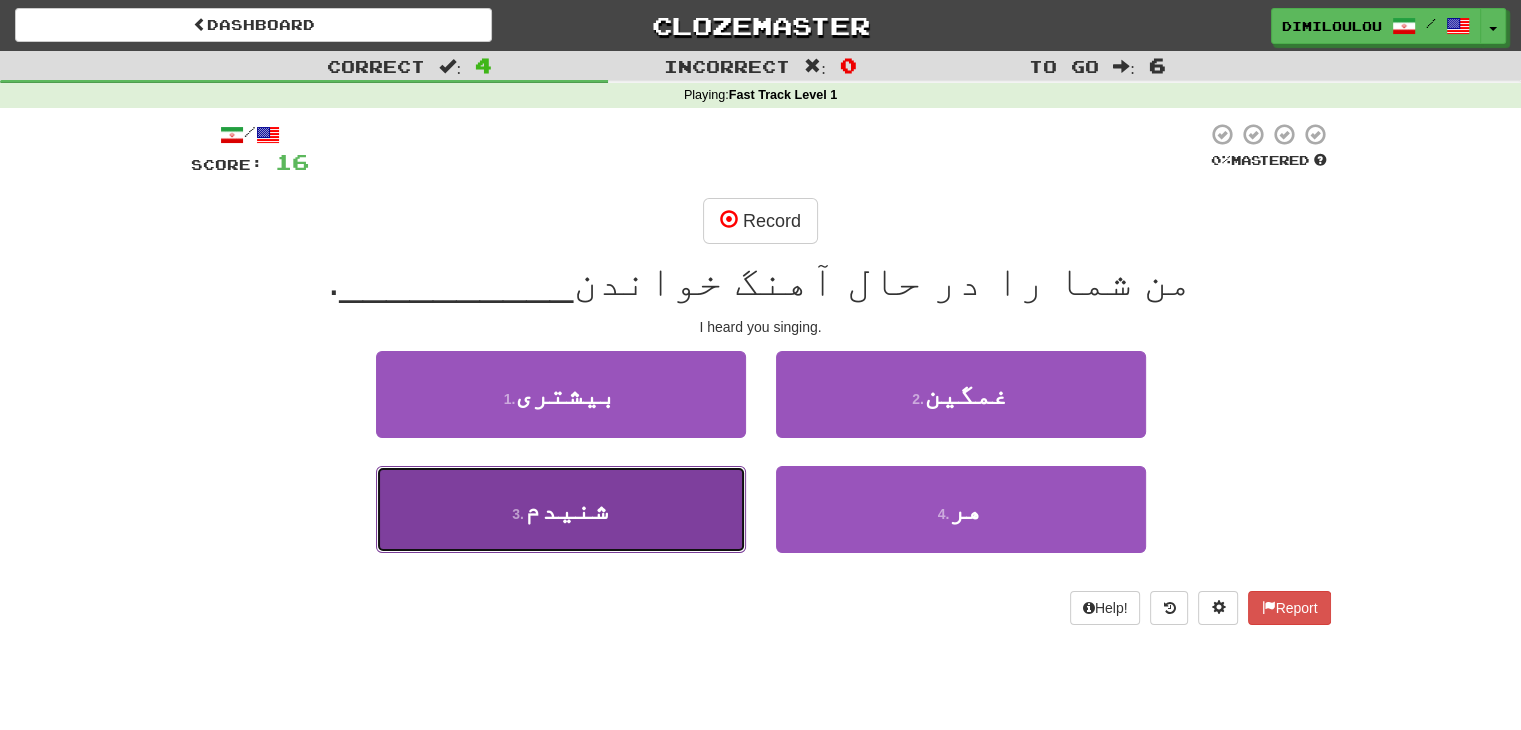 click on "3 .  شنیدم" at bounding box center [561, 509] 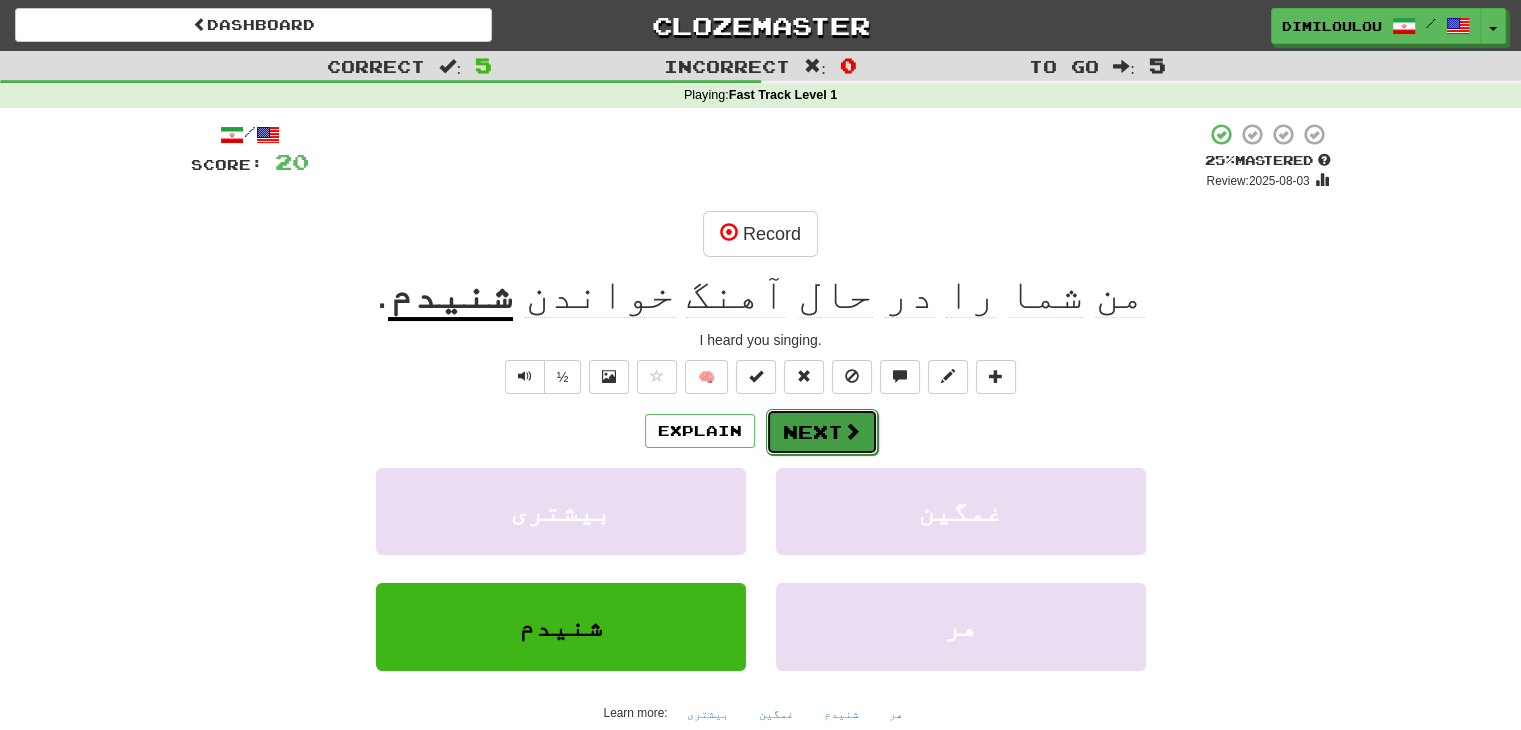 click at bounding box center [852, 431] 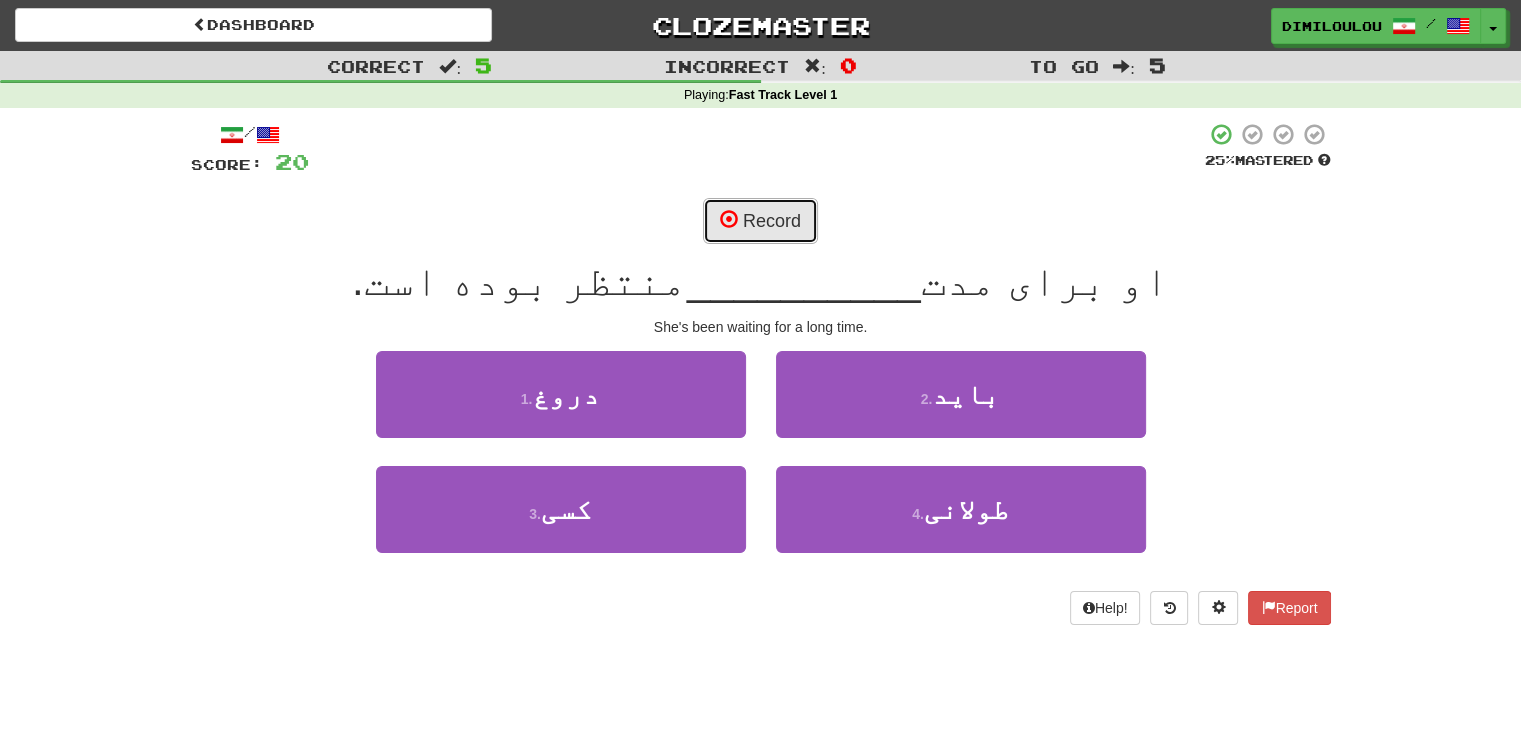 click on "Record" at bounding box center [760, 221] 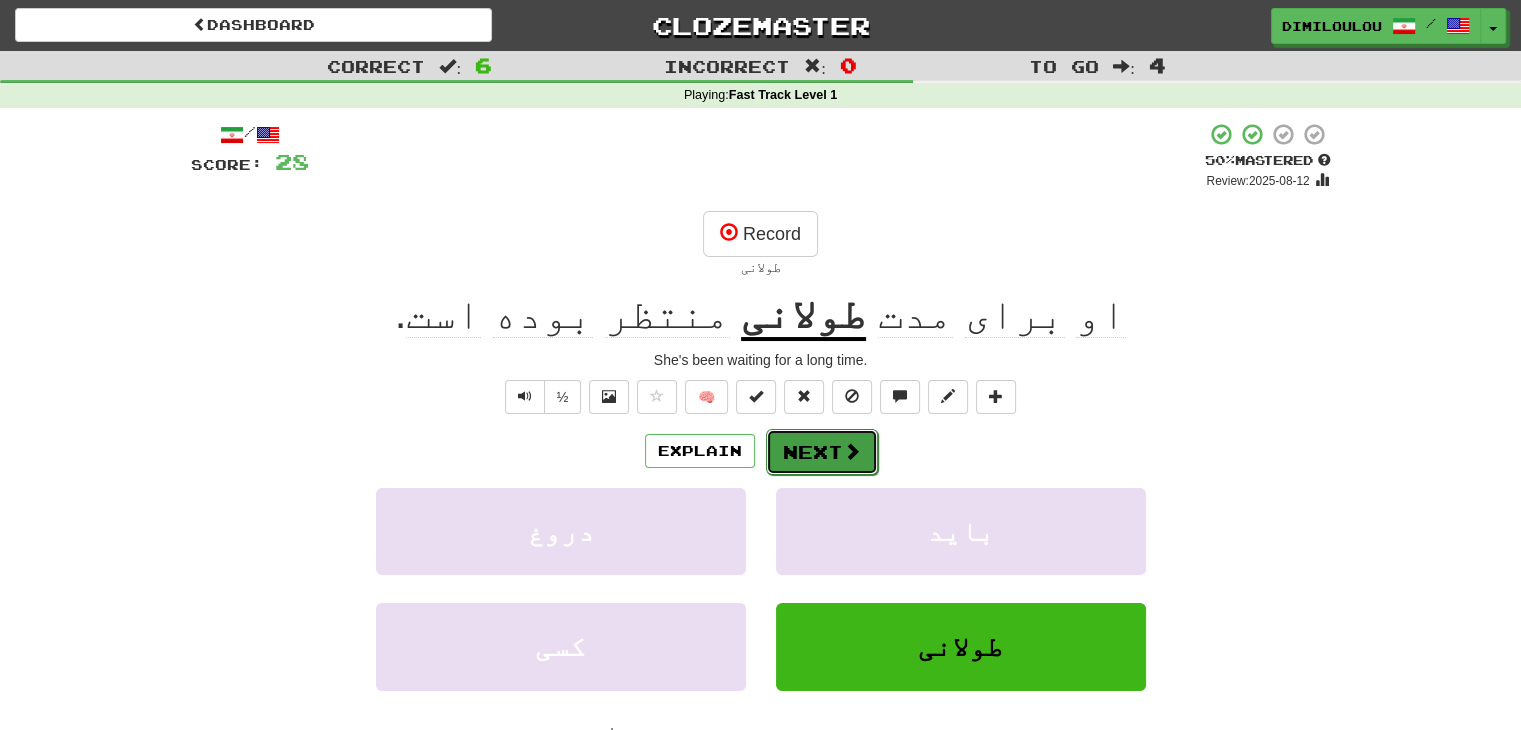 click on "Next" at bounding box center (822, 452) 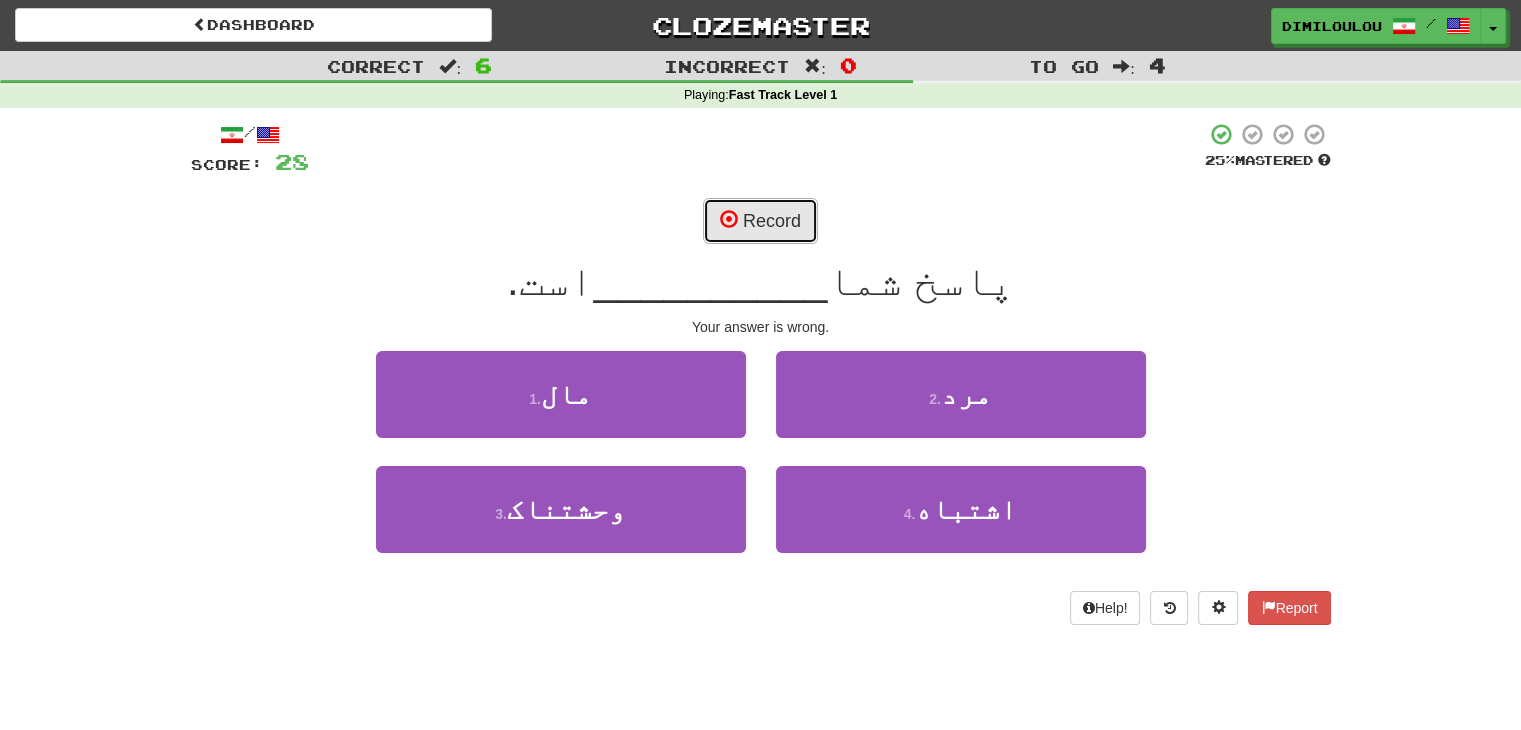 click on "Record" at bounding box center (760, 221) 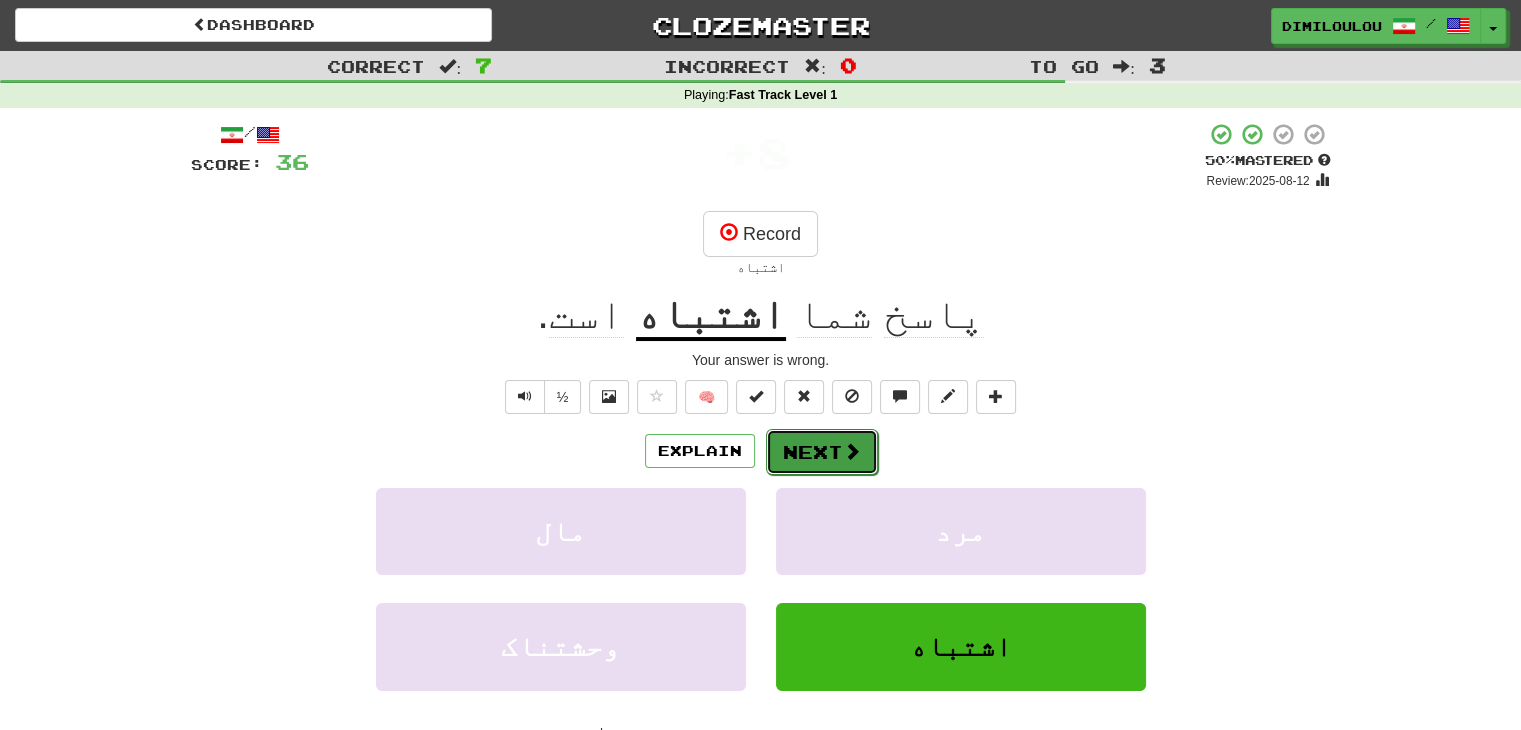 click on "Next" at bounding box center (822, 452) 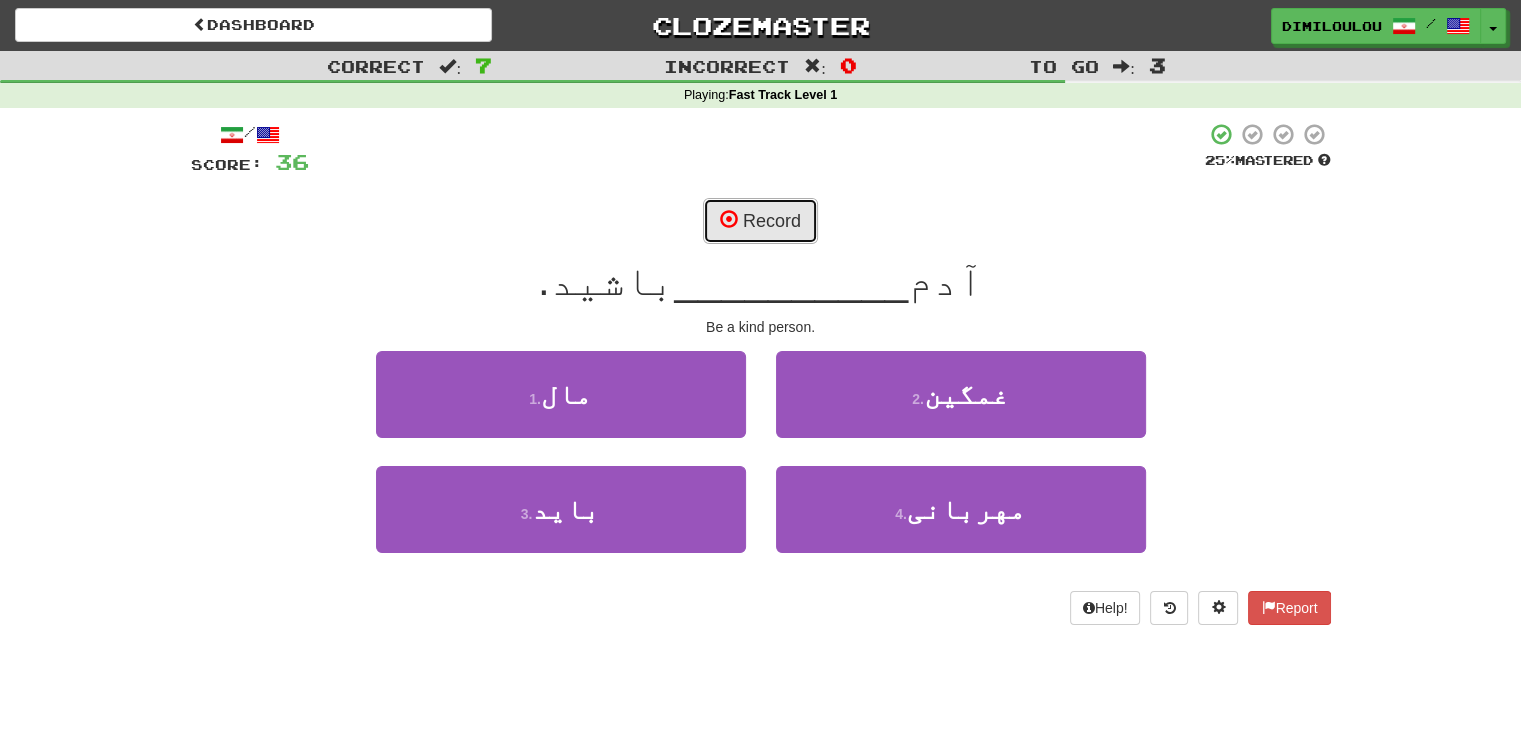 click on "Record" at bounding box center [760, 221] 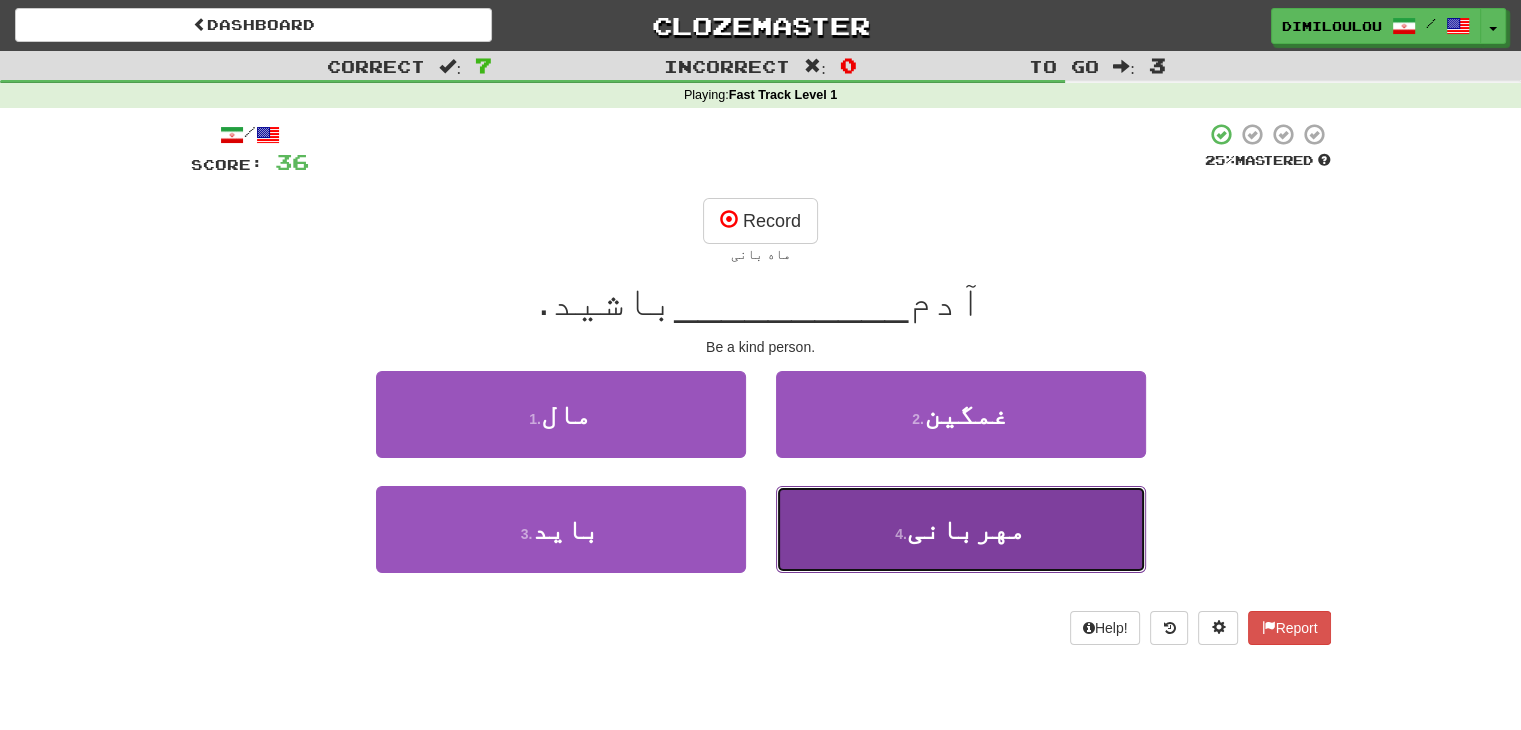 click on "مهربانی" at bounding box center (966, 529) 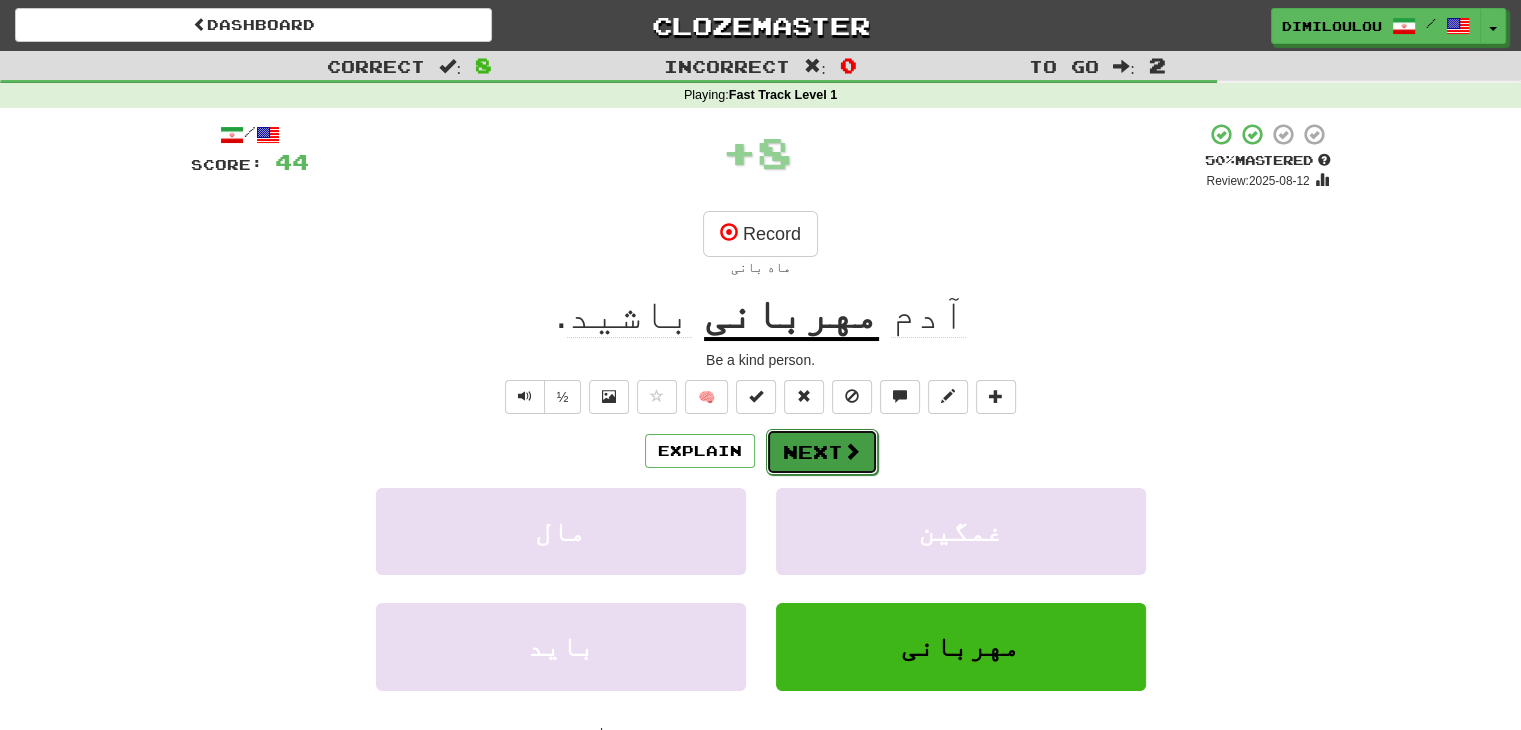 click at bounding box center [852, 451] 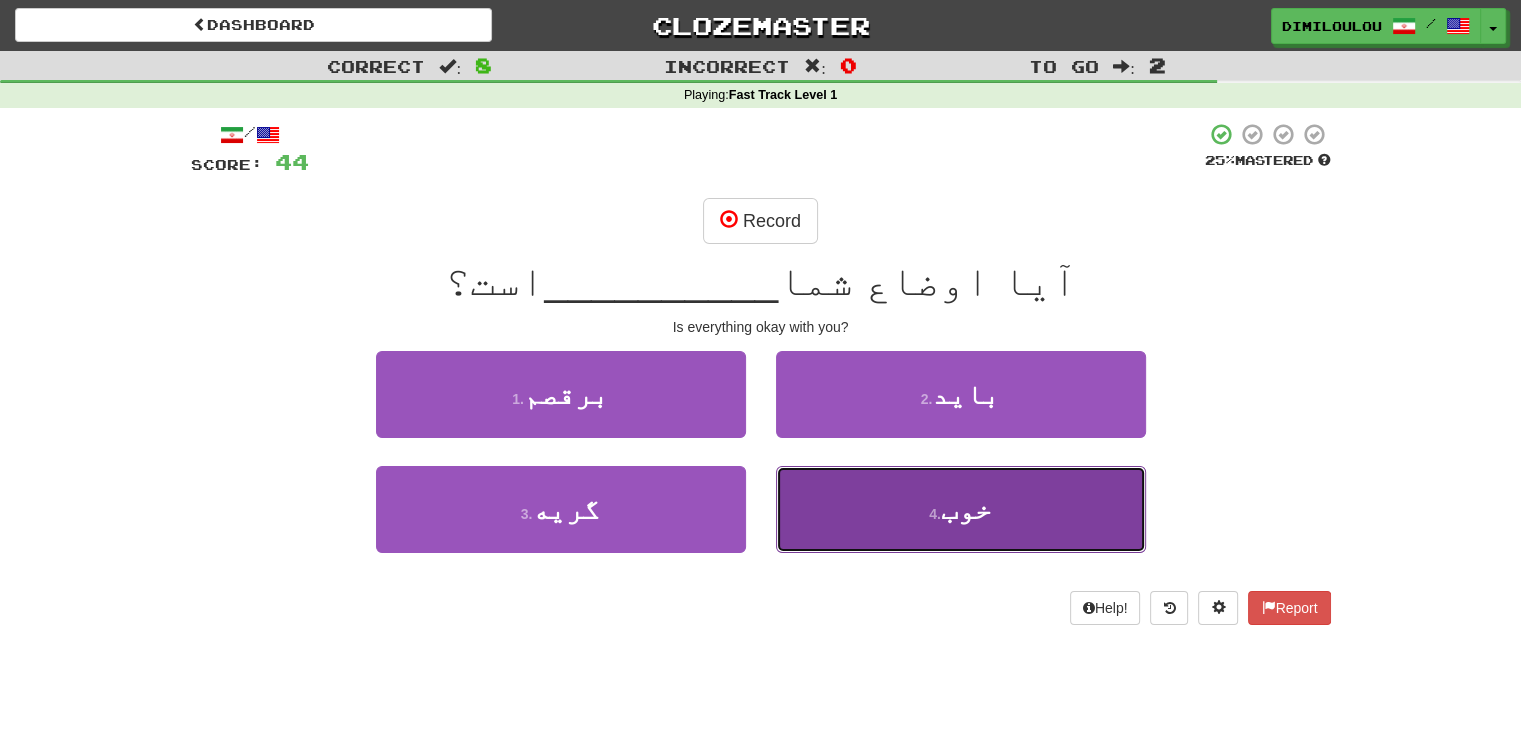 click on "4 .  خوب" at bounding box center (961, 509) 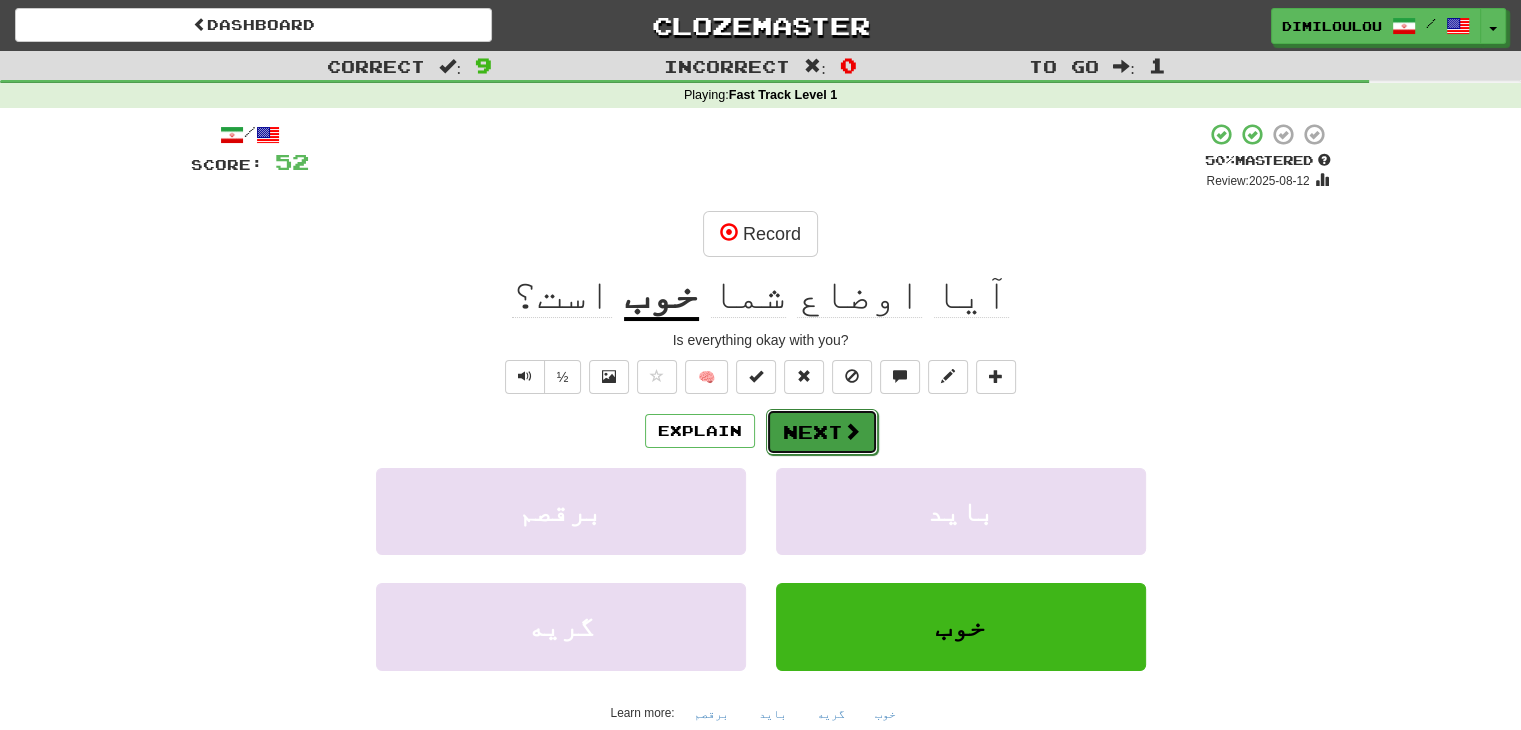 click on "Next" at bounding box center [822, 432] 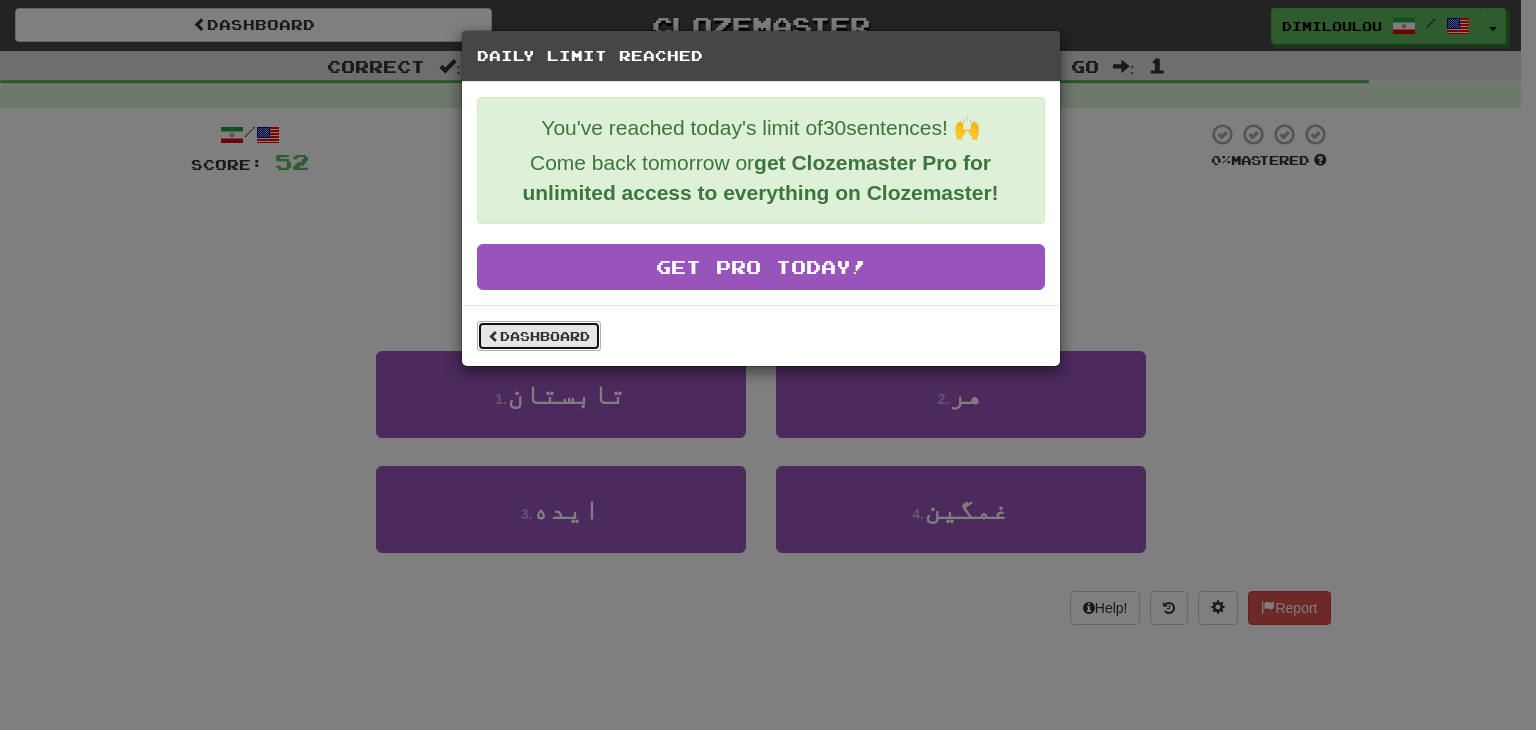 click on "Dashboard" at bounding box center (539, 336) 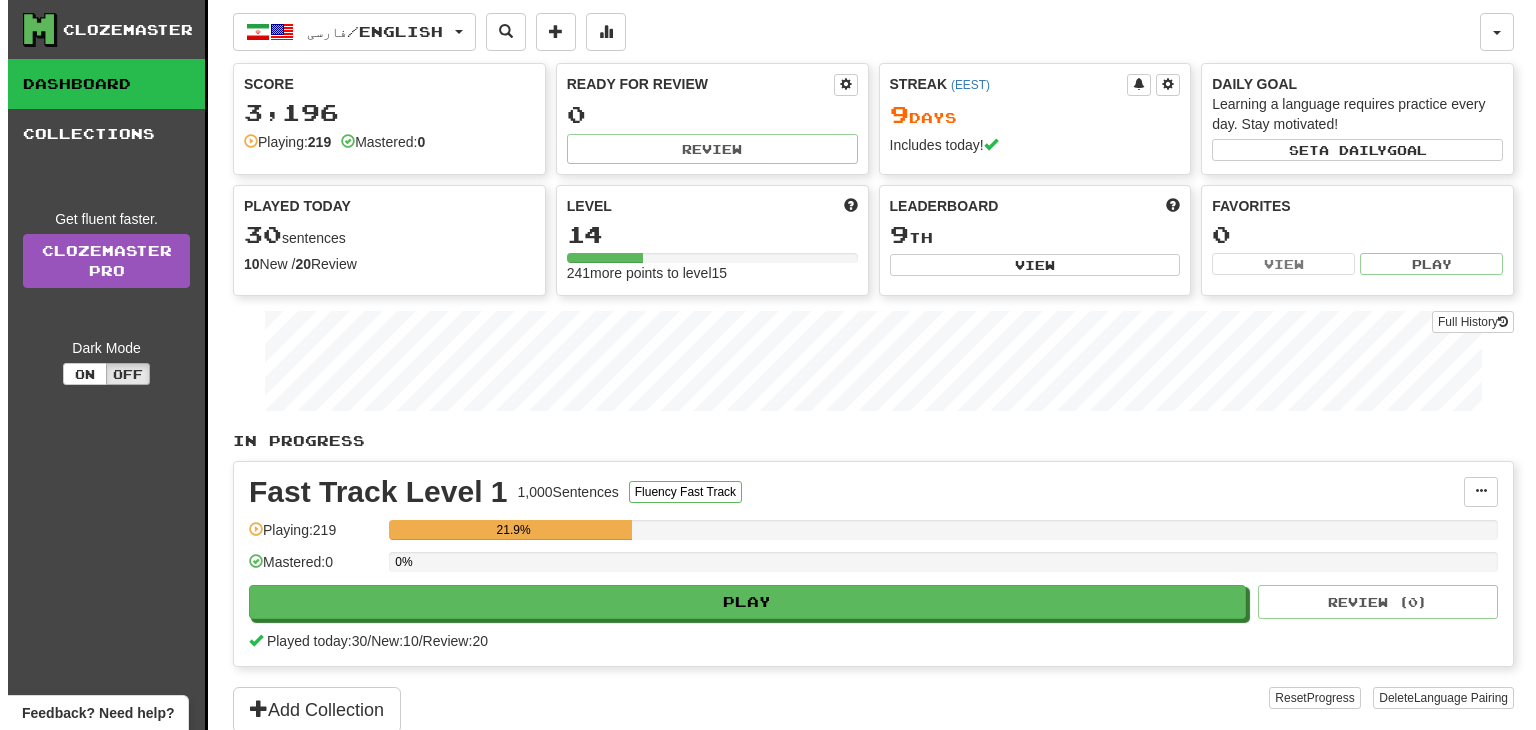 scroll, scrollTop: 0, scrollLeft: 0, axis: both 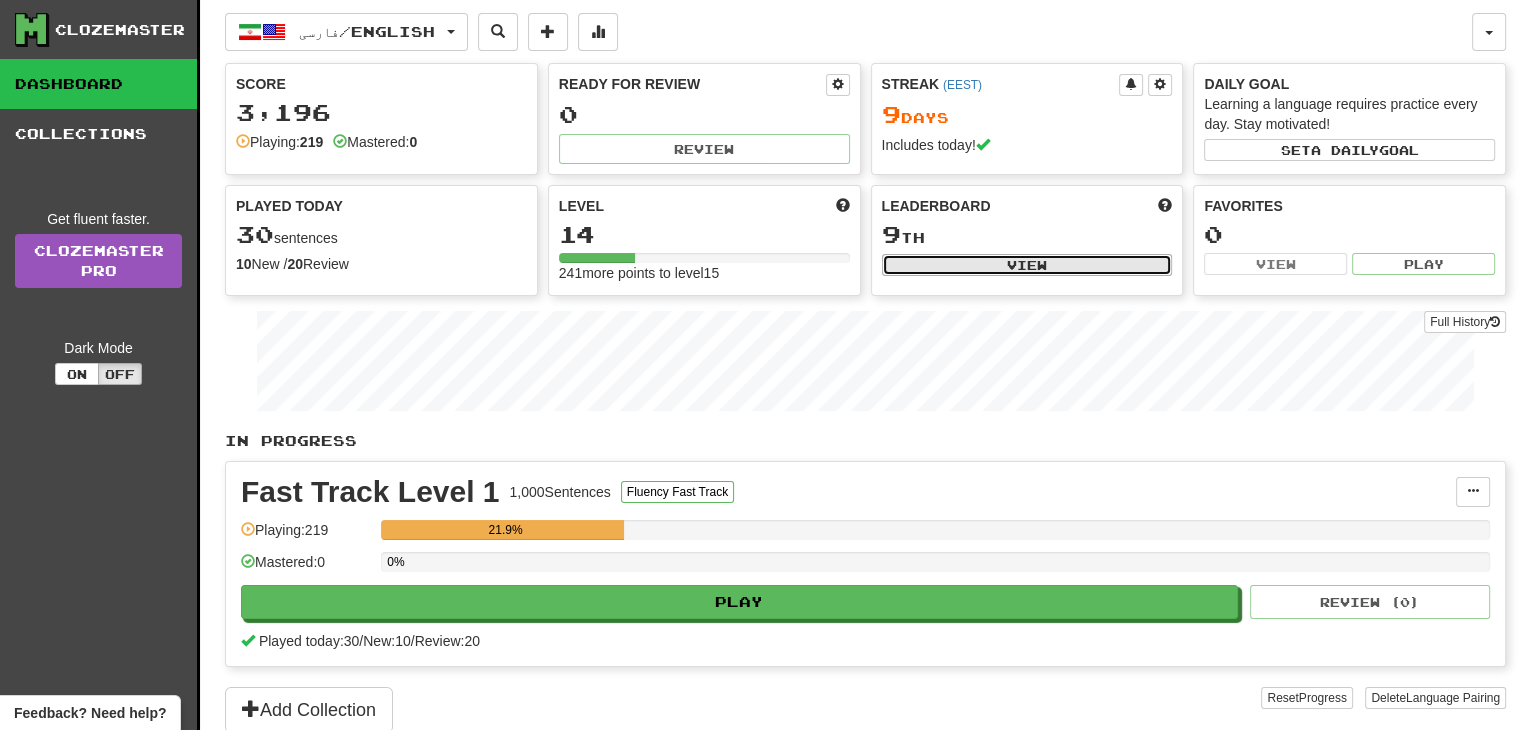 click on "View" at bounding box center (1027, 265) 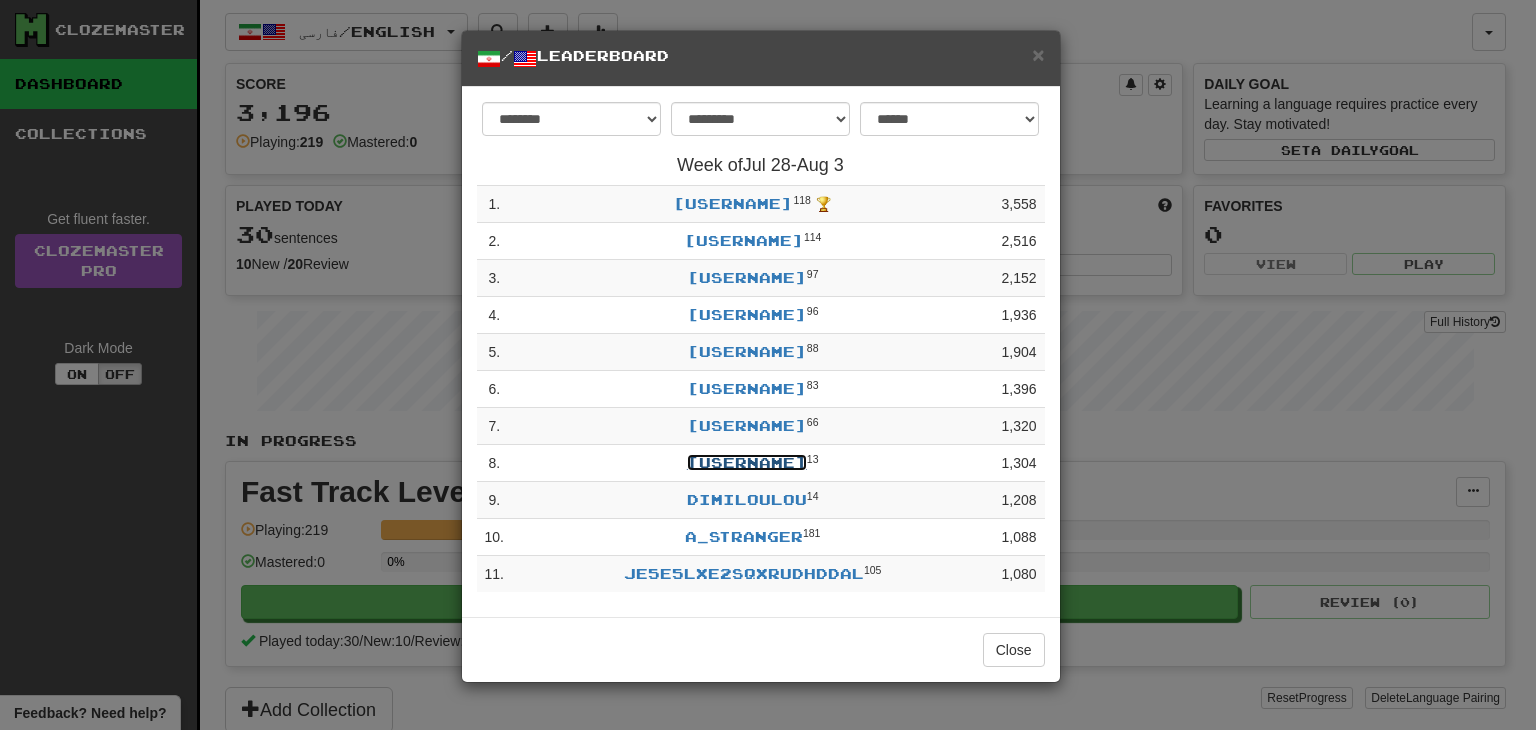 click on "[USERNAME]" at bounding box center (747, 462) 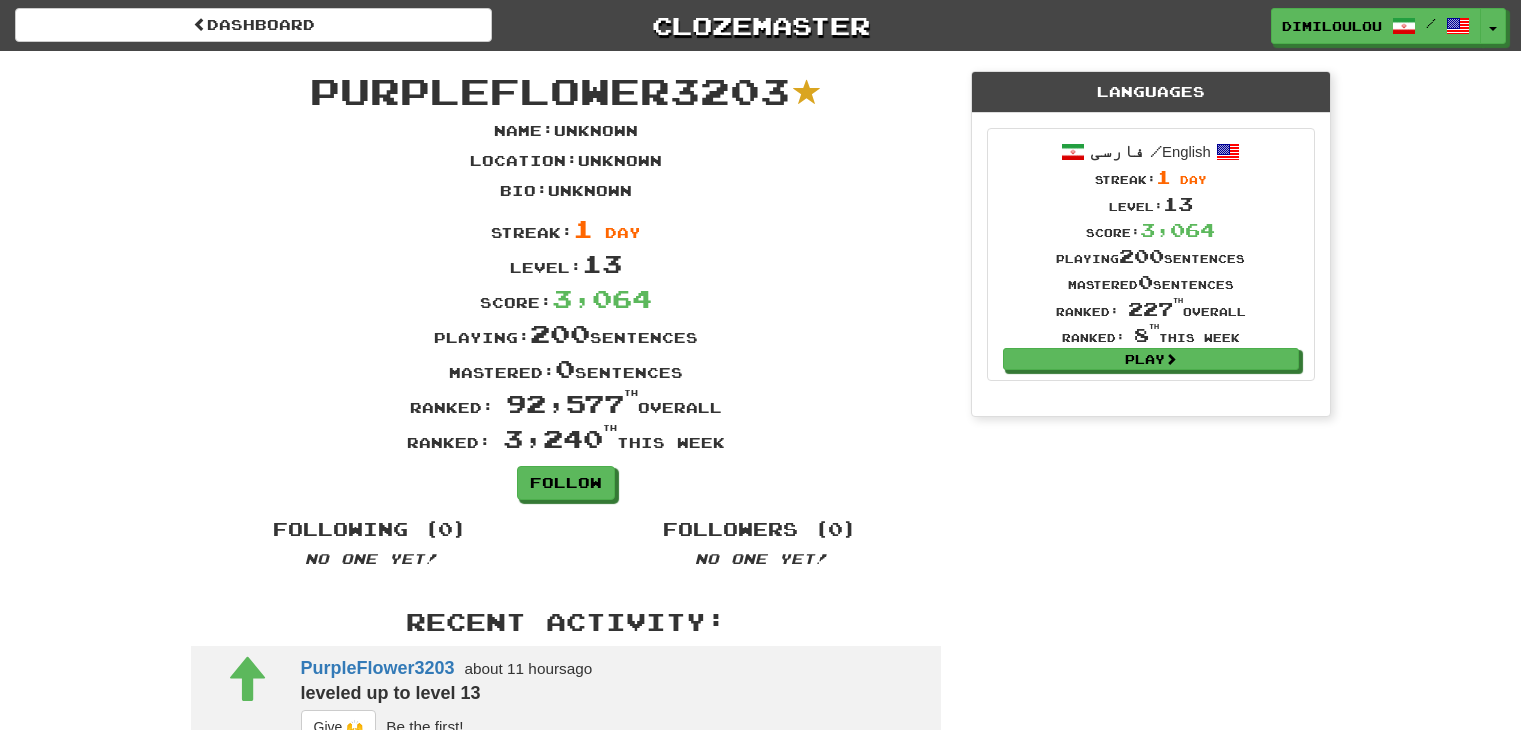 scroll, scrollTop: 0, scrollLeft: 0, axis: both 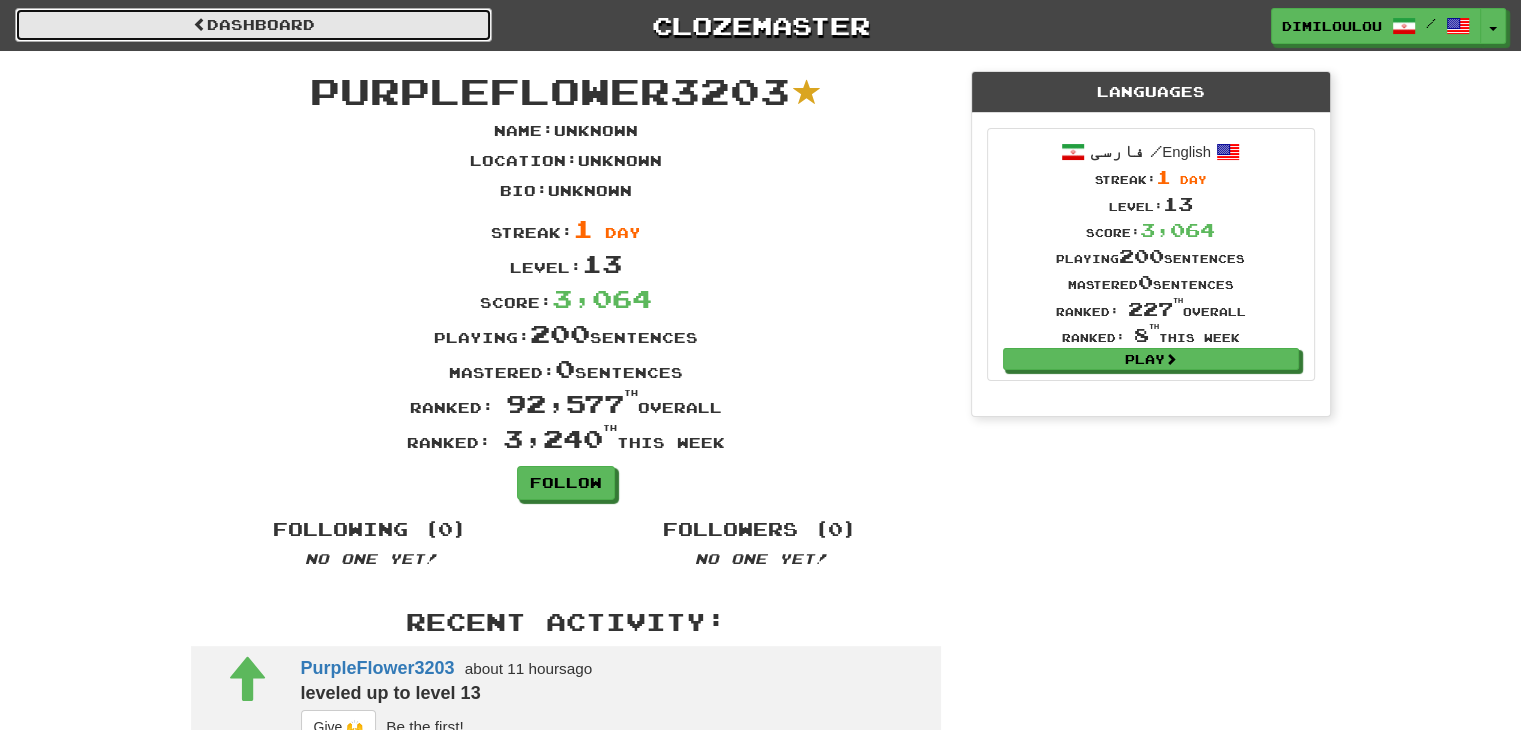 click on "Dashboard" at bounding box center [253, 25] 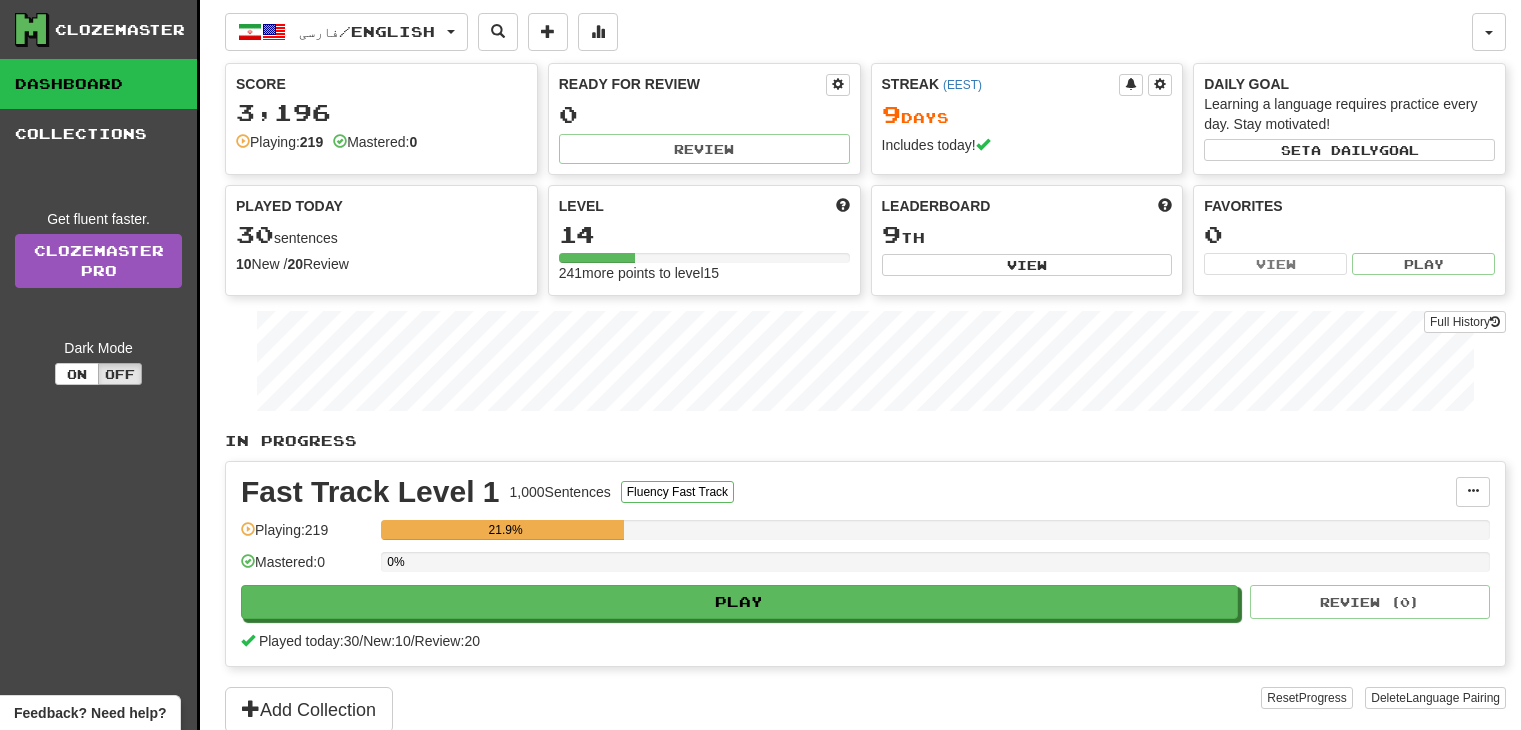 scroll, scrollTop: 0, scrollLeft: 0, axis: both 